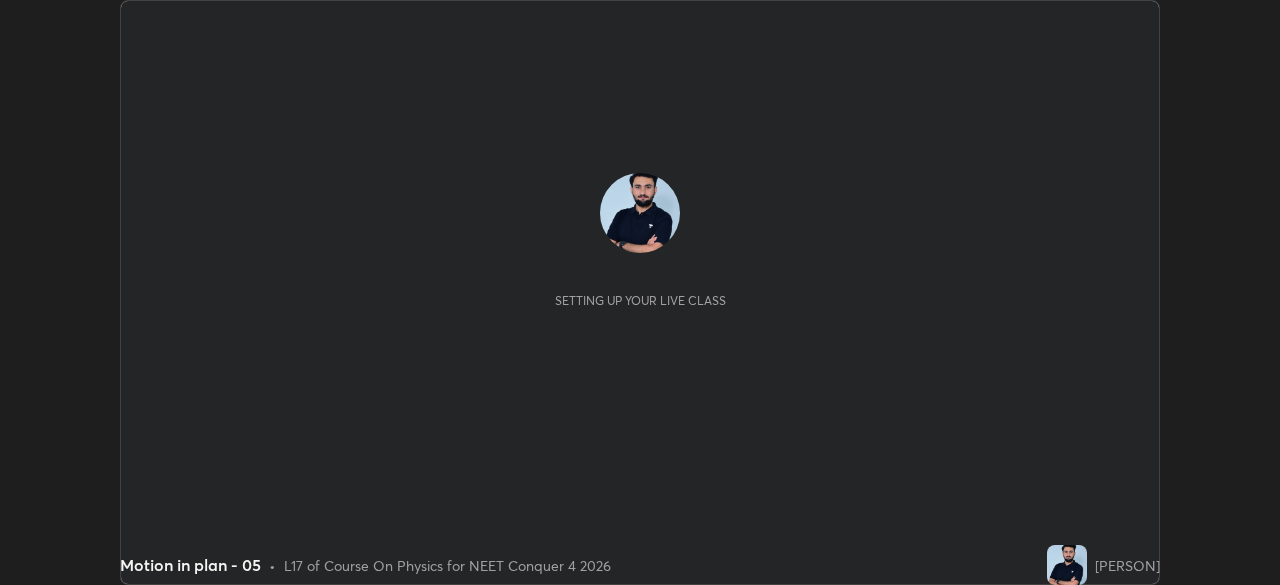 scroll, scrollTop: 0, scrollLeft: 0, axis: both 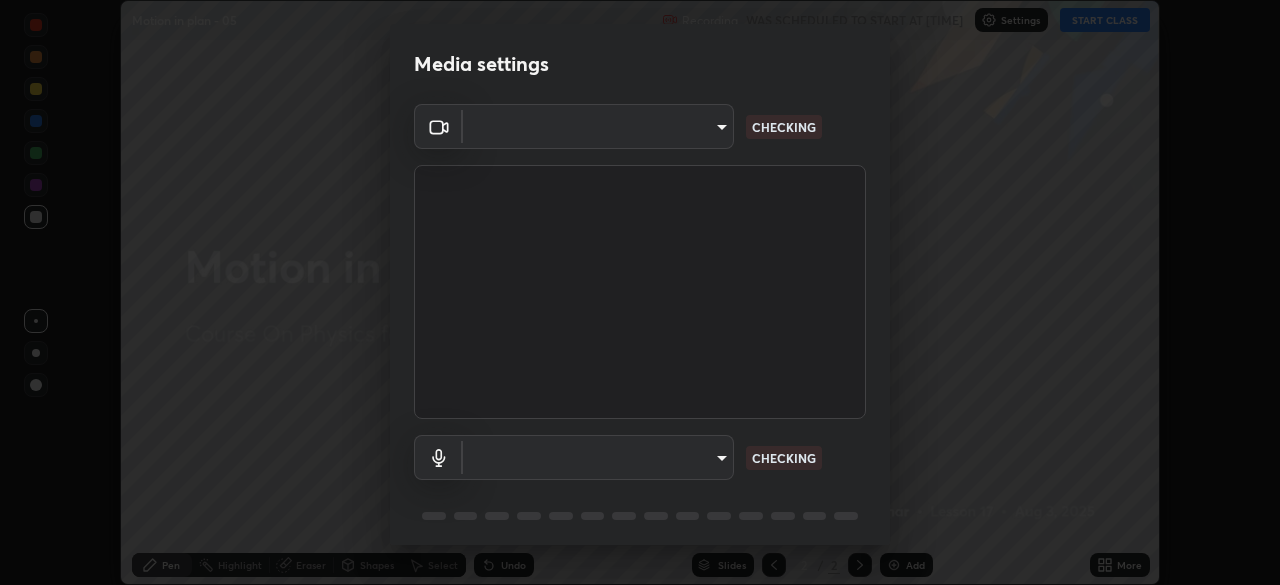 click at bounding box center [640, 292] 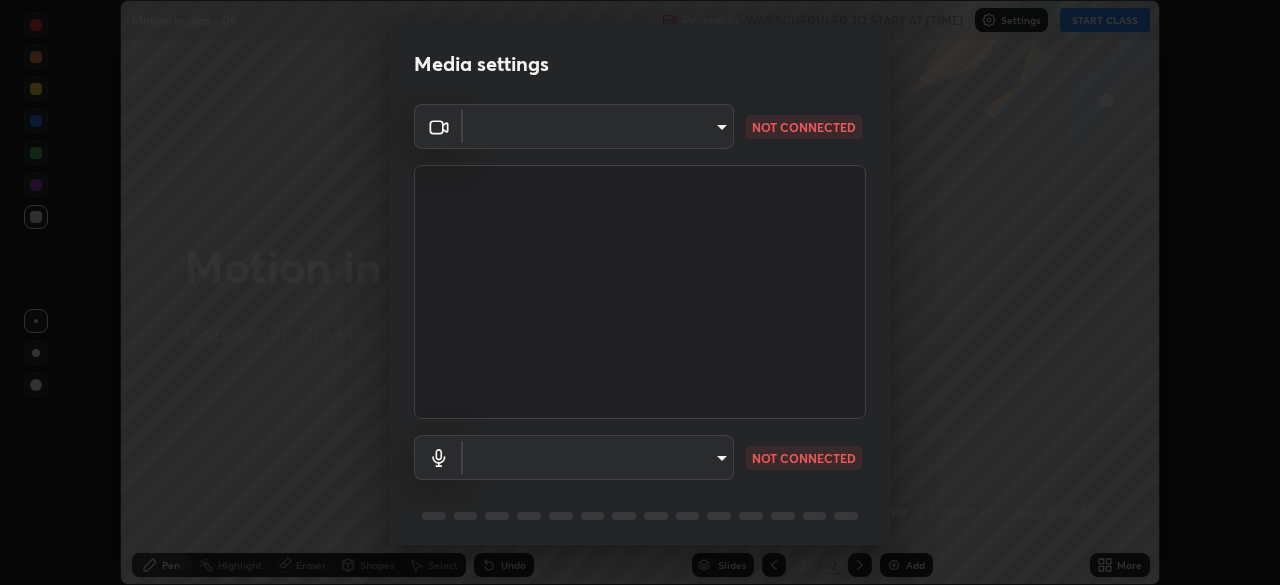 type on "[HASH]" 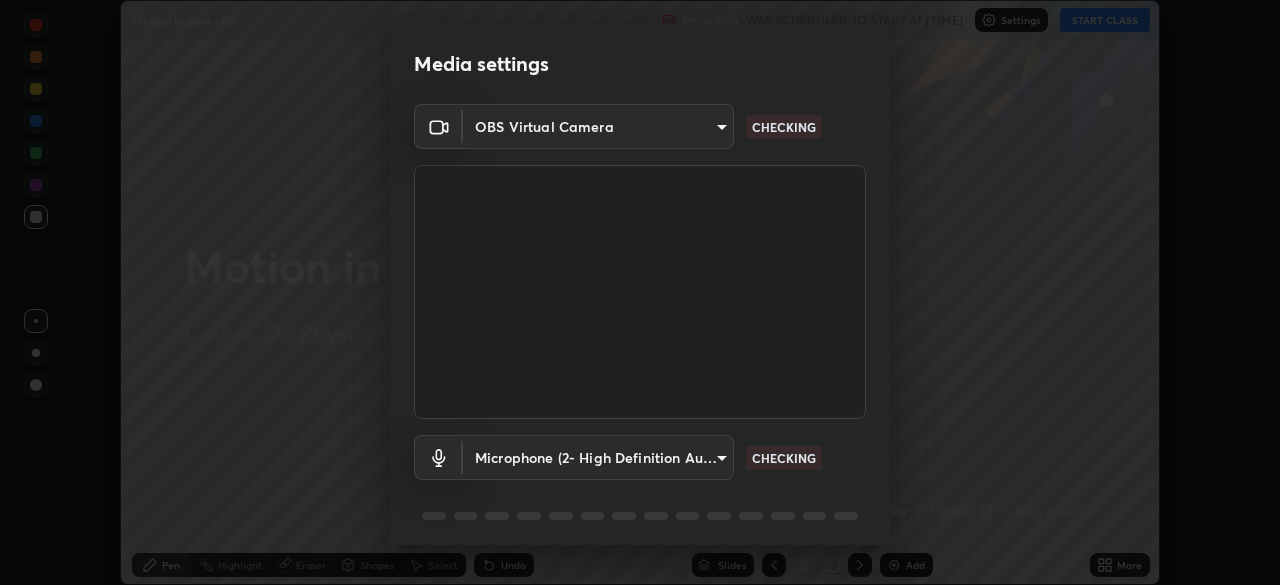 scroll, scrollTop: 71, scrollLeft: 0, axis: vertical 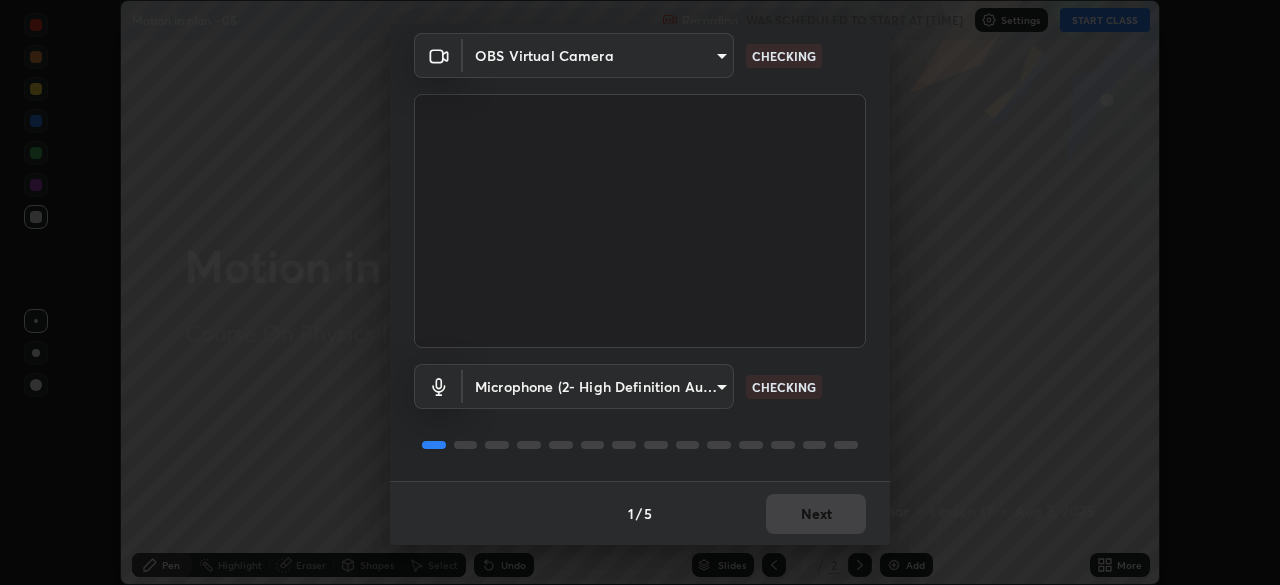 click on "1 / 5 Next" at bounding box center (640, 513) 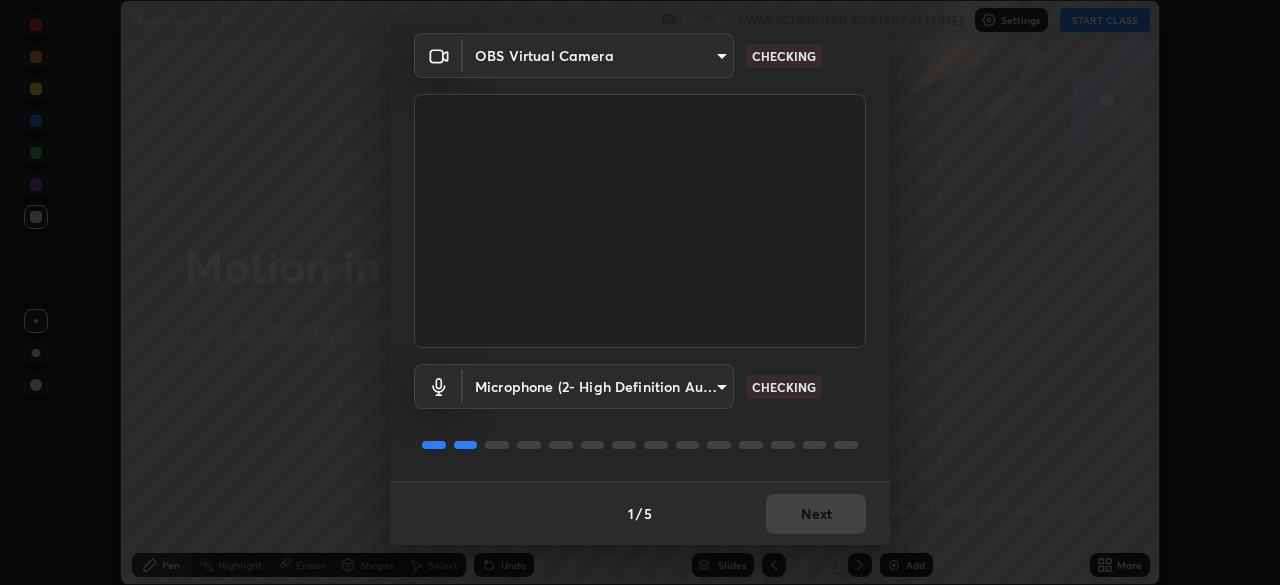 click on "1 / 5 Next" at bounding box center (640, 513) 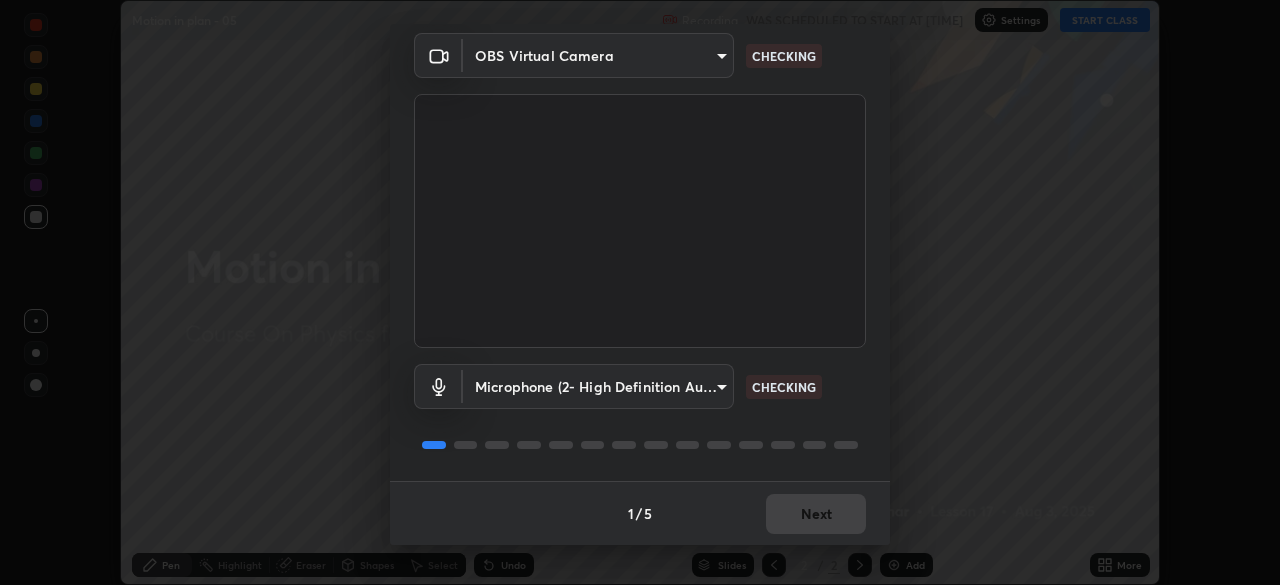 click on "1 / 5 Next" at bounding box center (640, 513) 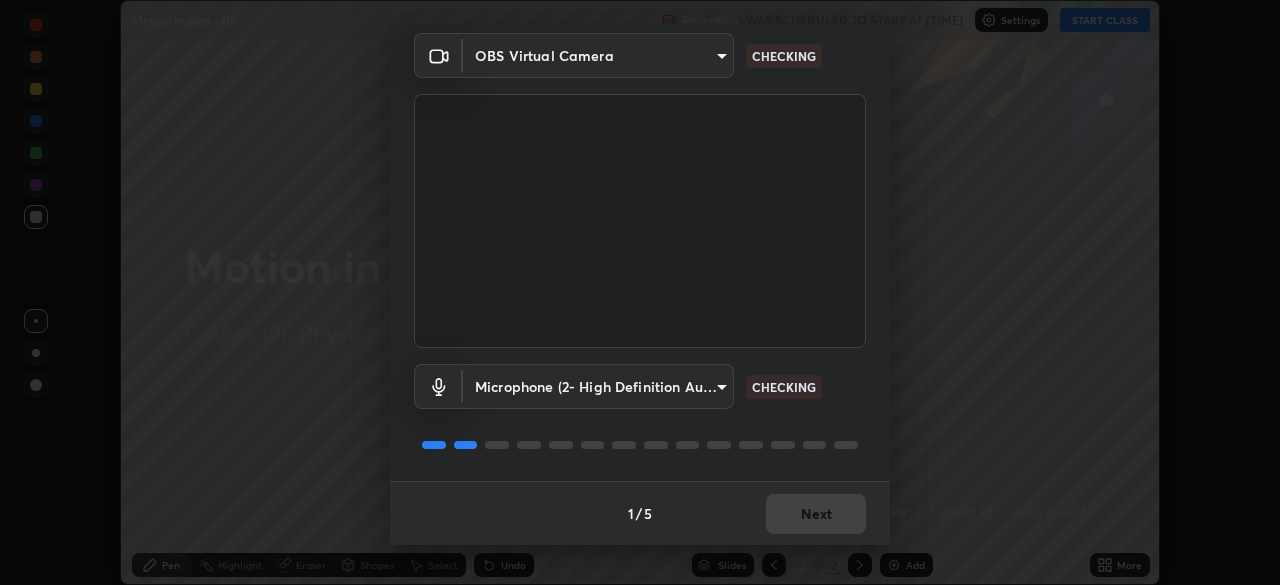 click on "1 / 5 Next" at bounding box center [640, 513] 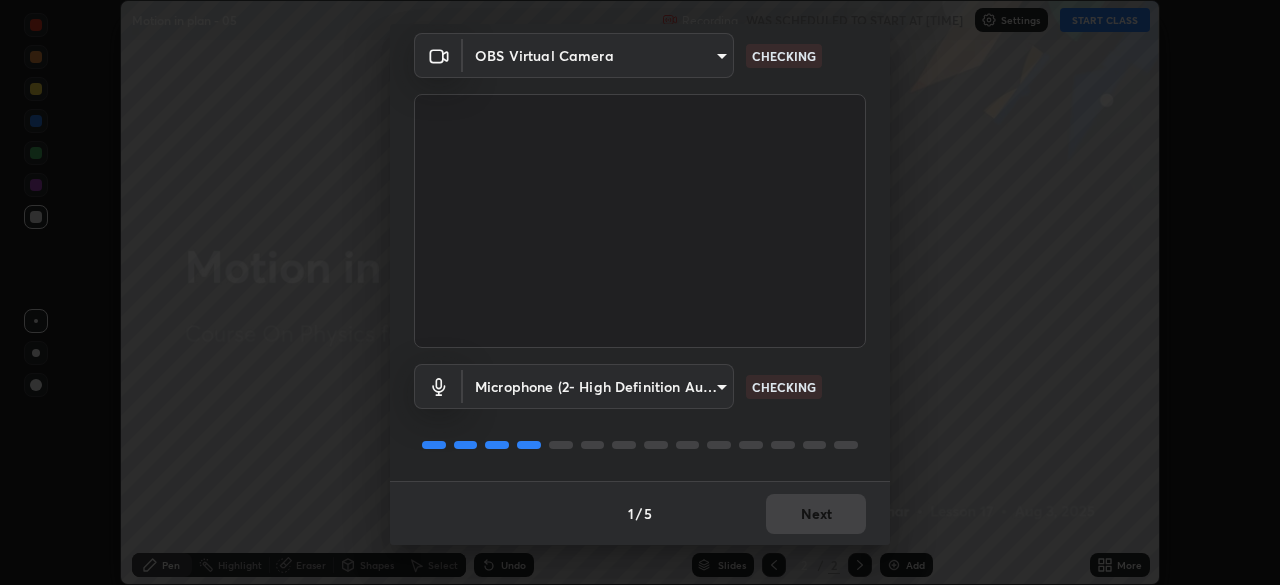 click on "1 / 5 Next" at bounding box center [640, 513] 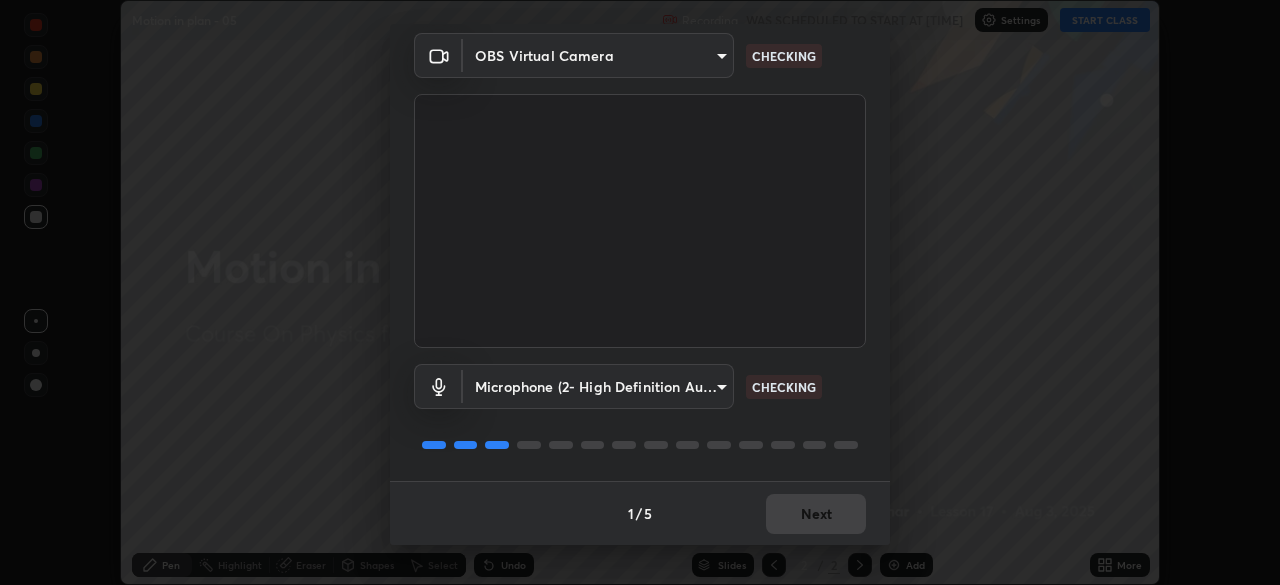 click on "1 / 5 Next" at bounding box center [640, 513] 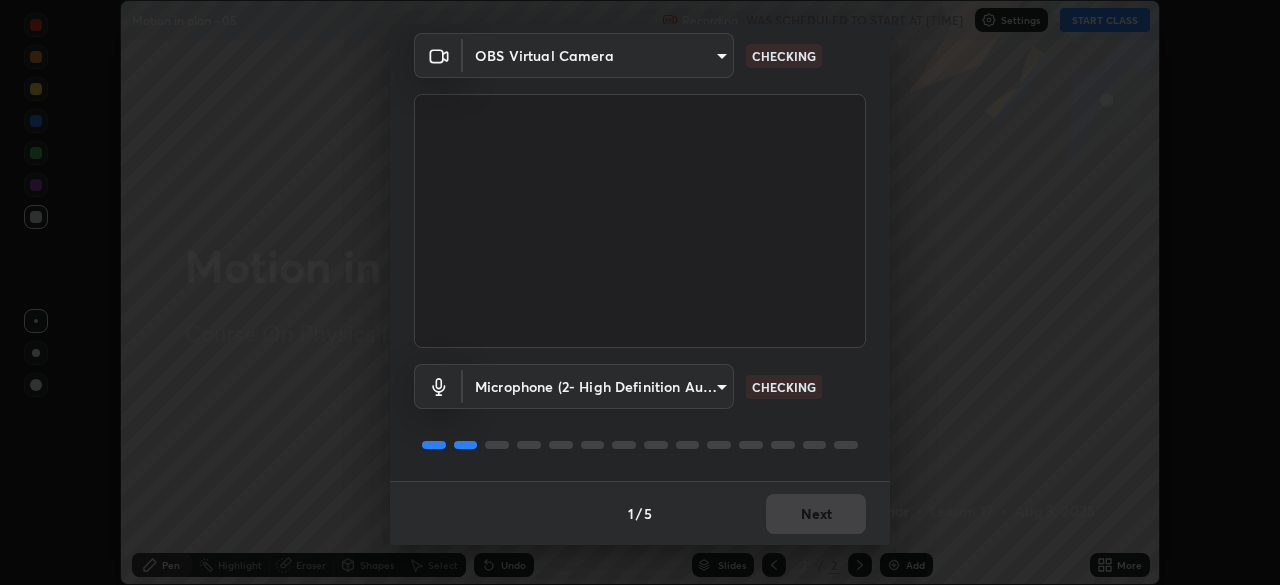 click on "1 / 5 Next" at bounding box center [640, 513] 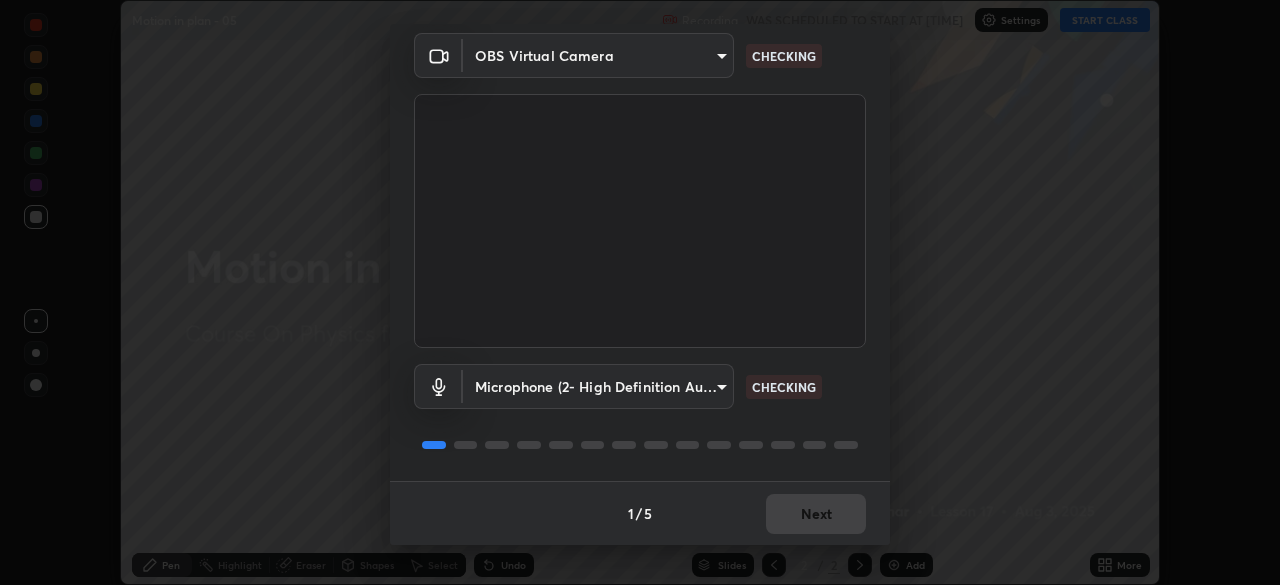 click on "1 / 5 Next" at bounding box center (640, 513) 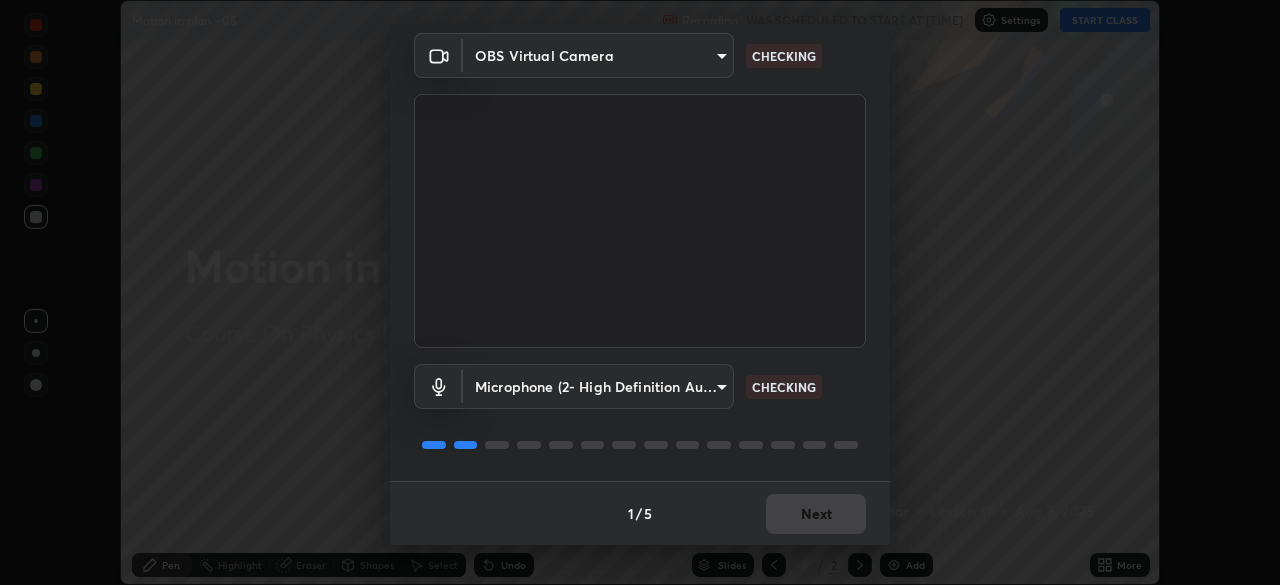 click on "1 / 5 Next" at bounding box center (640, 513) 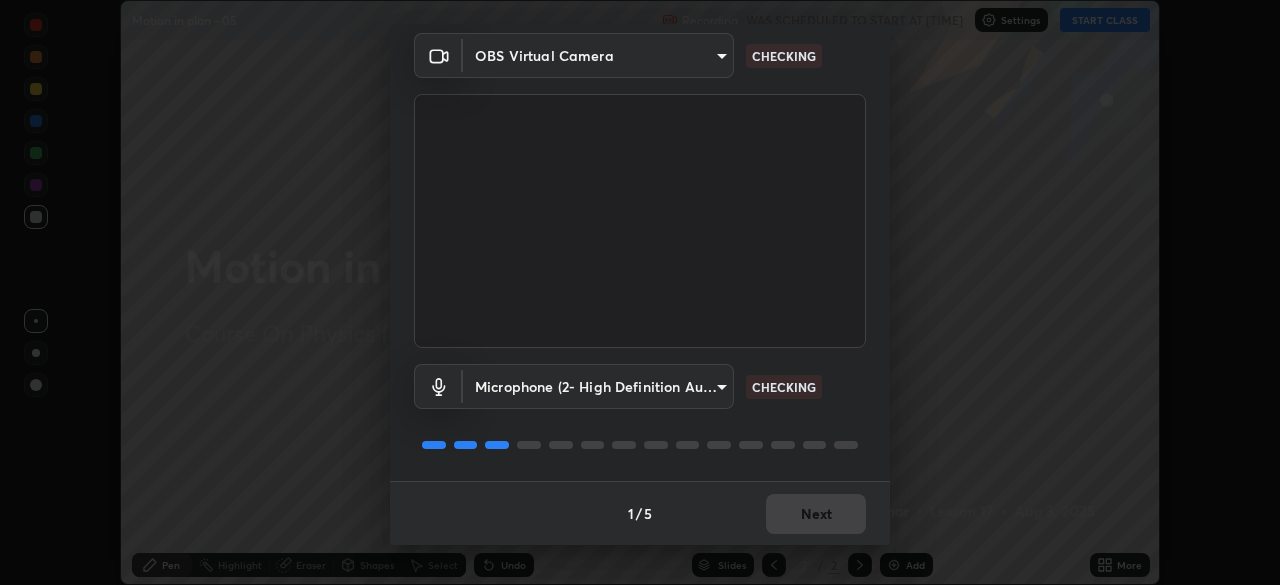 click on "1 / 5 Next" at bounding box center [640, 513] 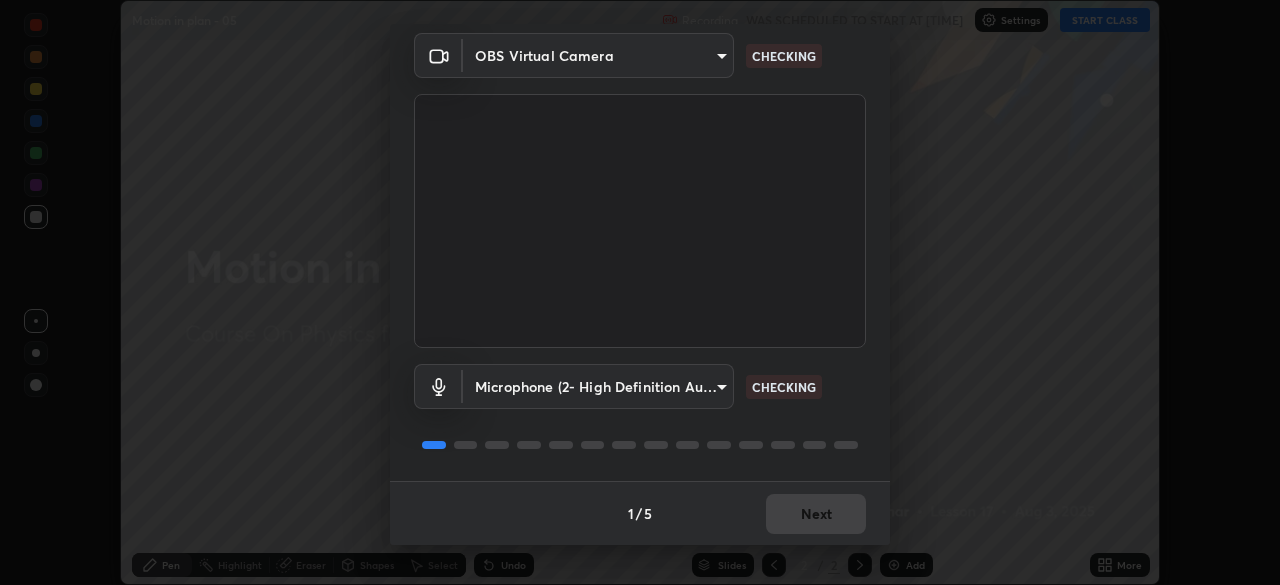 click on "1 / 5 Next" at bounding box center [640, 513] 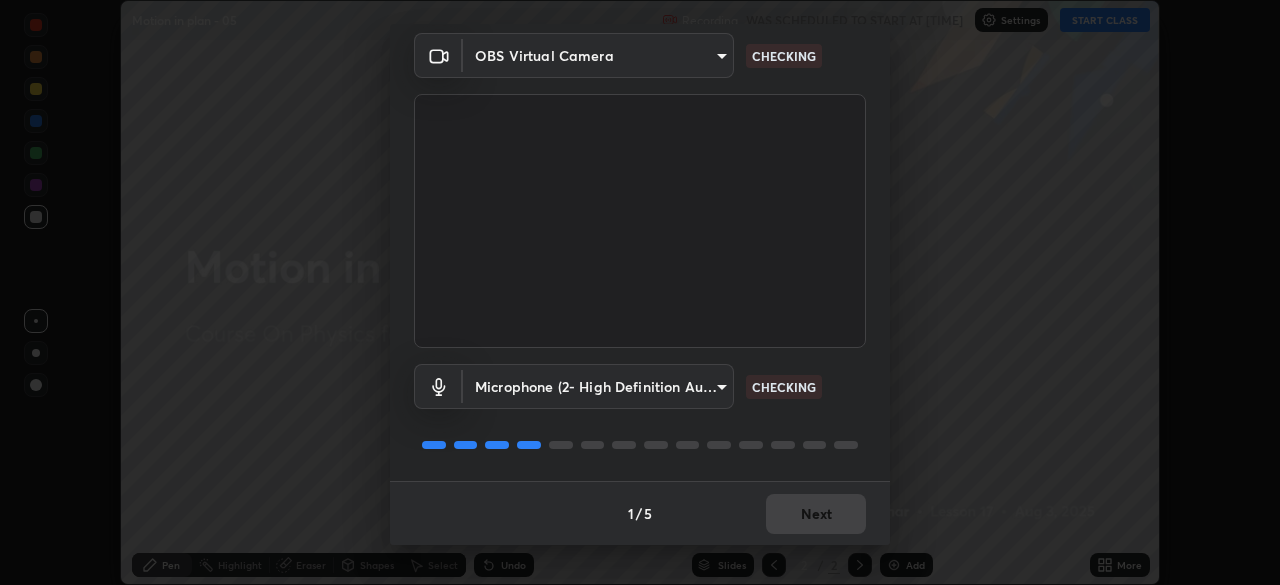 click on "1 / 5 Next" at bounding box center (640, 513) 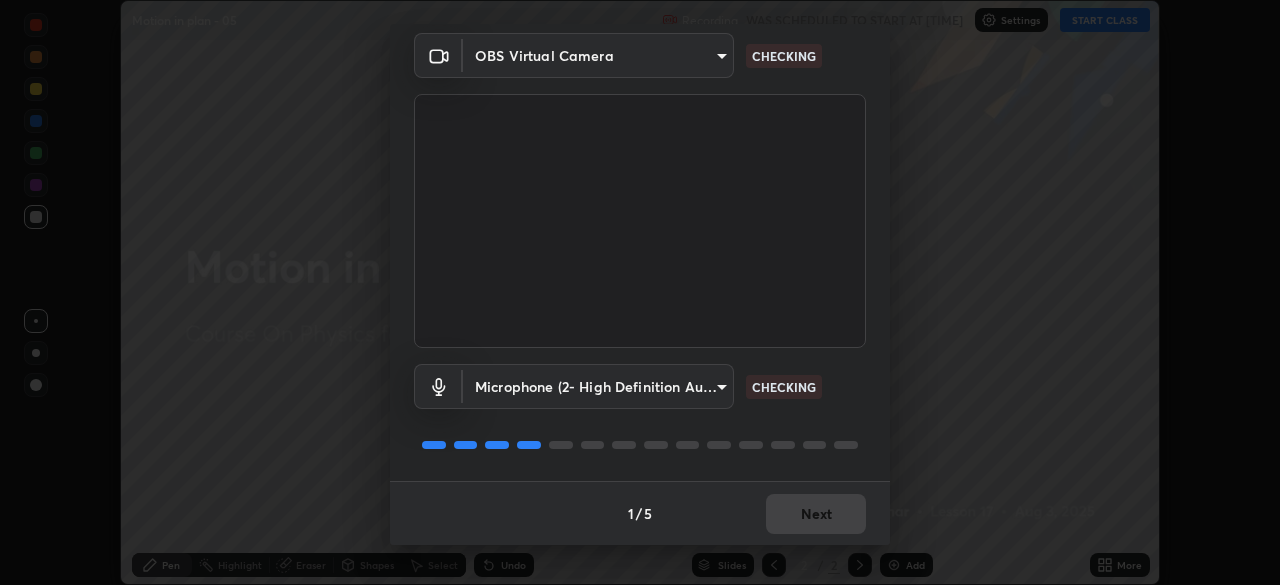 click on "1 / 5 Next" at bounding box center (640, 513) 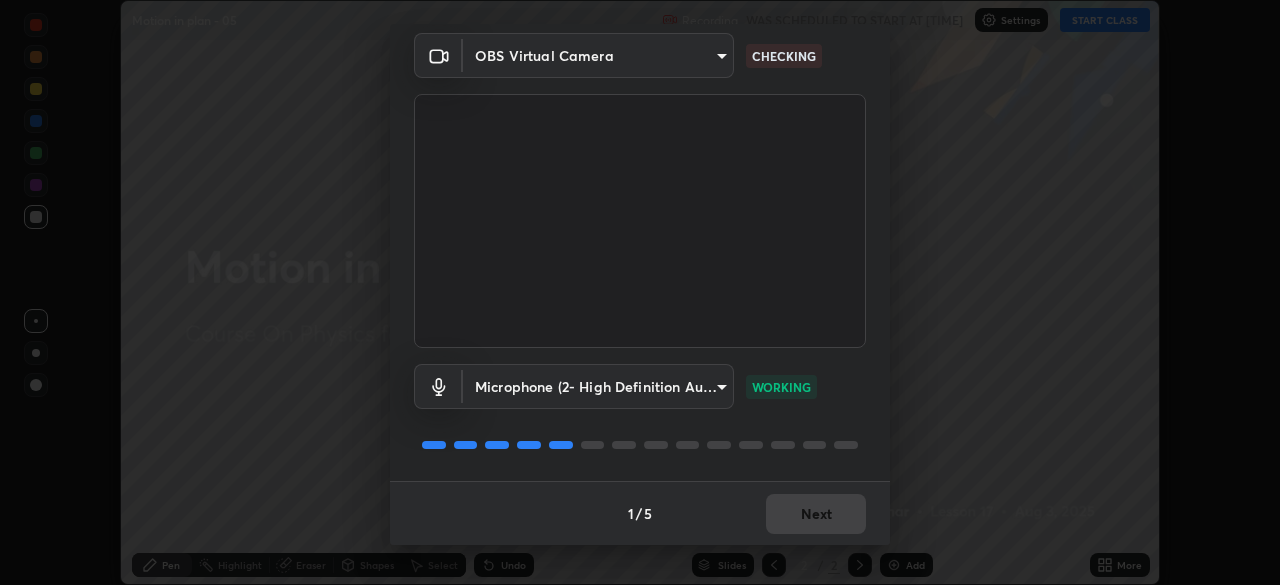 click on "1 / 5 Next" at bounding box center (640, 513) 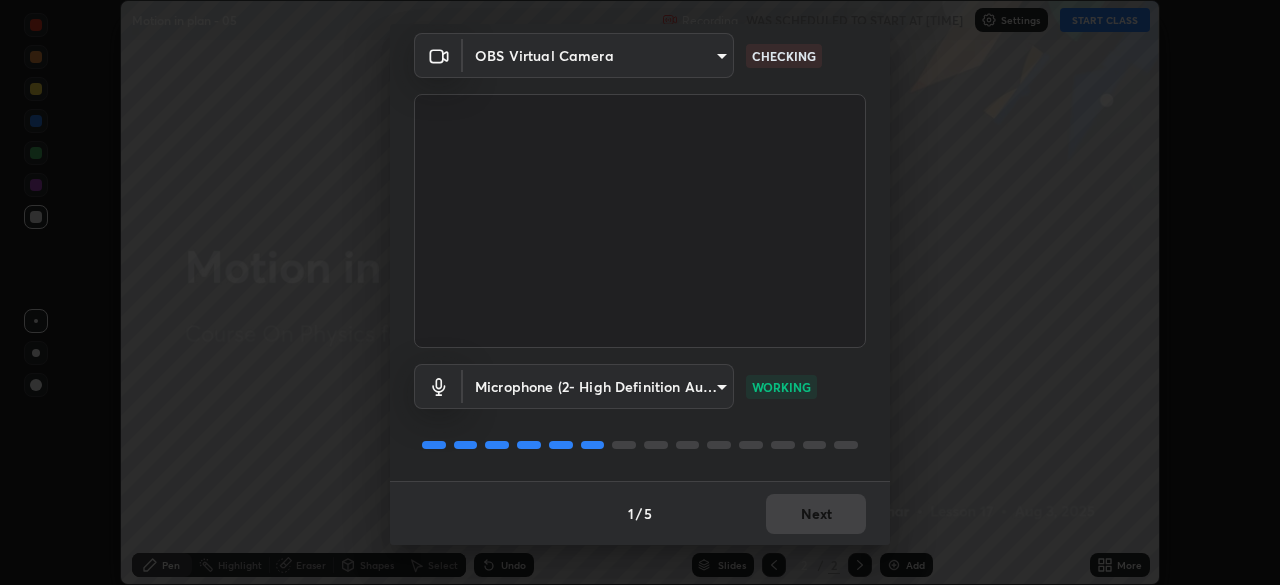 click on "1 / 5 Next" at bounding box center [640, 513] 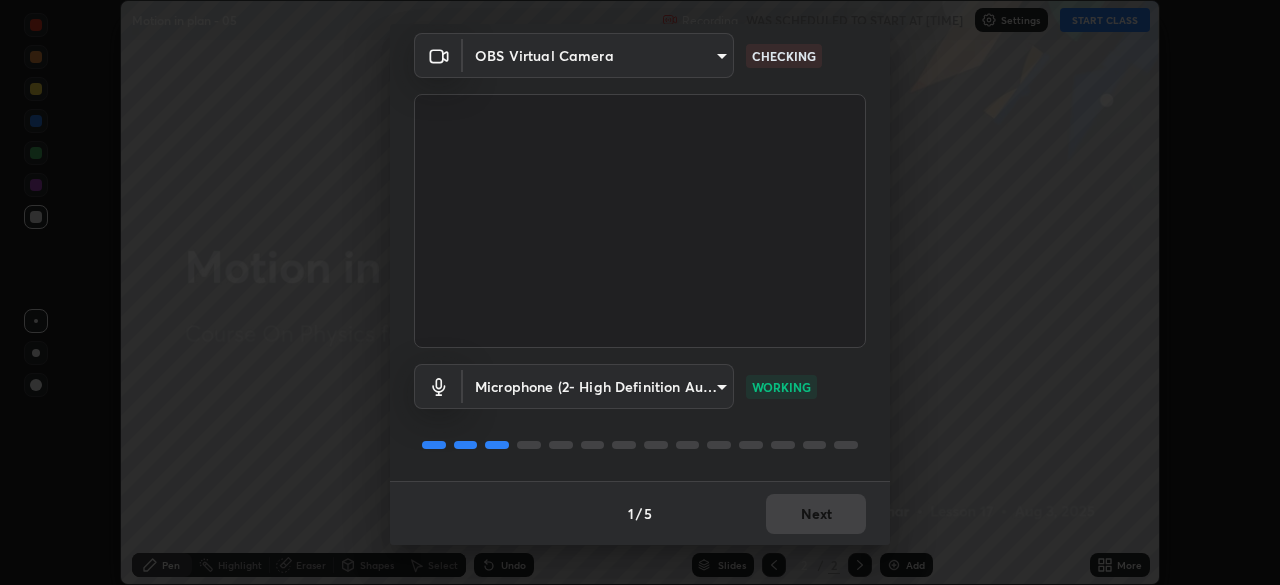 click on "1 / 5 Next" at bounding box center [640, 513] 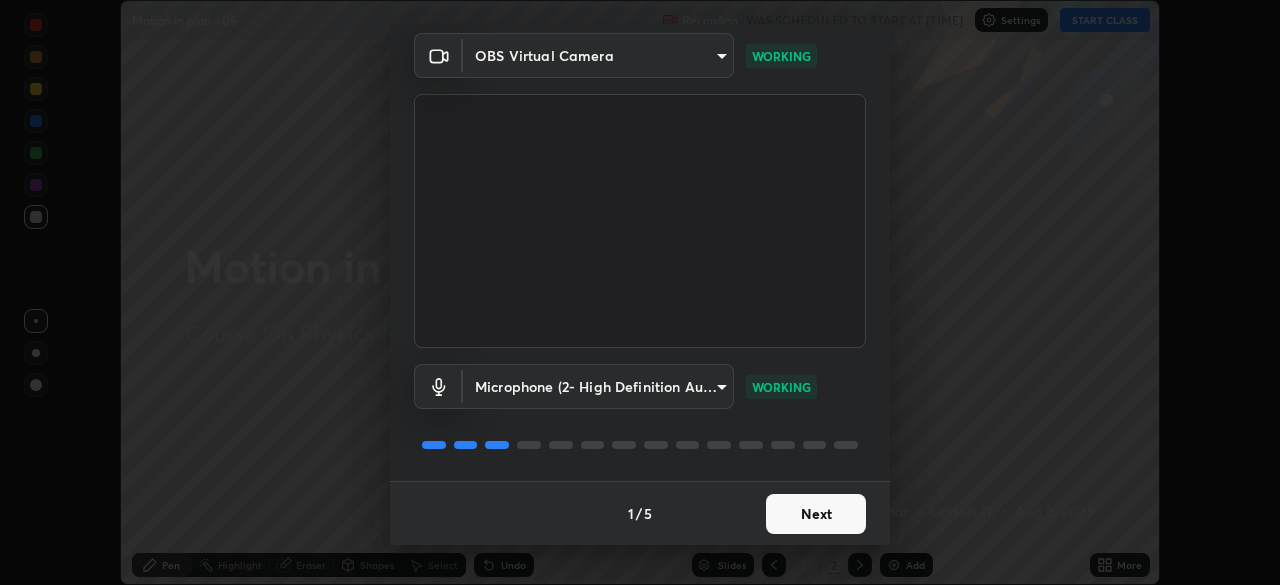click on "Next" at bounding box center [816, 514] 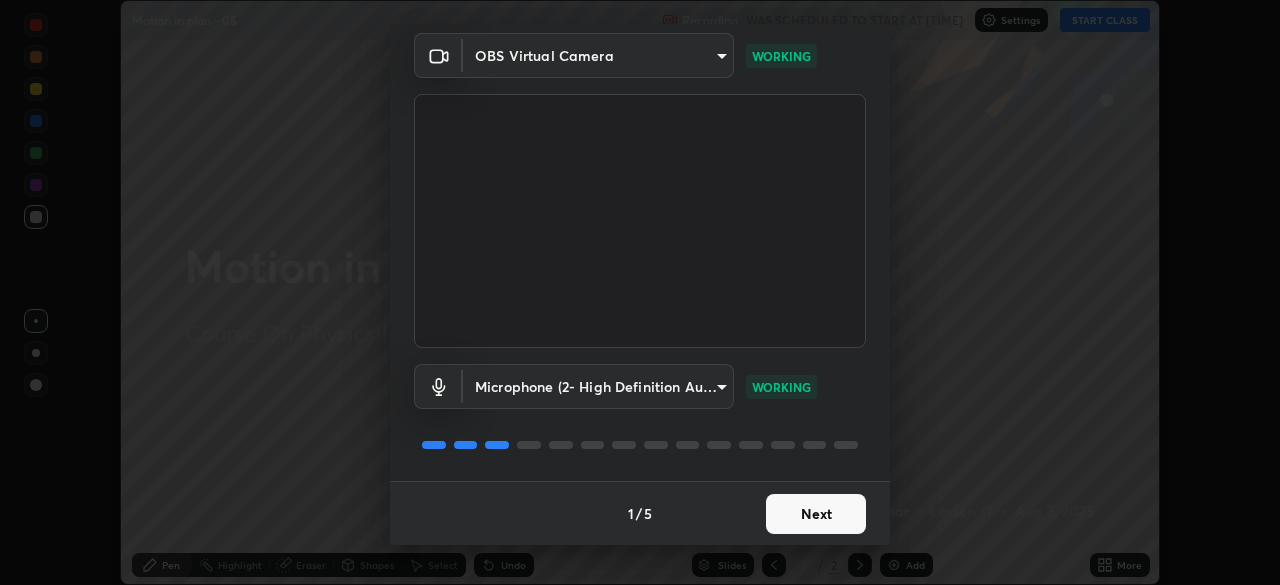 scroll, scrollTop: 0, scrollLeft: 0, axis: both 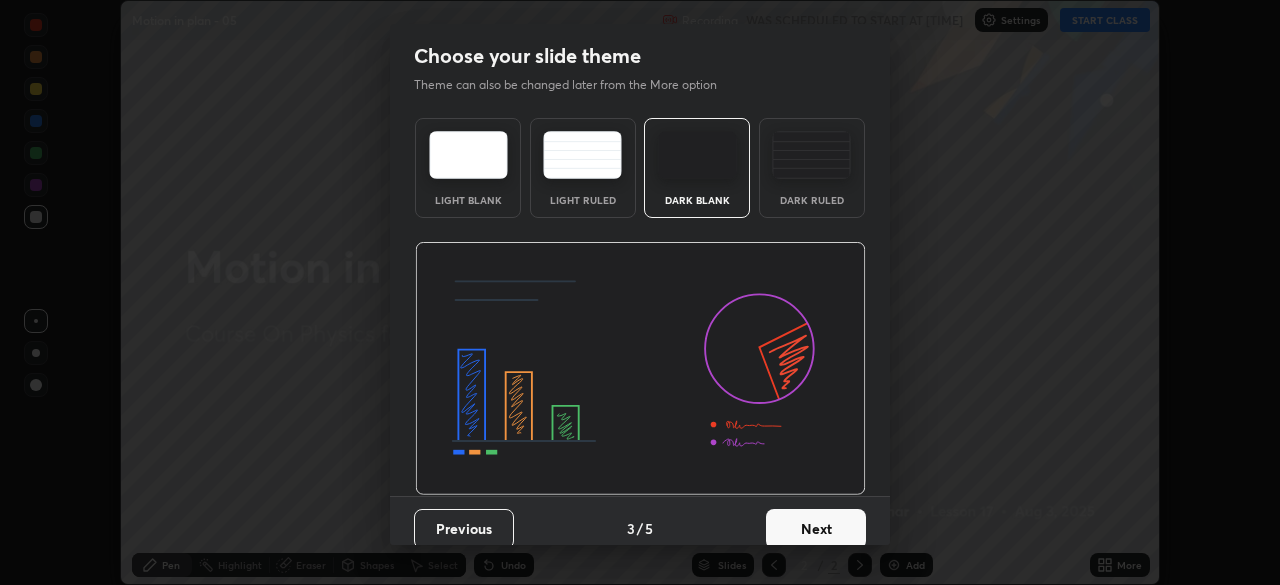 click on "Next" at bounding box center (816, 529) 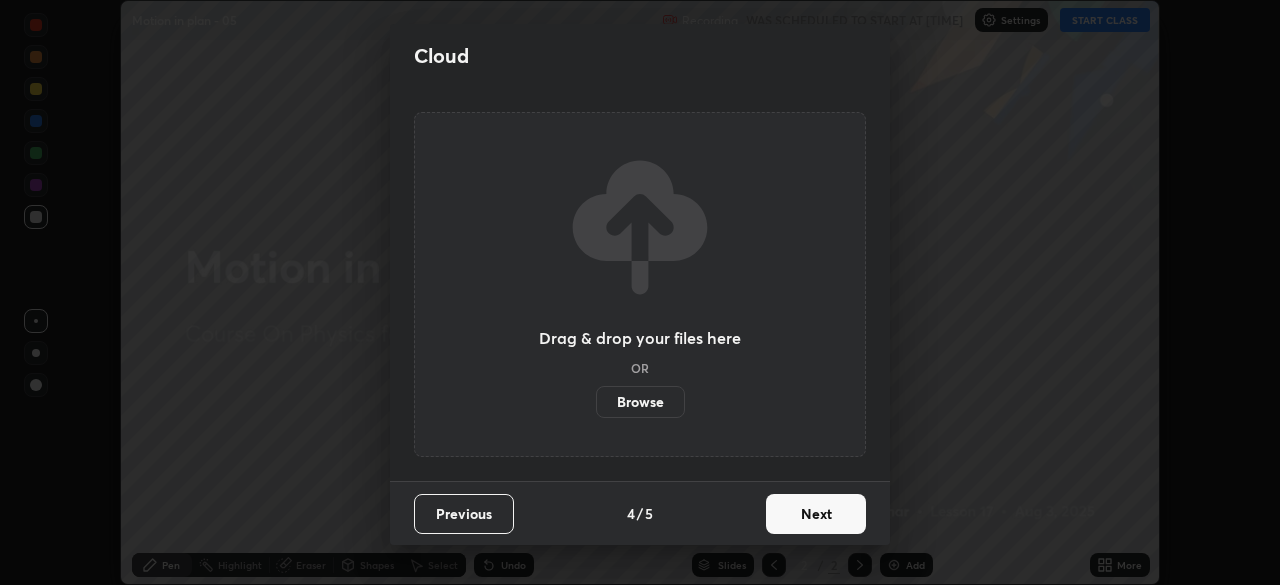 click on "Next" at bounding box center [816, 514] 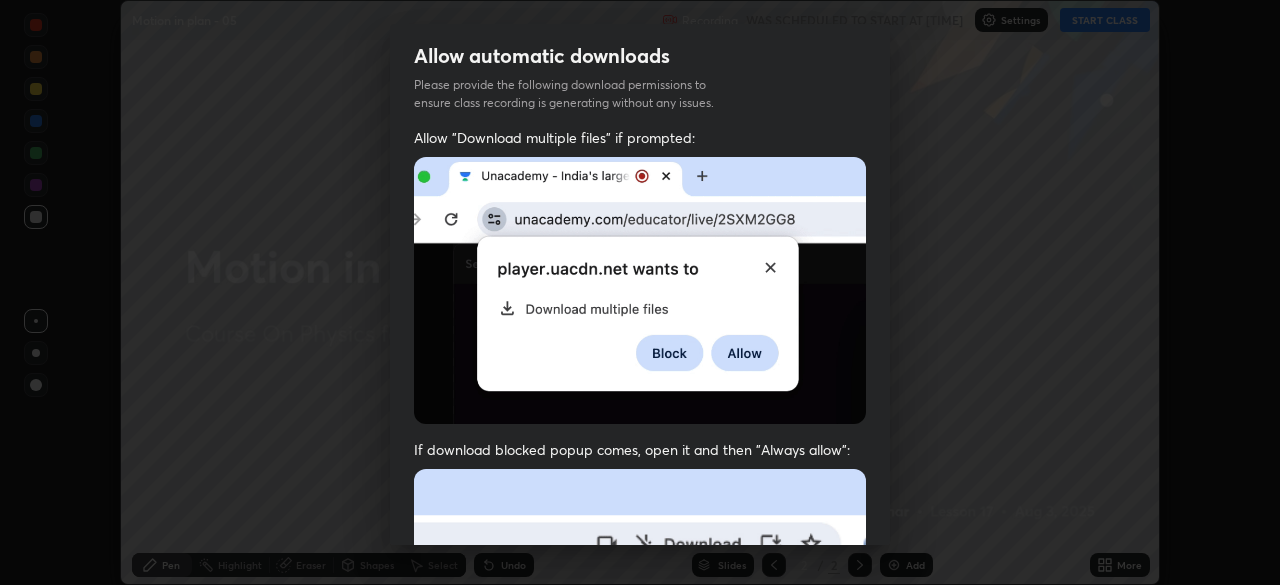 click on "Previous 5 / 5 Done" at bounding box center [640, 1002] 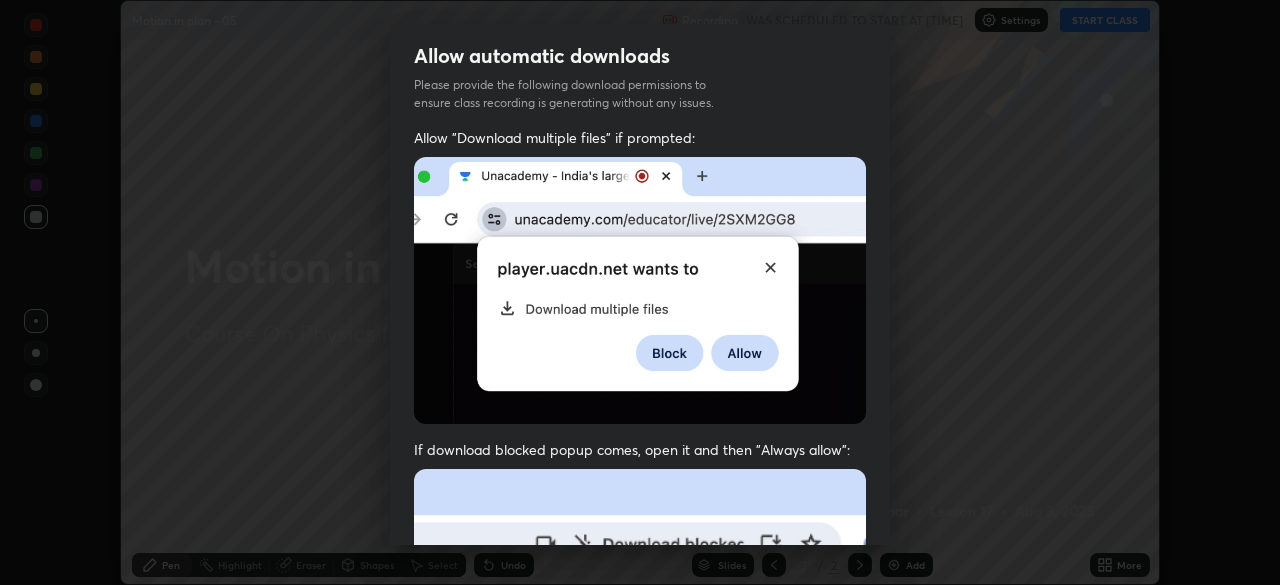 click on "Previous 5 / 5 Done" at bounding box center [640, 1002] 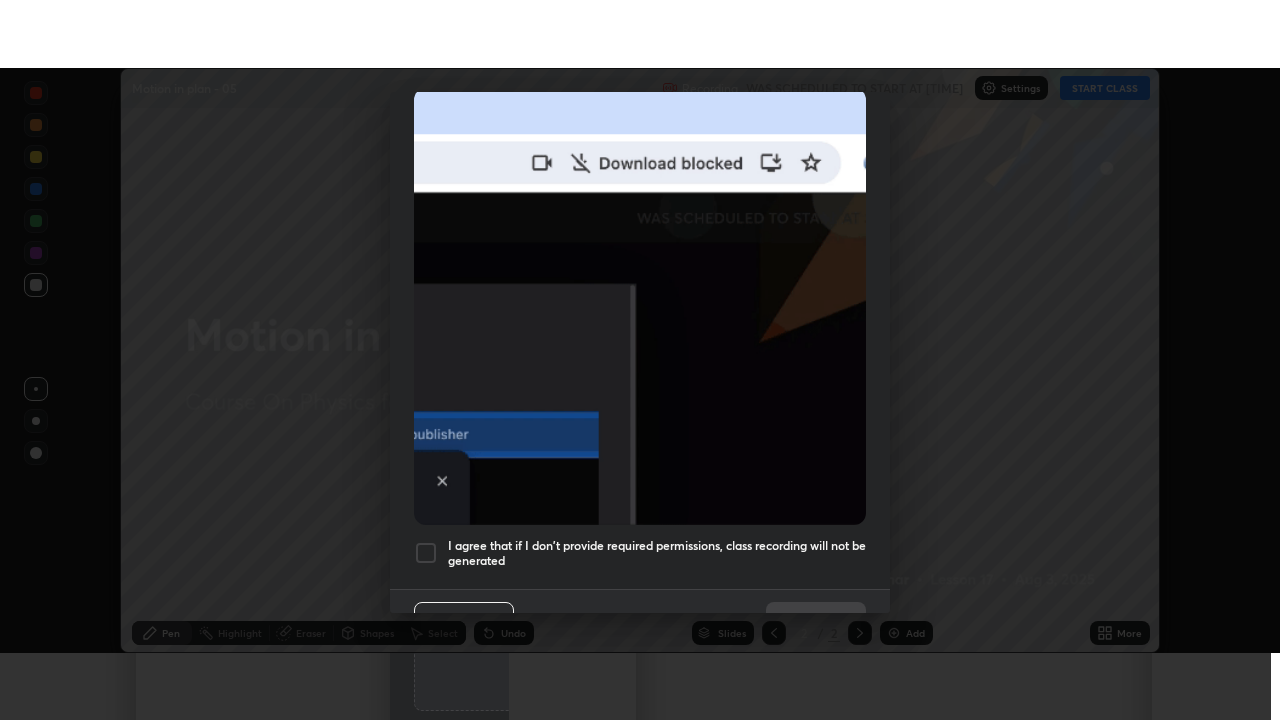 scroll, scrollTop: 479, scrollLeft: 0, axis: vertical 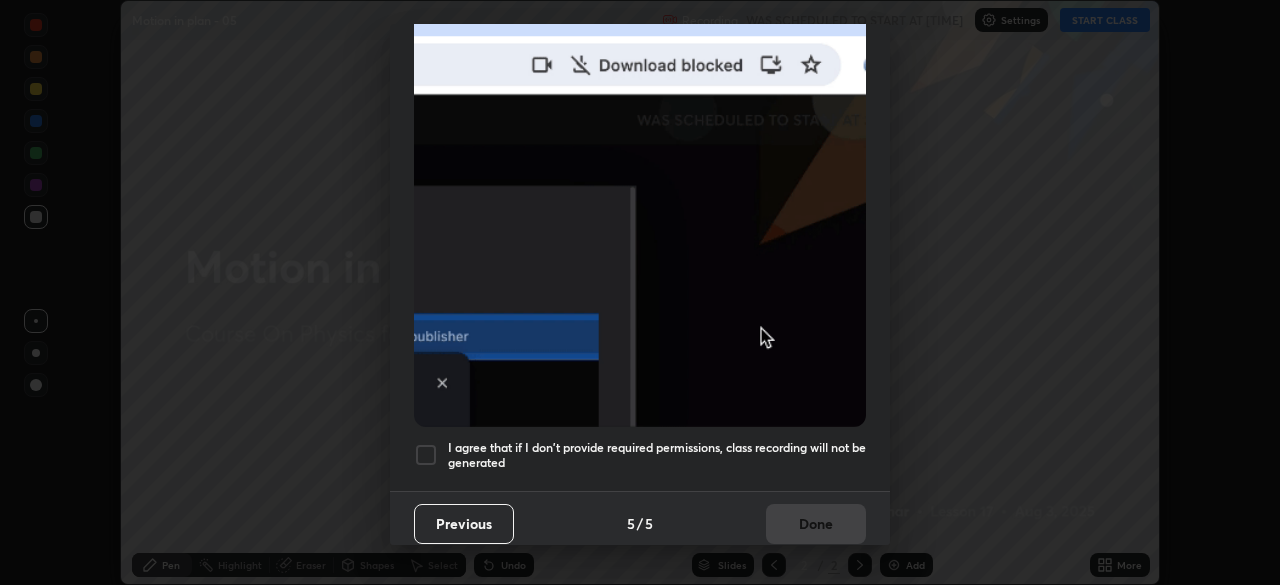 click on "I agree that if I don't provide required permissions, class recording will not be generated" at bounding box center (657, 455) 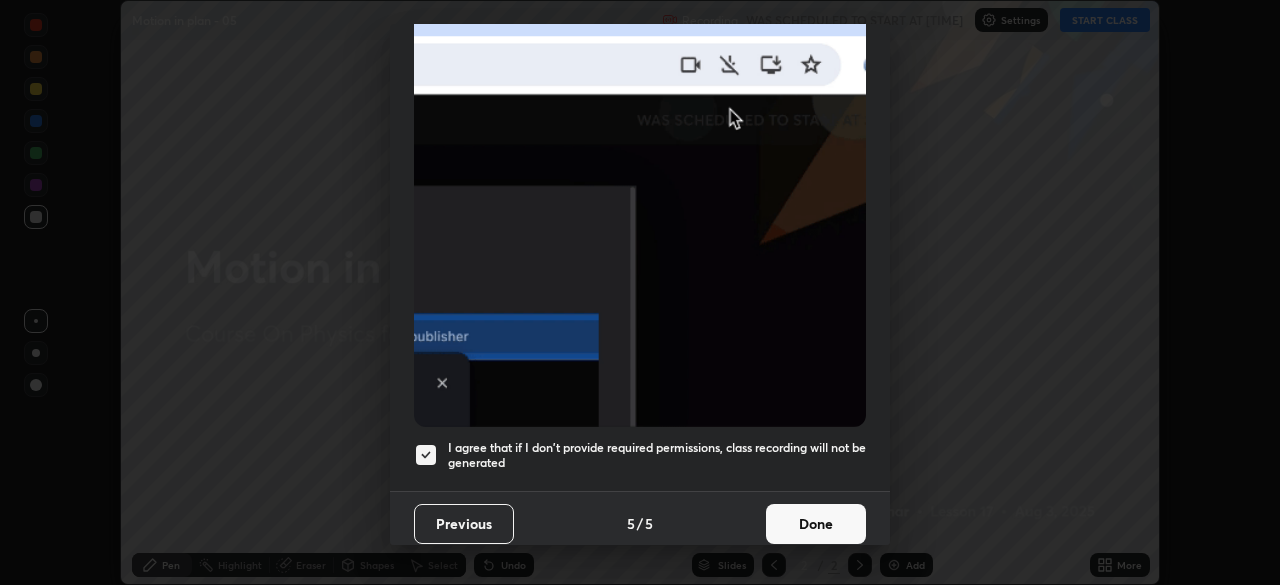 click on "Done" at bounding box center [816, 524] 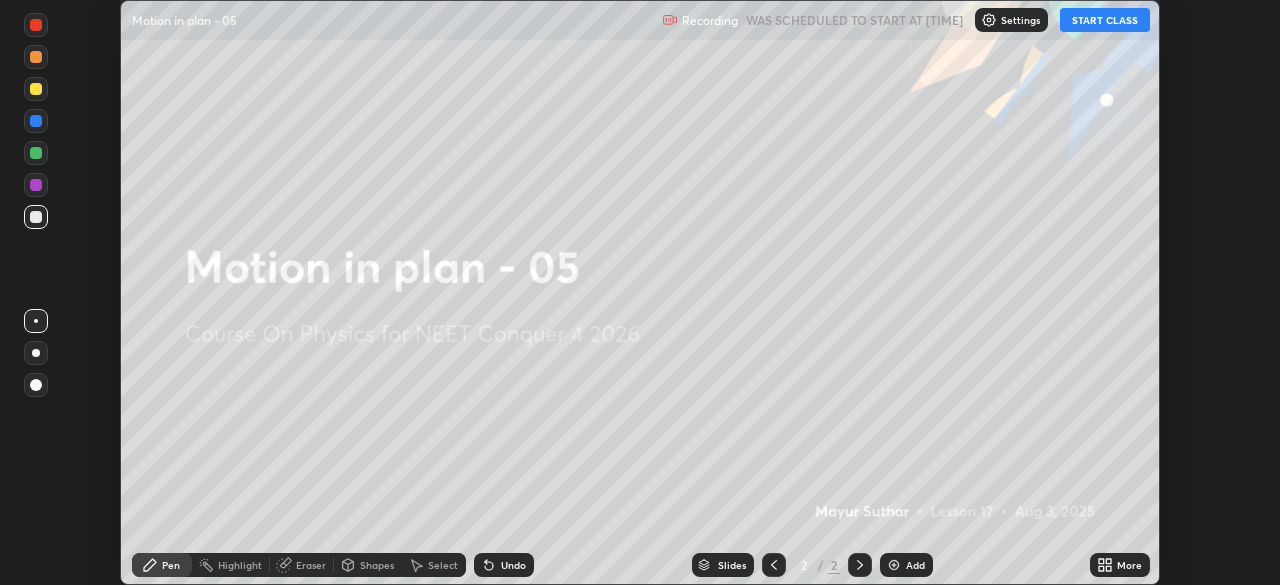 click 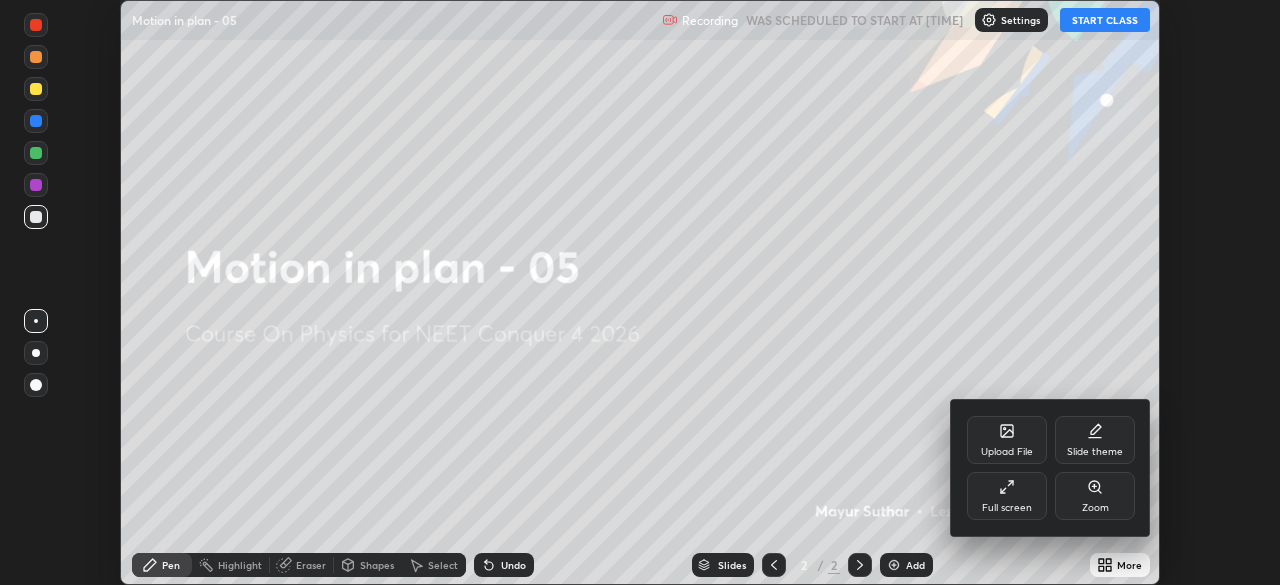 click on "Full screen" at bounding box center [1007, 508] 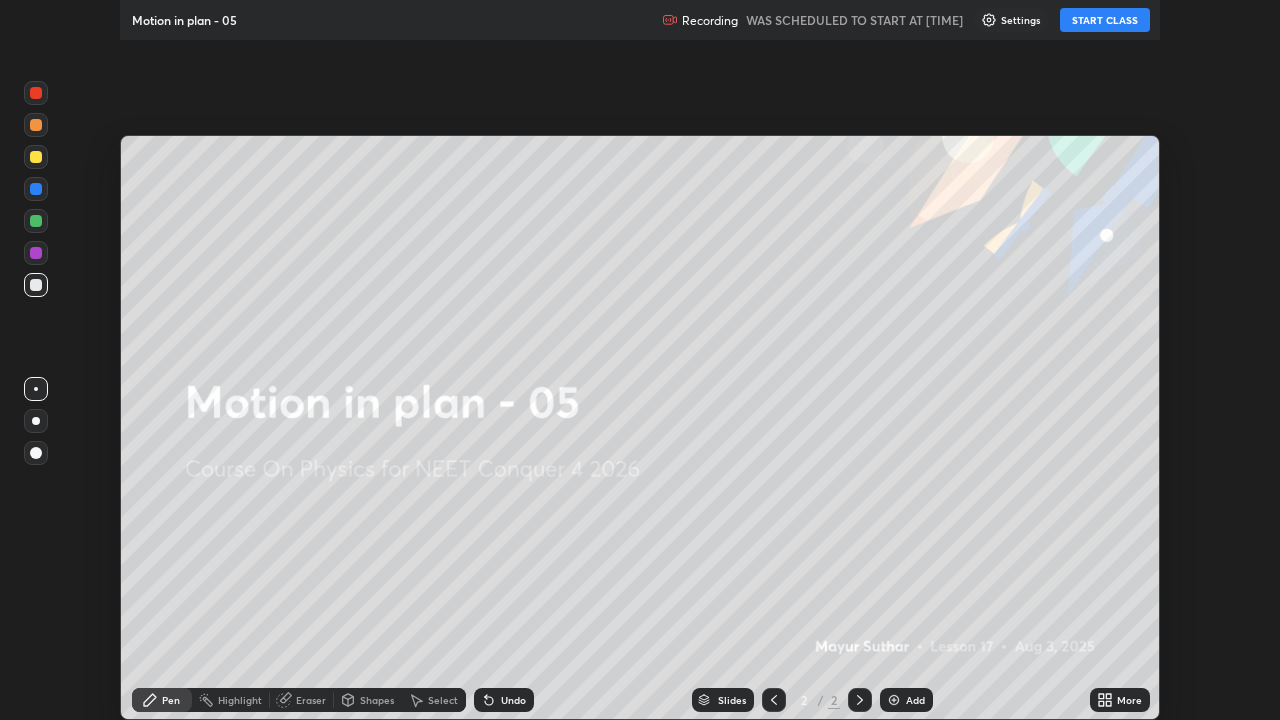 scroll, scrollTop: 99280, scrollLeft: 98720, axis: both 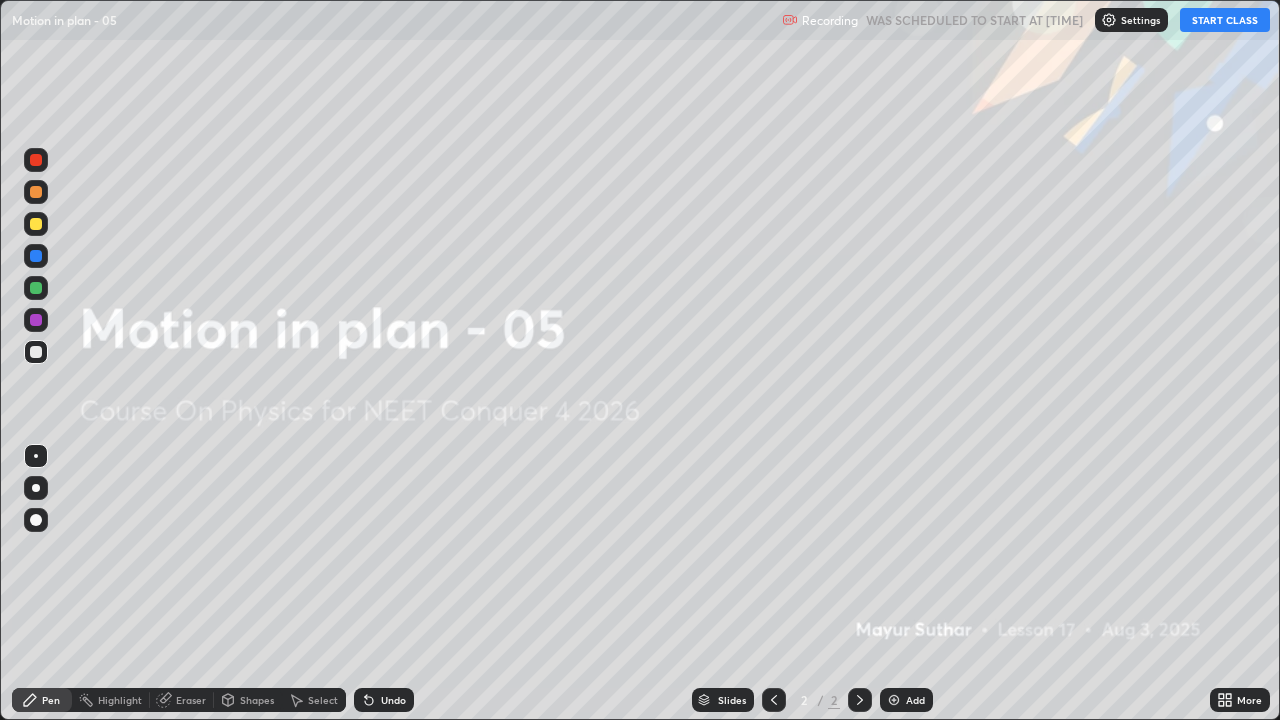 click on "START CLASS" at bounding box center [1225, 20] 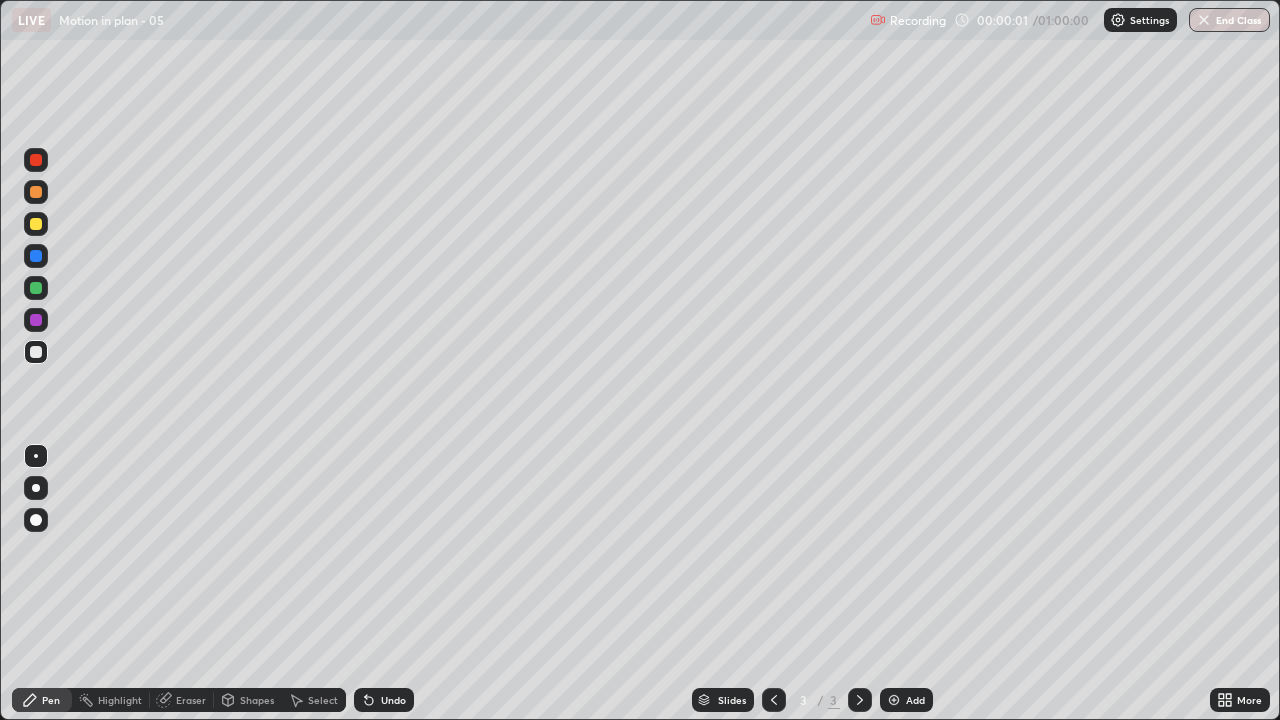 click at bounding box center [36, 520] 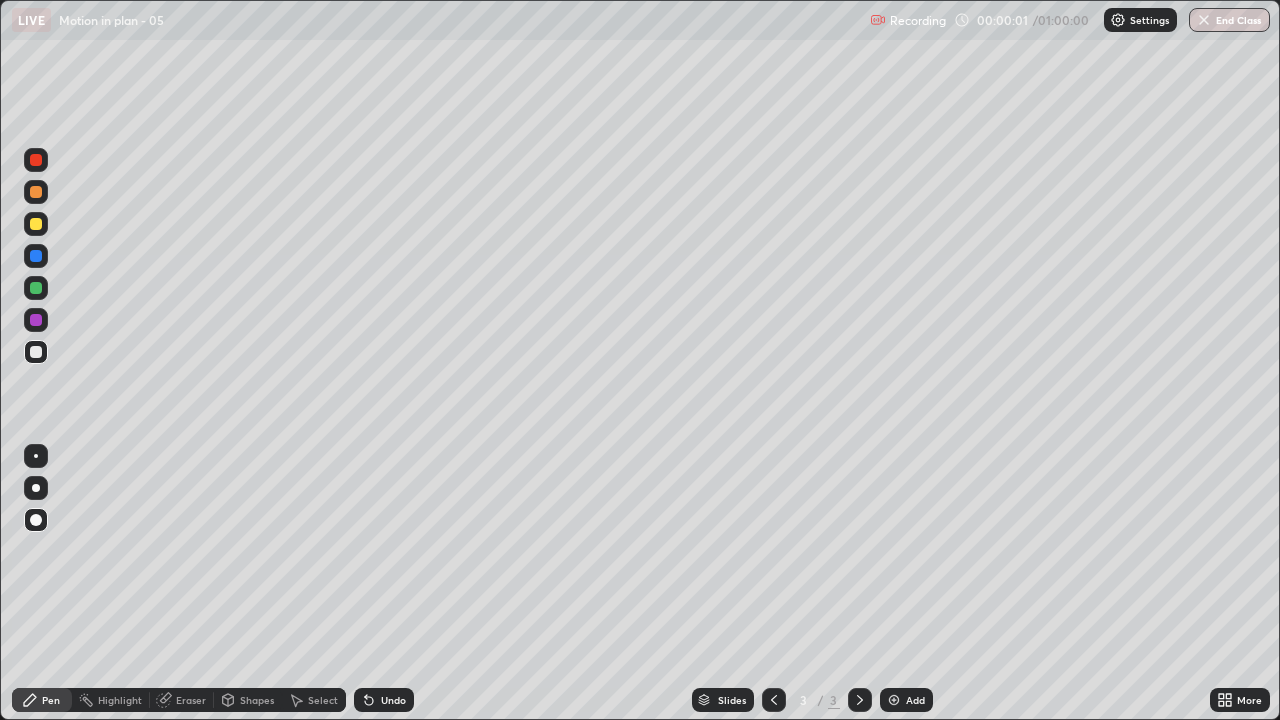 click at bounding box center (36, 352) 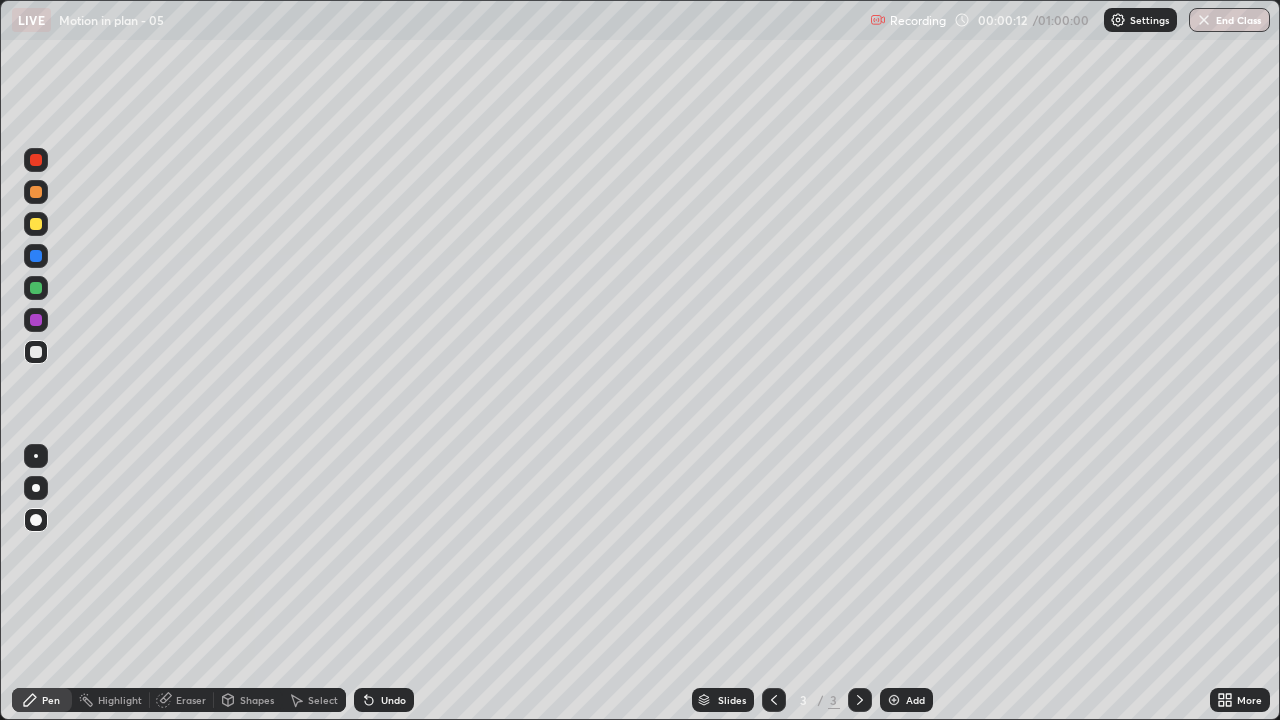 click at bounding box center [36, 160] 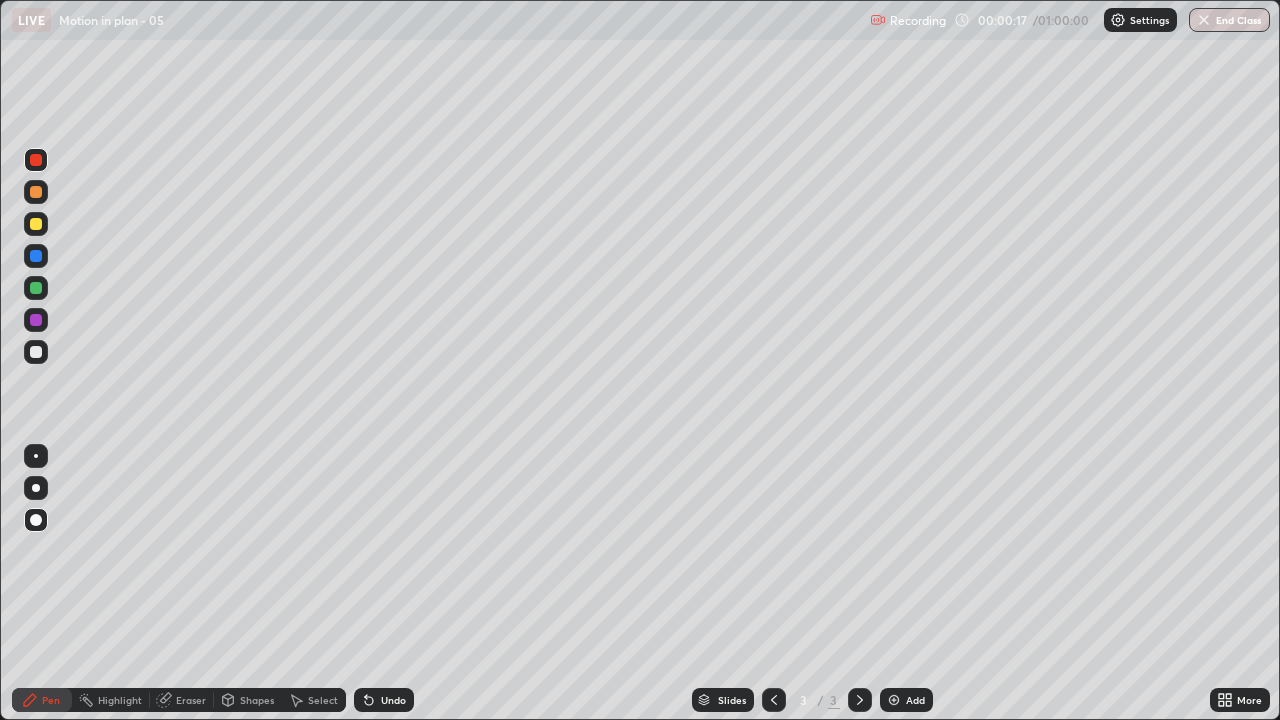 click at bounding box center (36, 320) 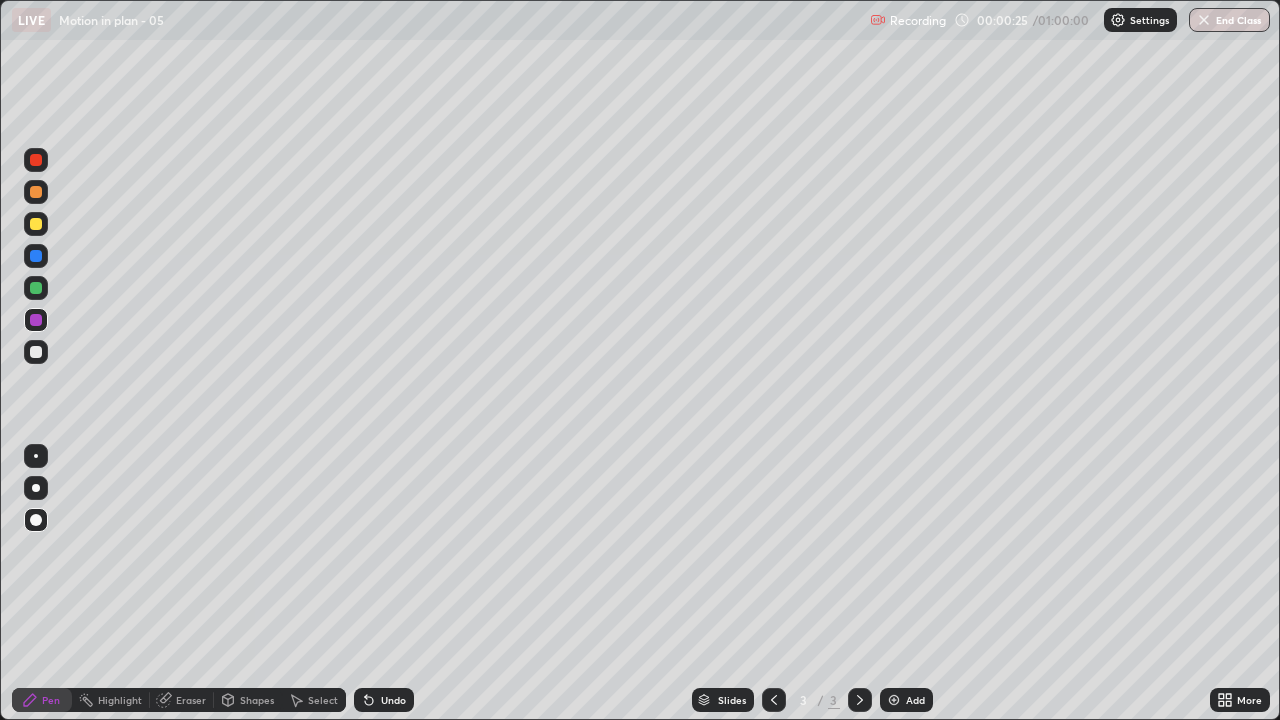 click at bounding box center [36, 160] 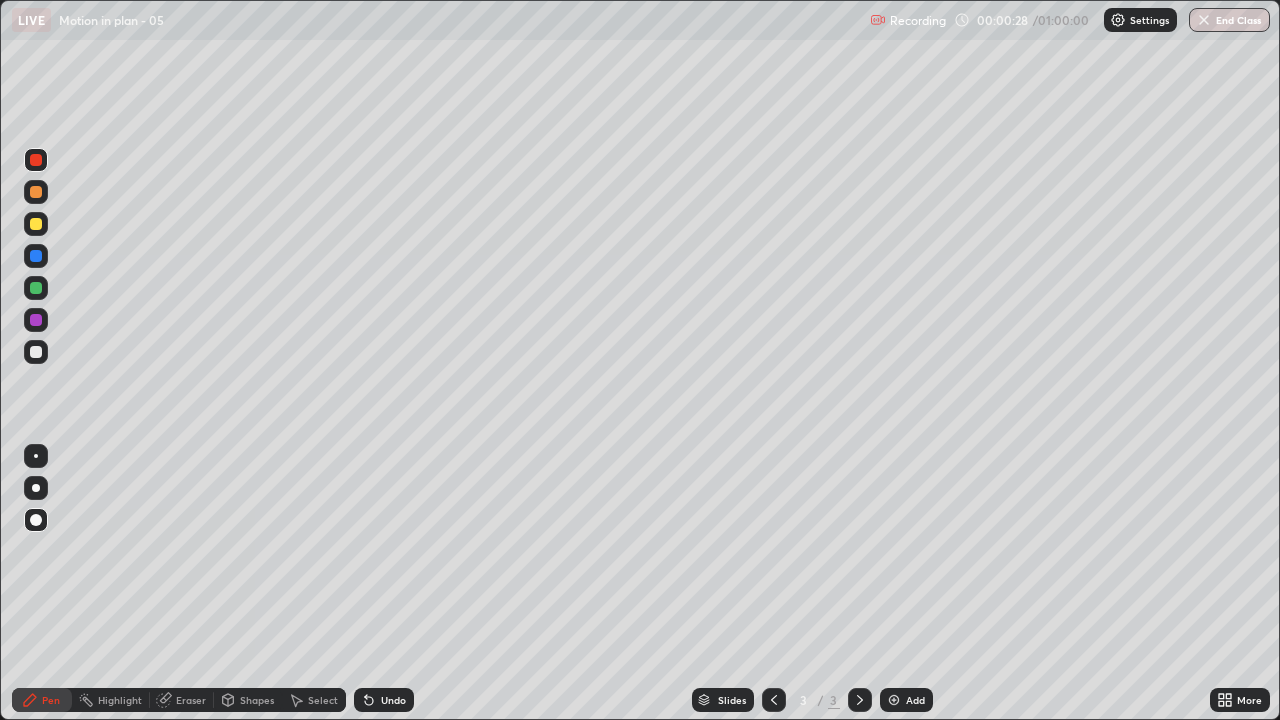 click at bounding box center (36, 256) 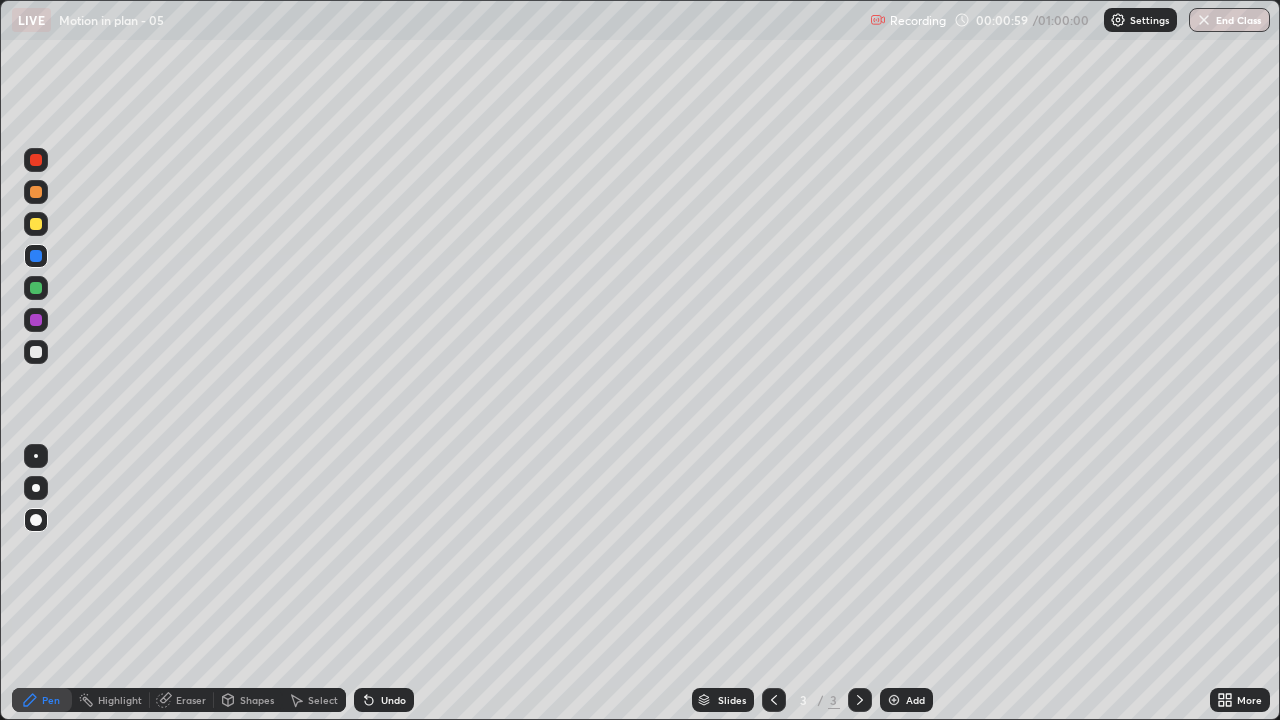 click at bounding box center (36, 320) 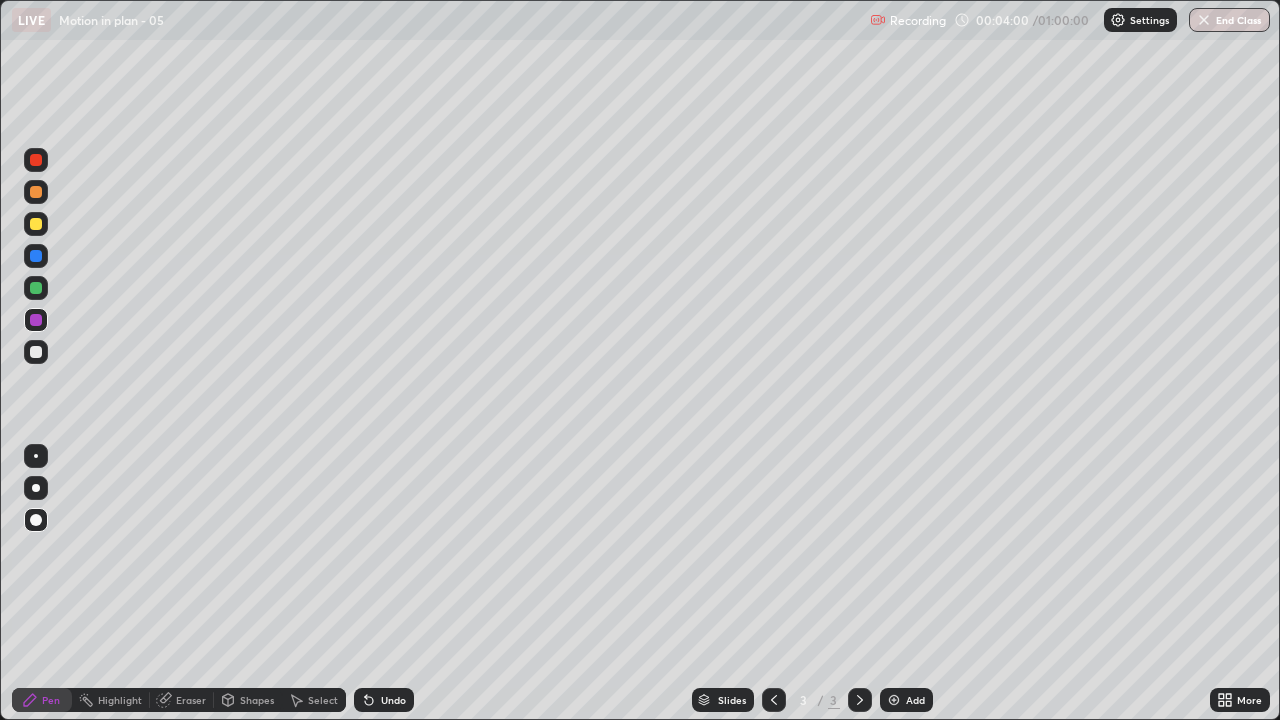 click at bounding box center (36, 224) 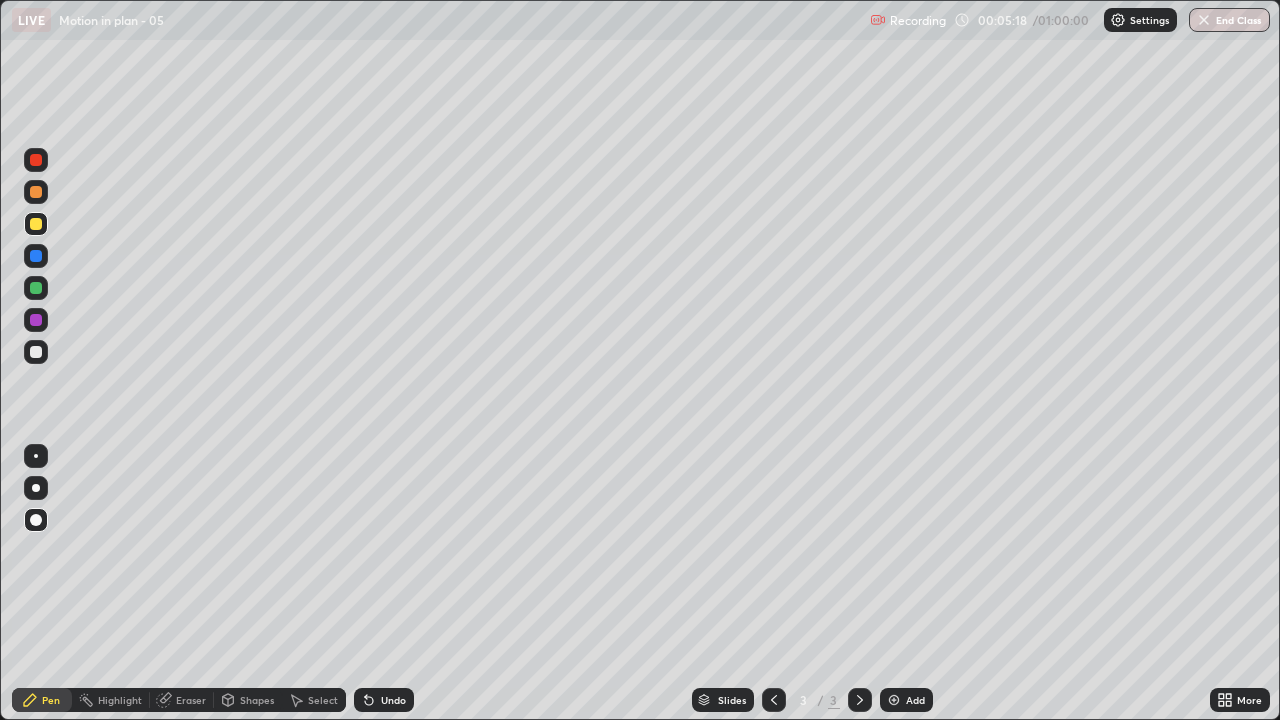 click at bounding box center [36, 352] 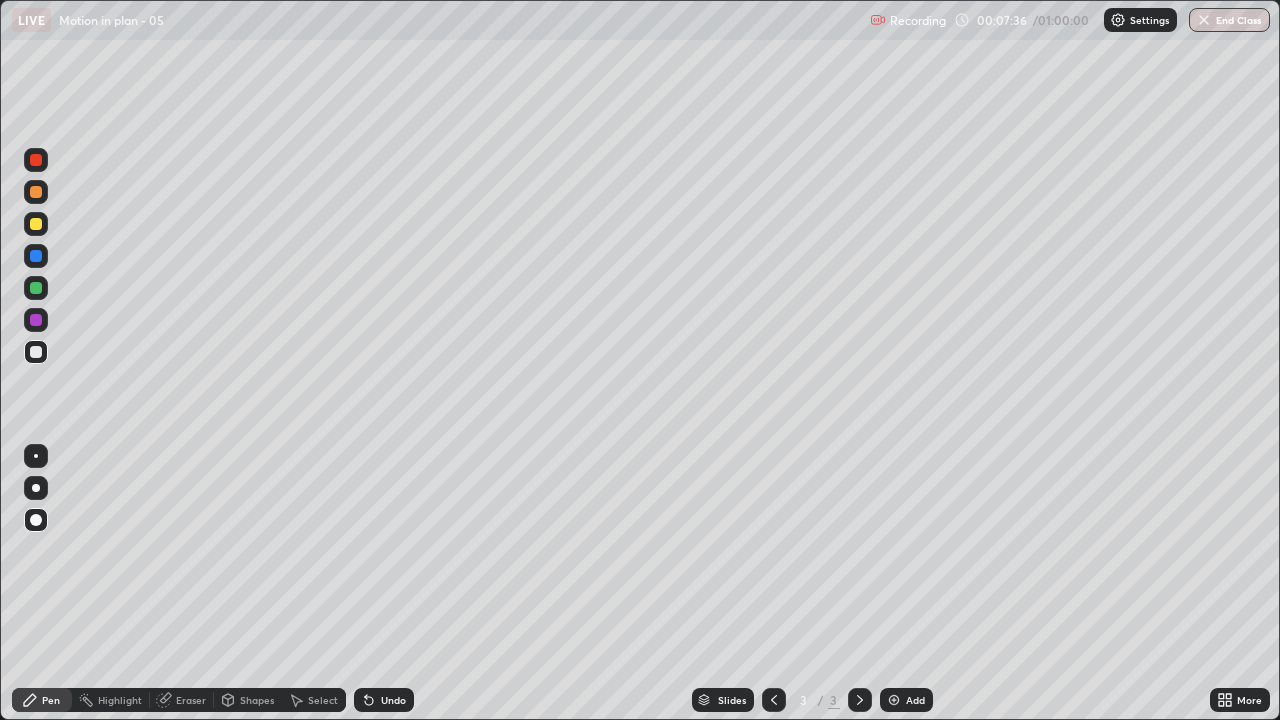 click at bounding box center (894, 700) 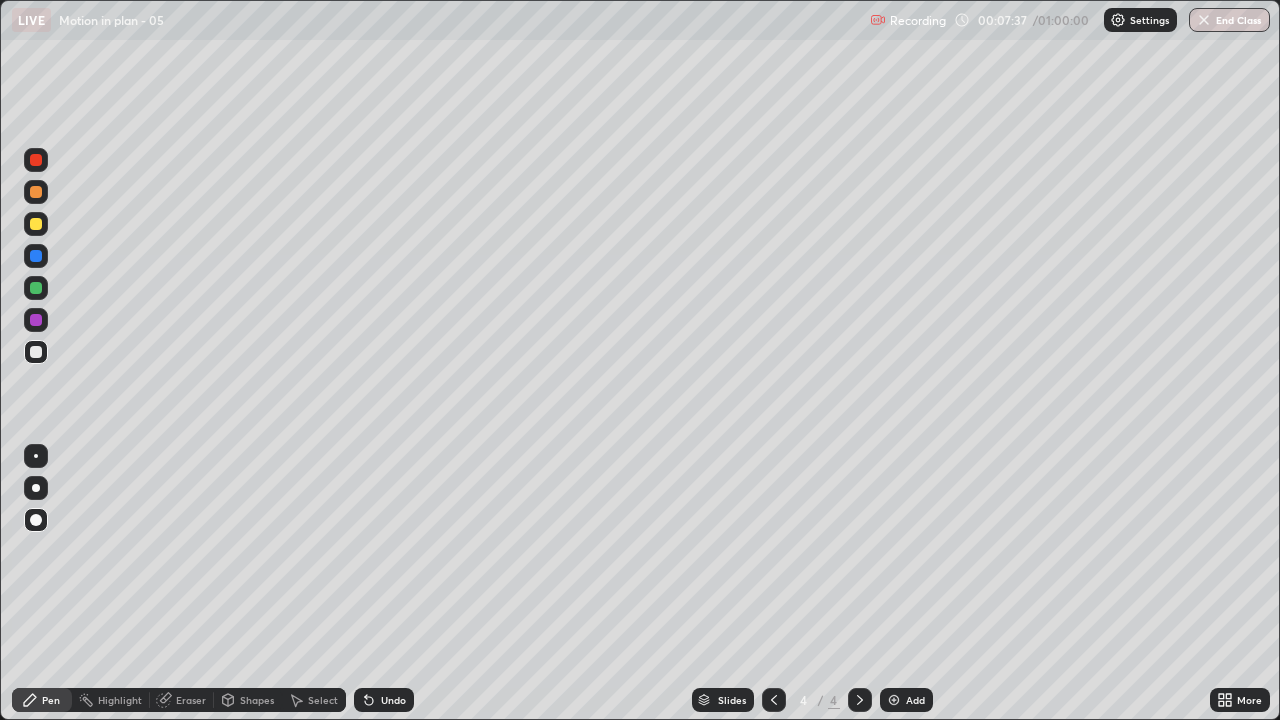 click 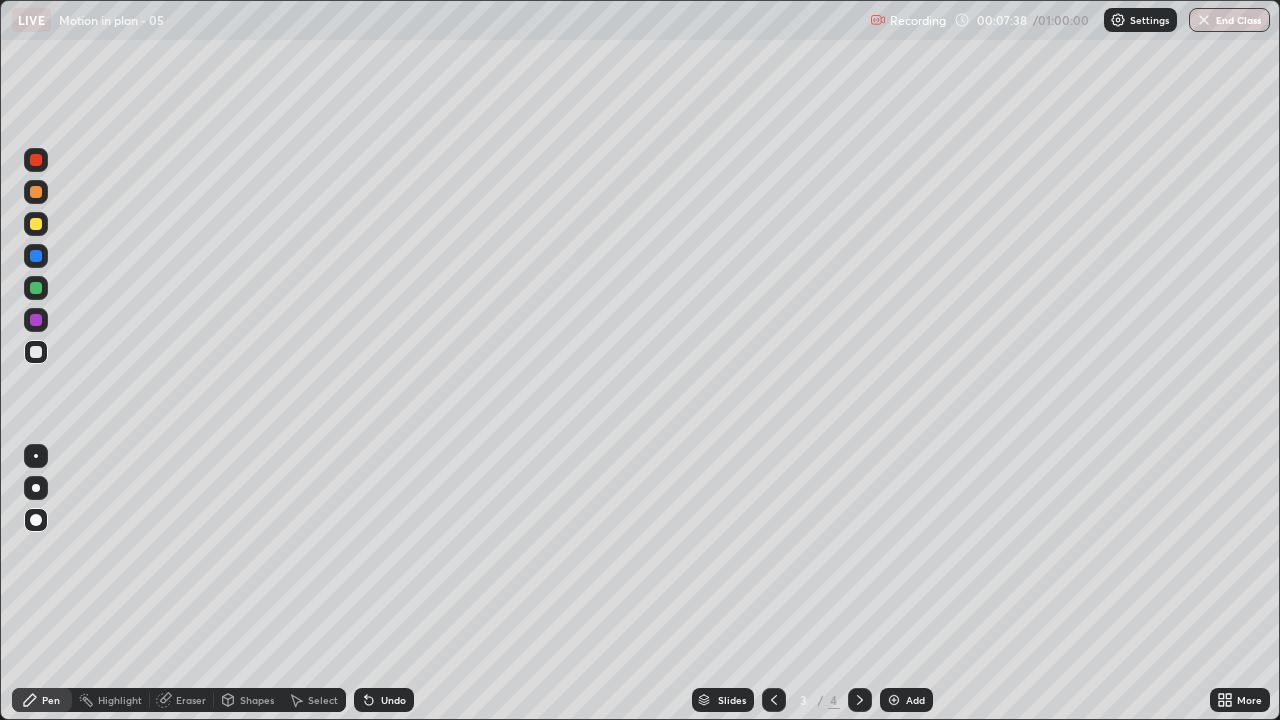click at bounding box center (860, 700) 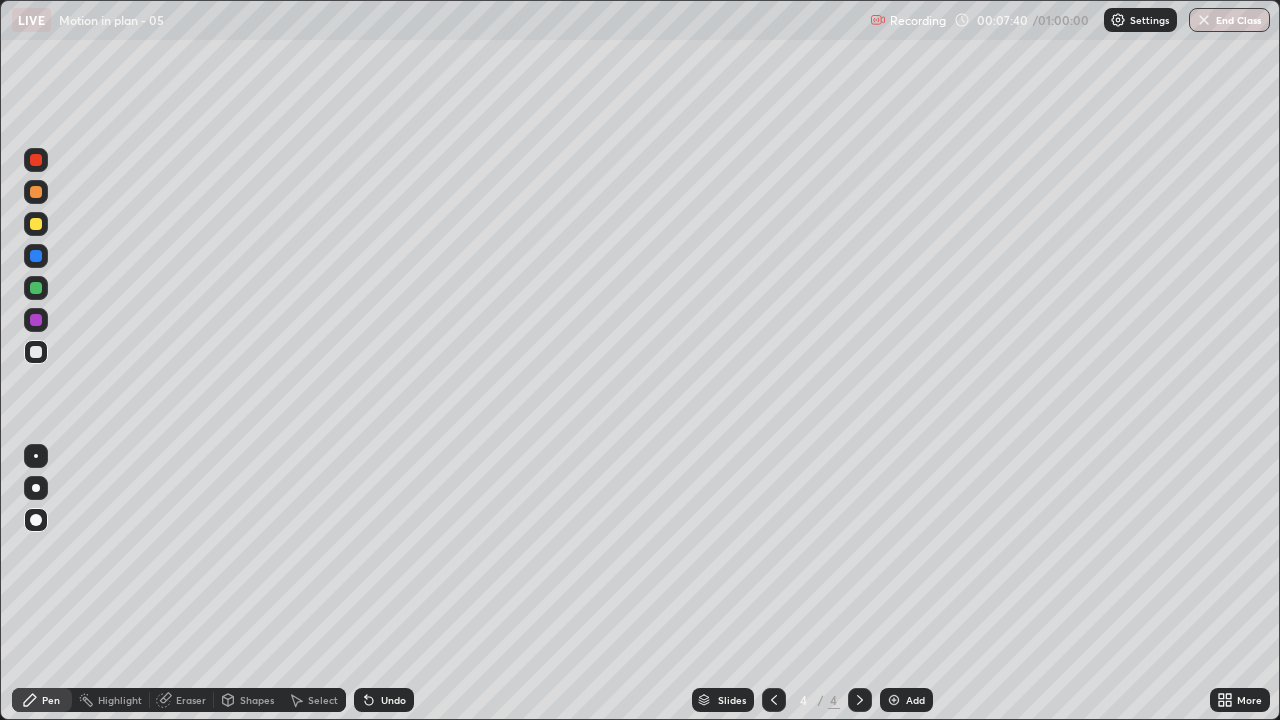 click at bounding box center (36, 352) 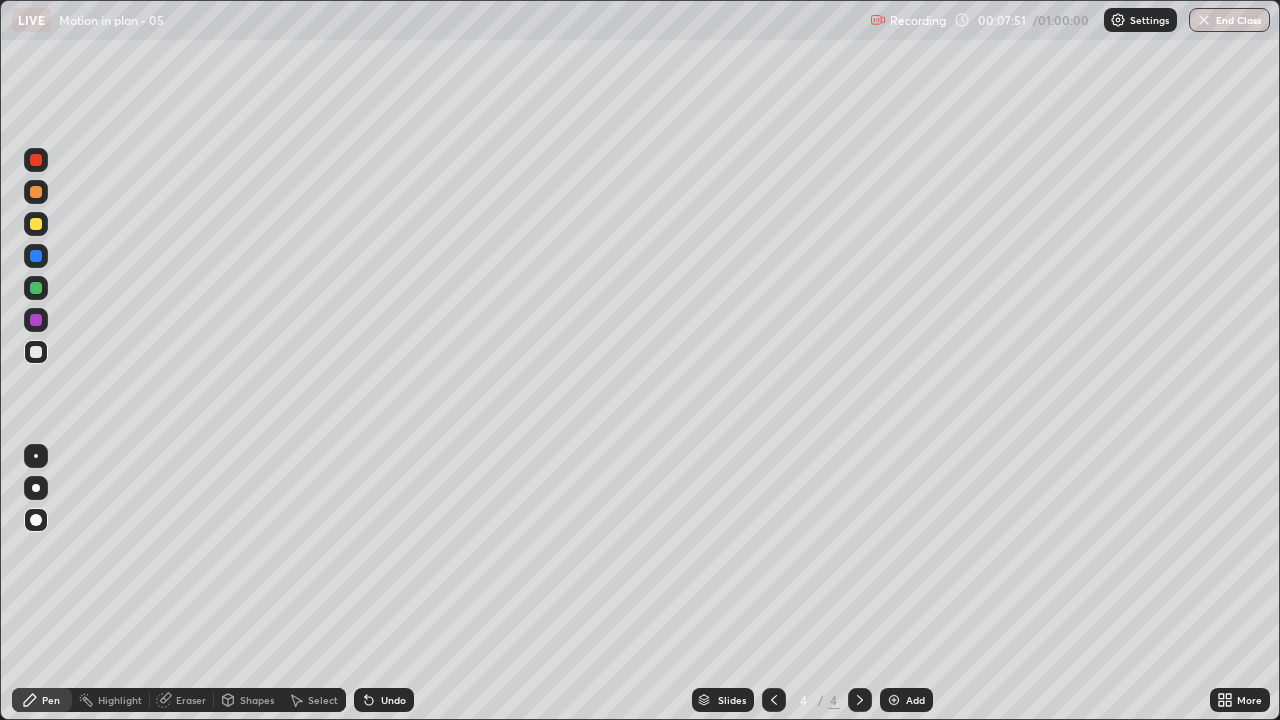 click at bounding box center (36, 160) 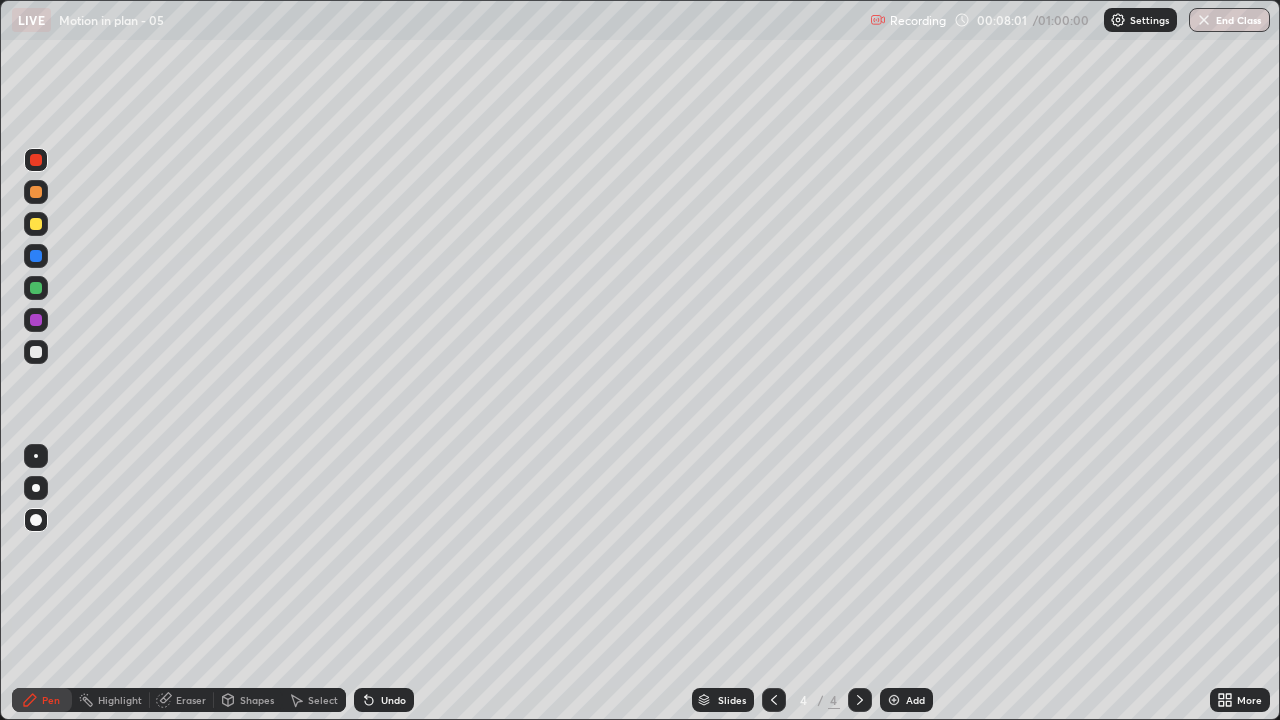 click at bounding box center [36, 288] 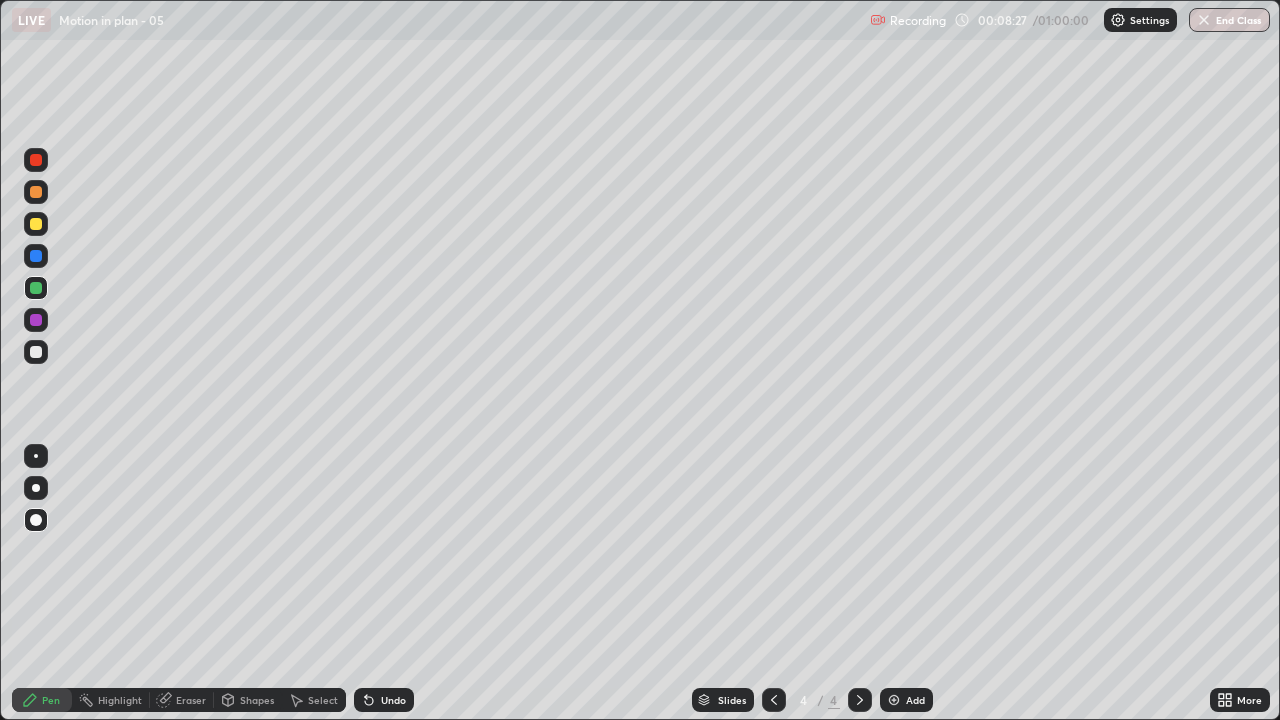 click on "Undo" at bounding box center [393, 700] 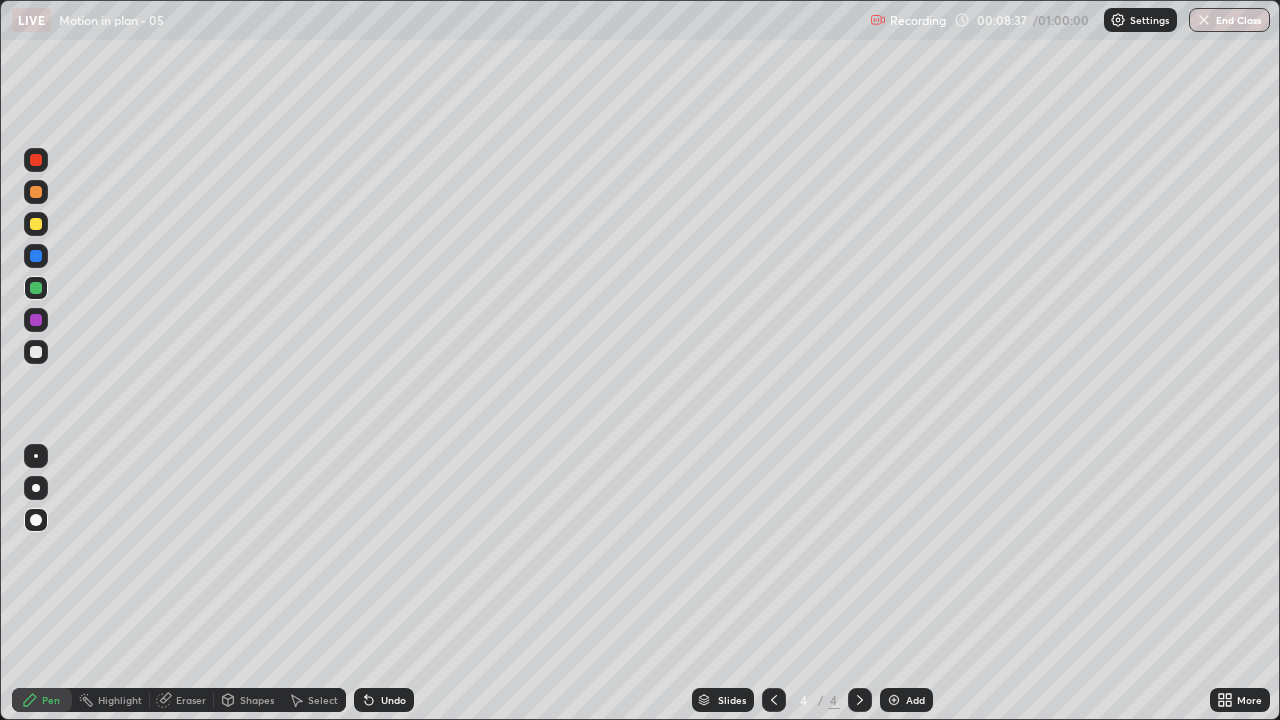 click 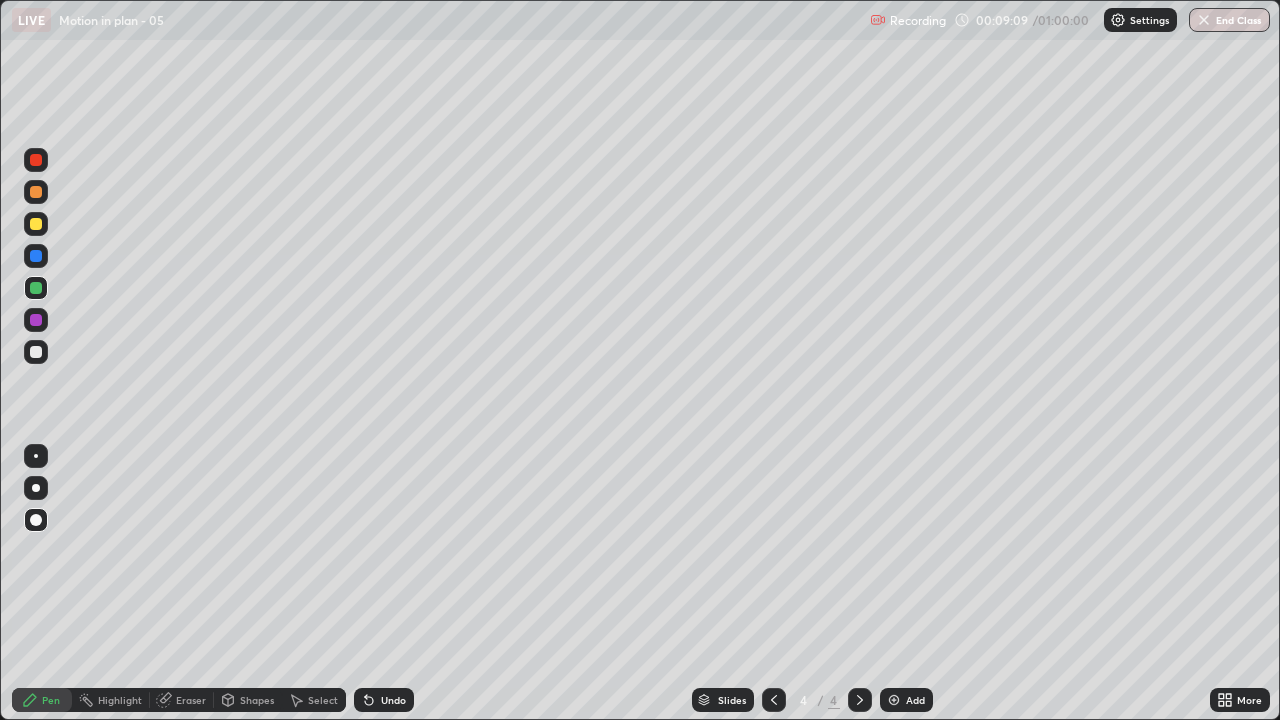 click at bounding box center (774, 700) 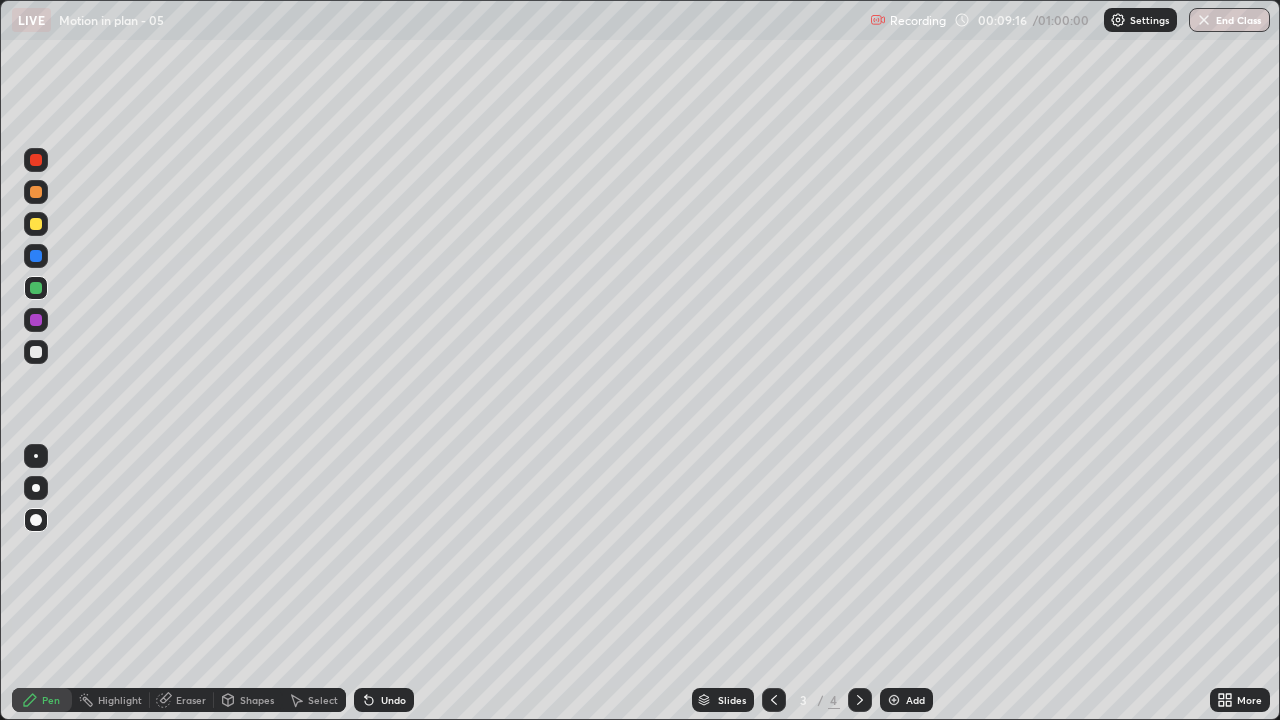 click 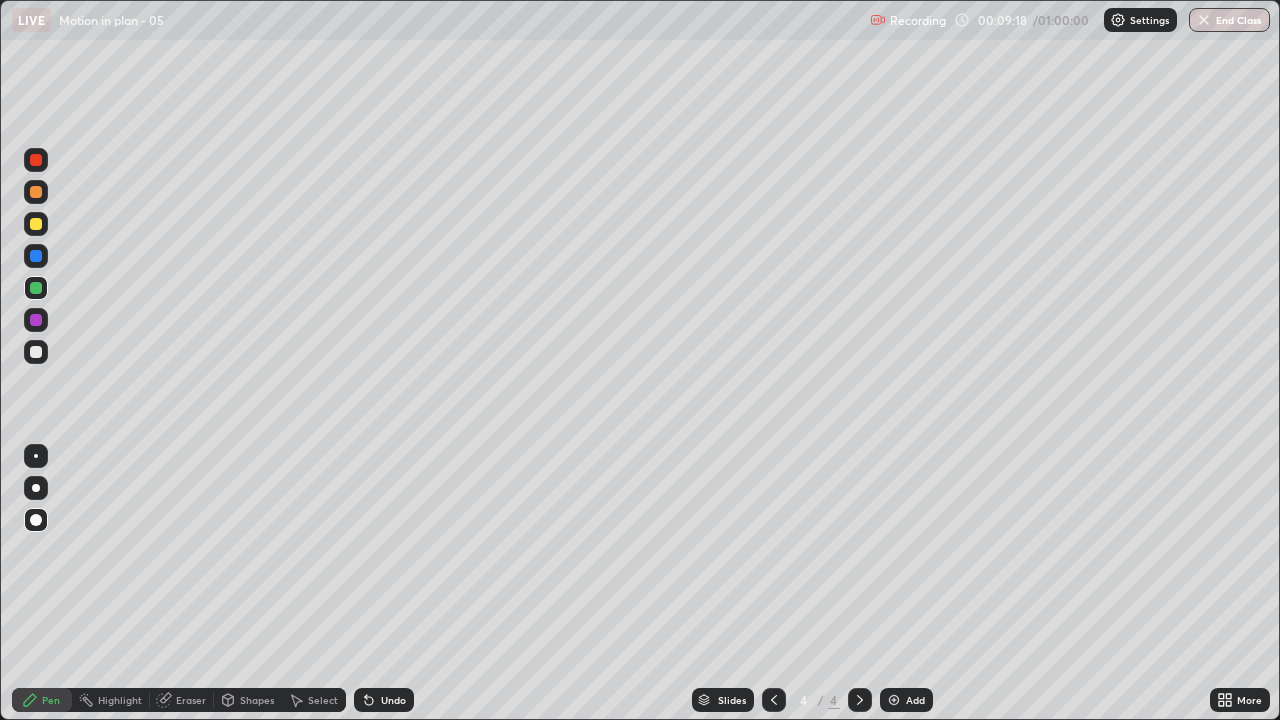 click at bounding box center [36, 192] 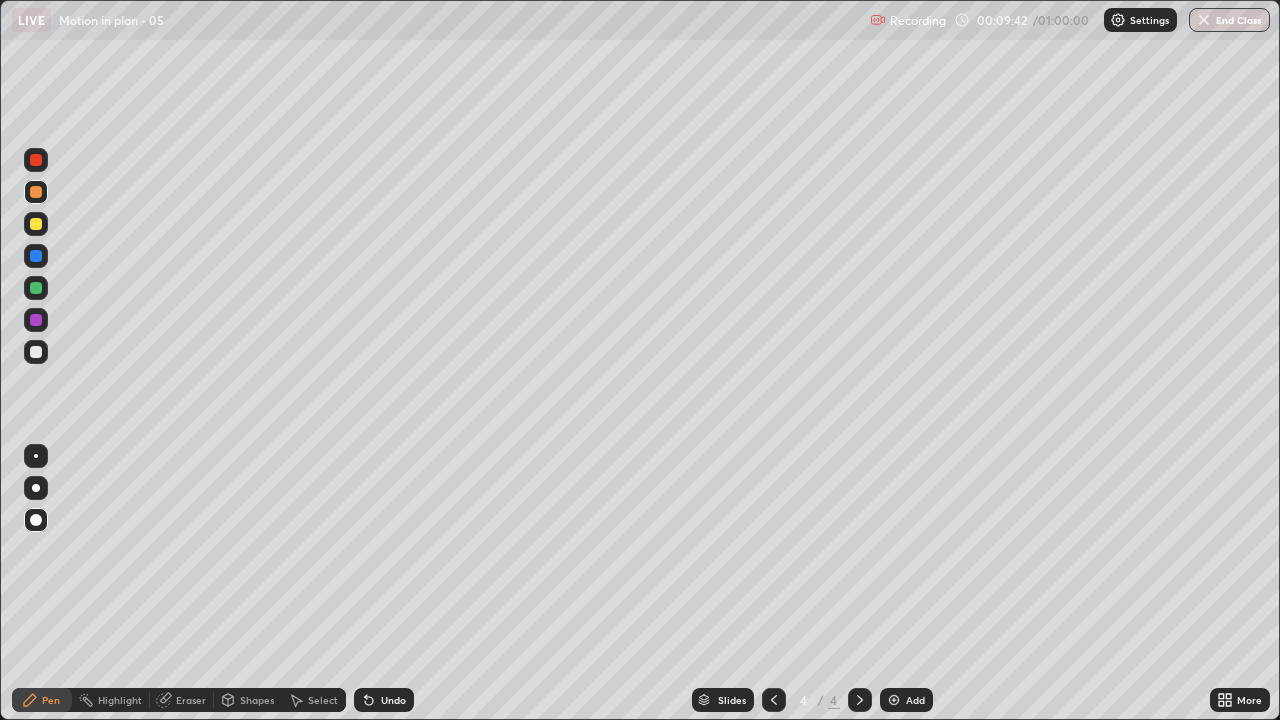 click 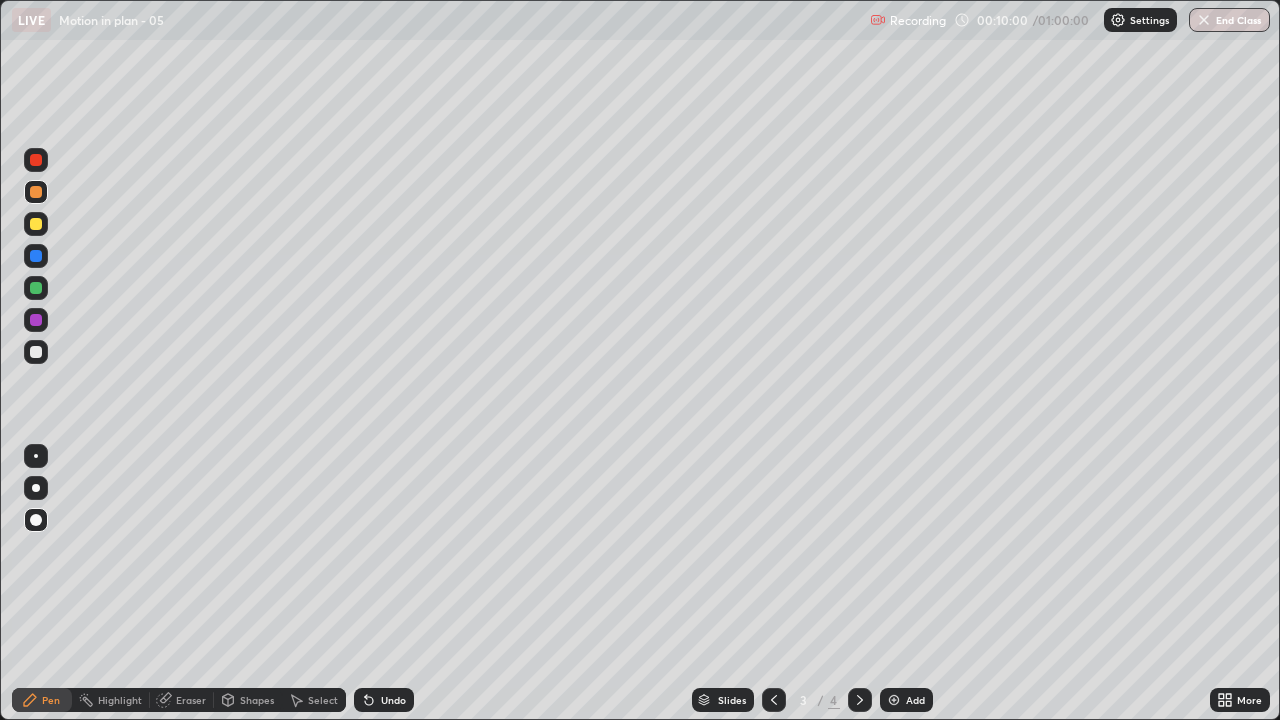 click at bounding box center (860, 700) 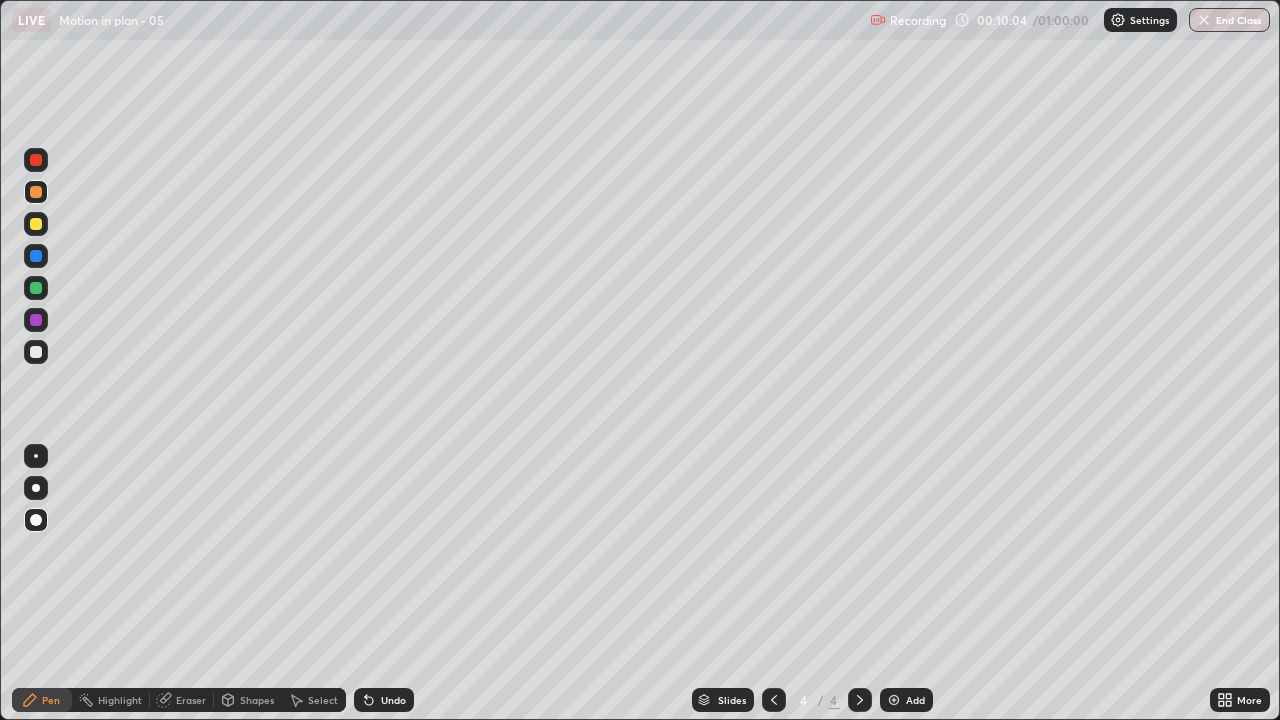click at bounding box center [36, 256] 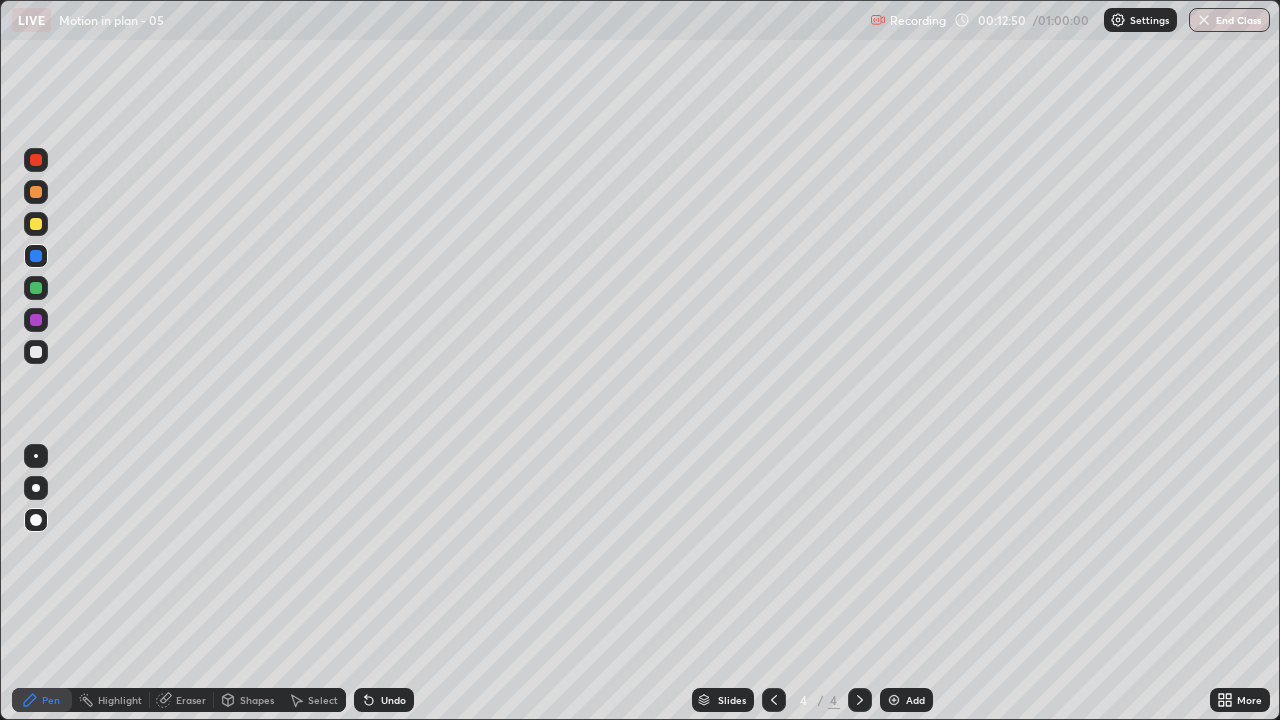 click 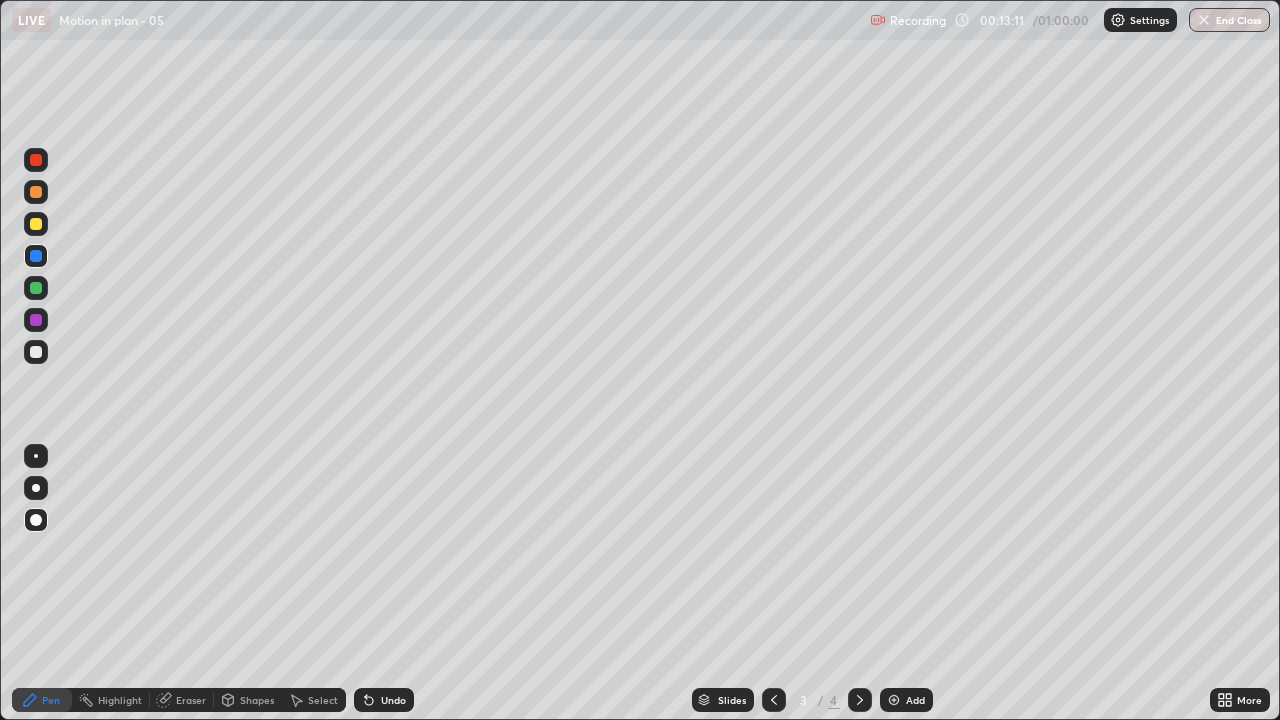 click at bounding box center (36, 320) 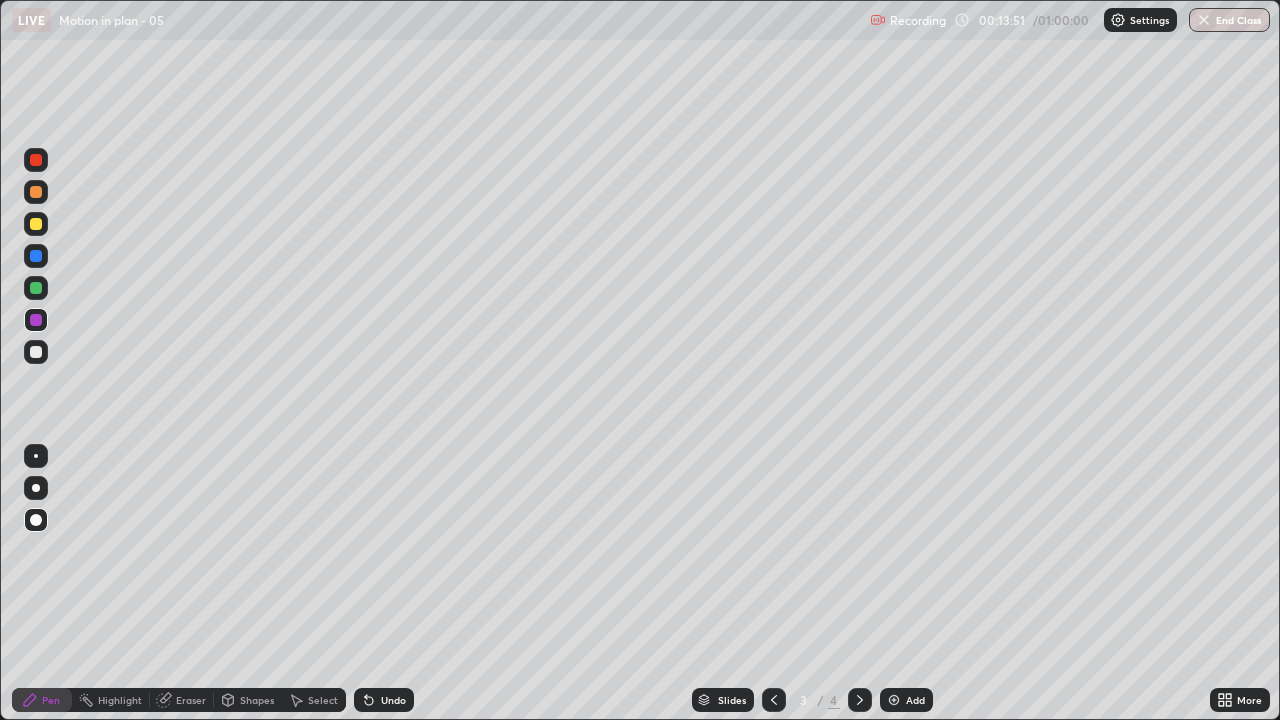 click 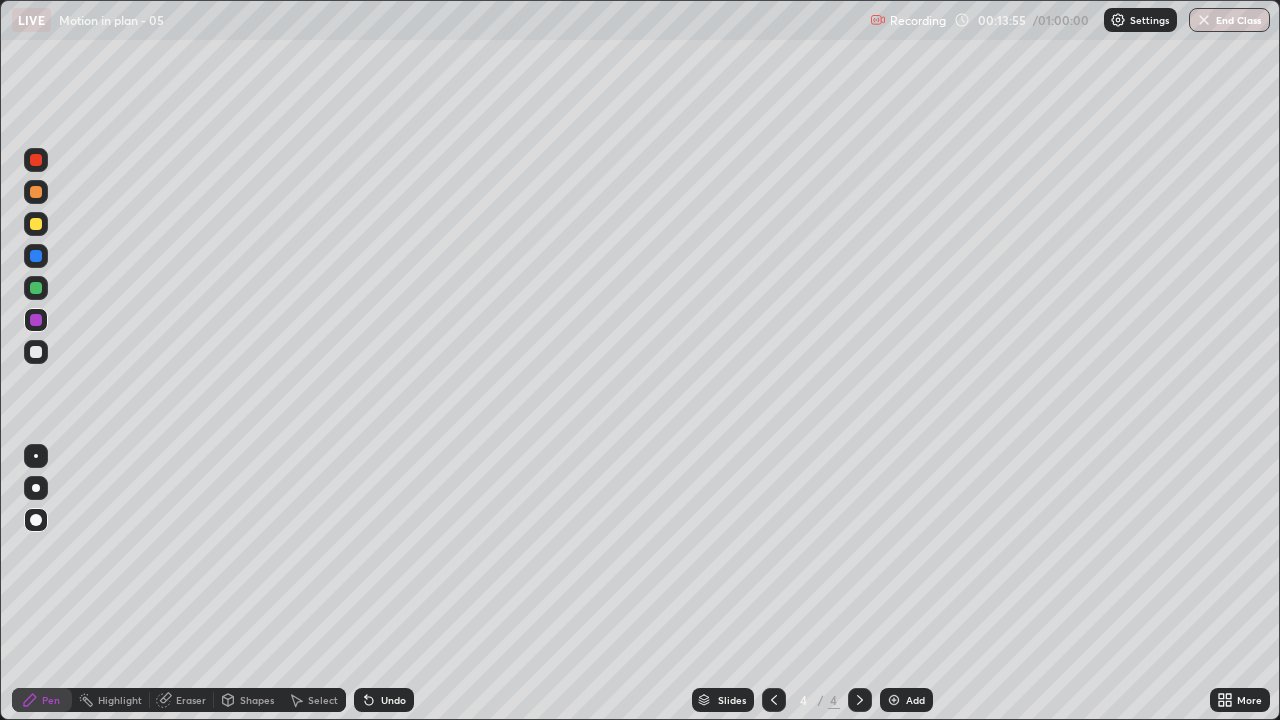 click at bounding box center (894, 700) 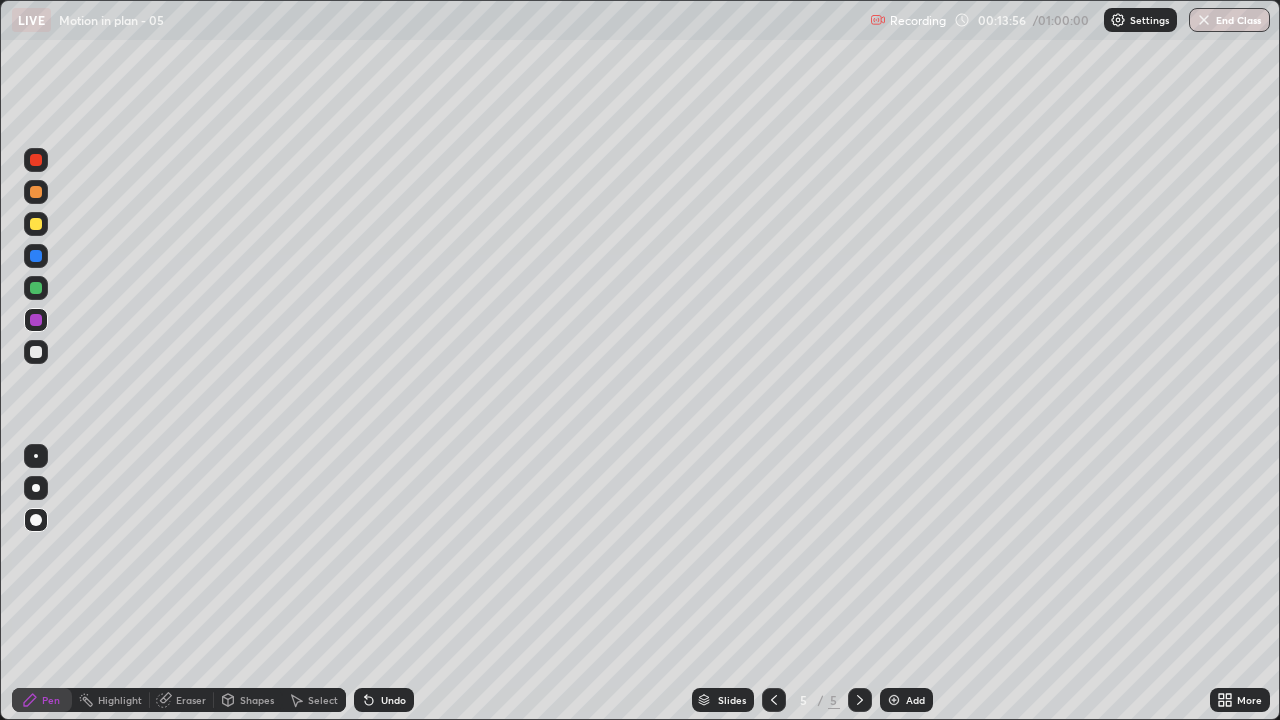 click at bounding box center (36, 352) 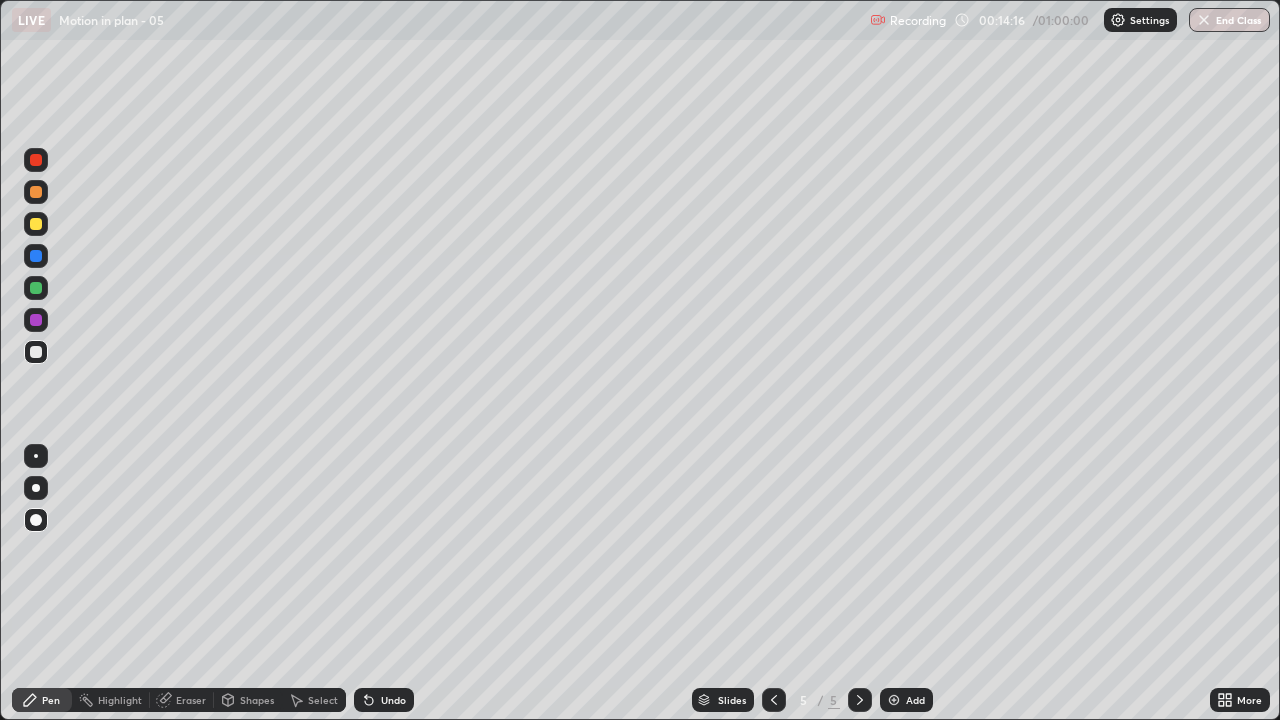 click 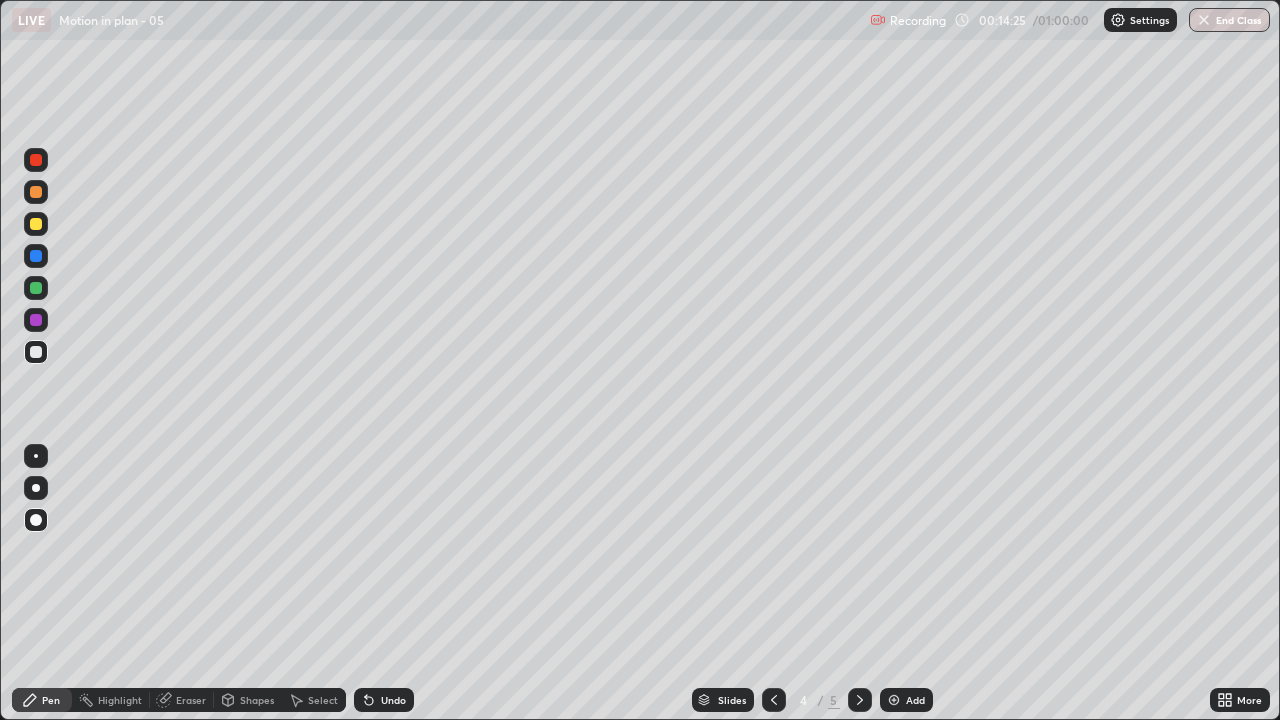 click at bounding box center [774, 700] 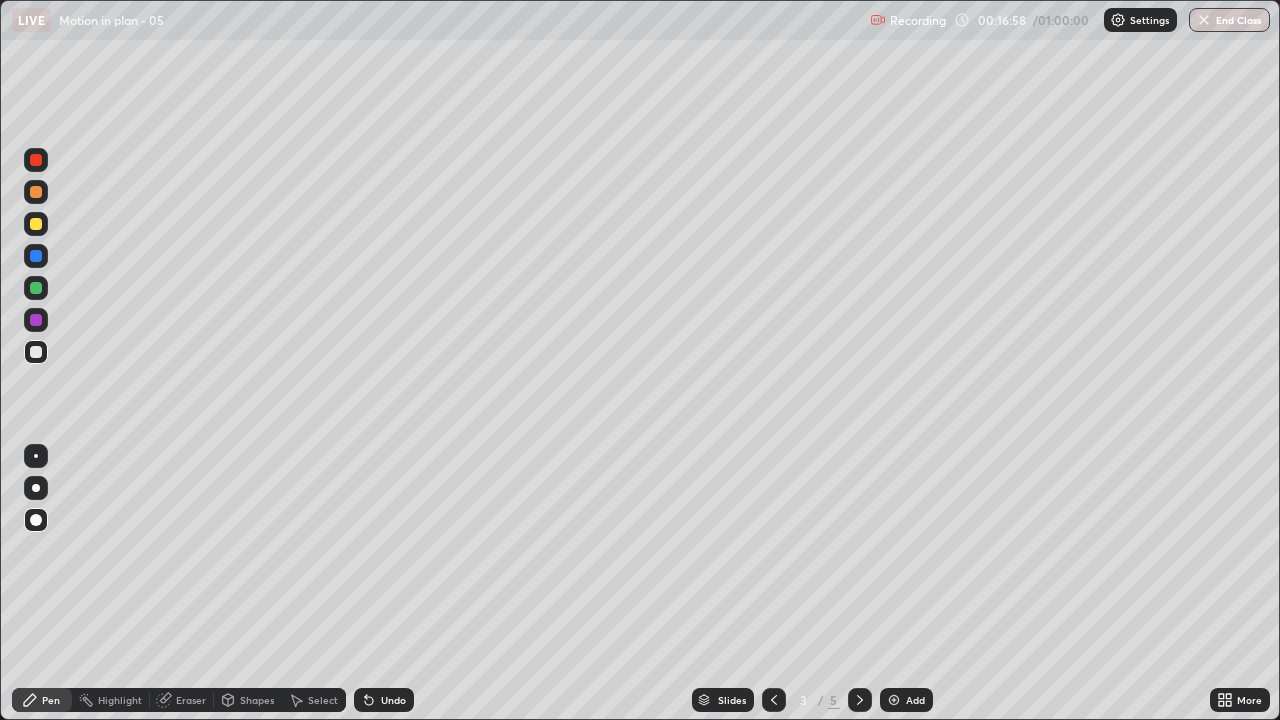 click 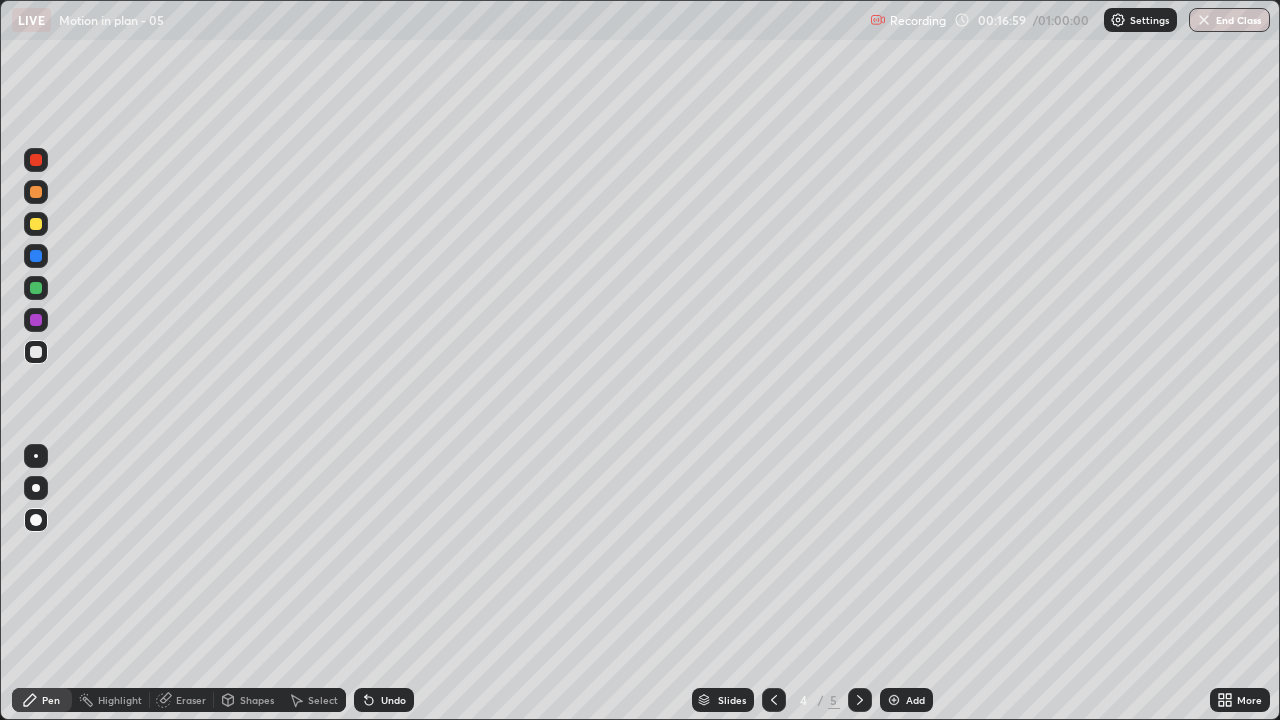 click 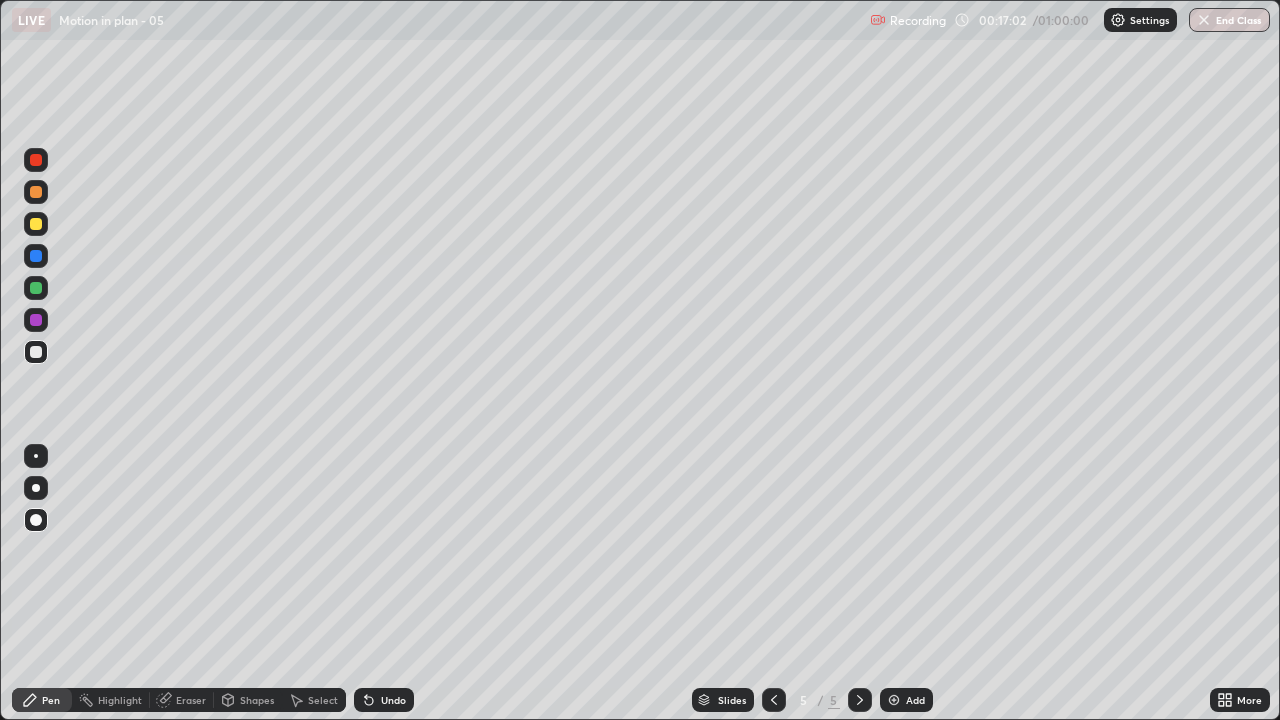 click at bounding box center (36, 352) 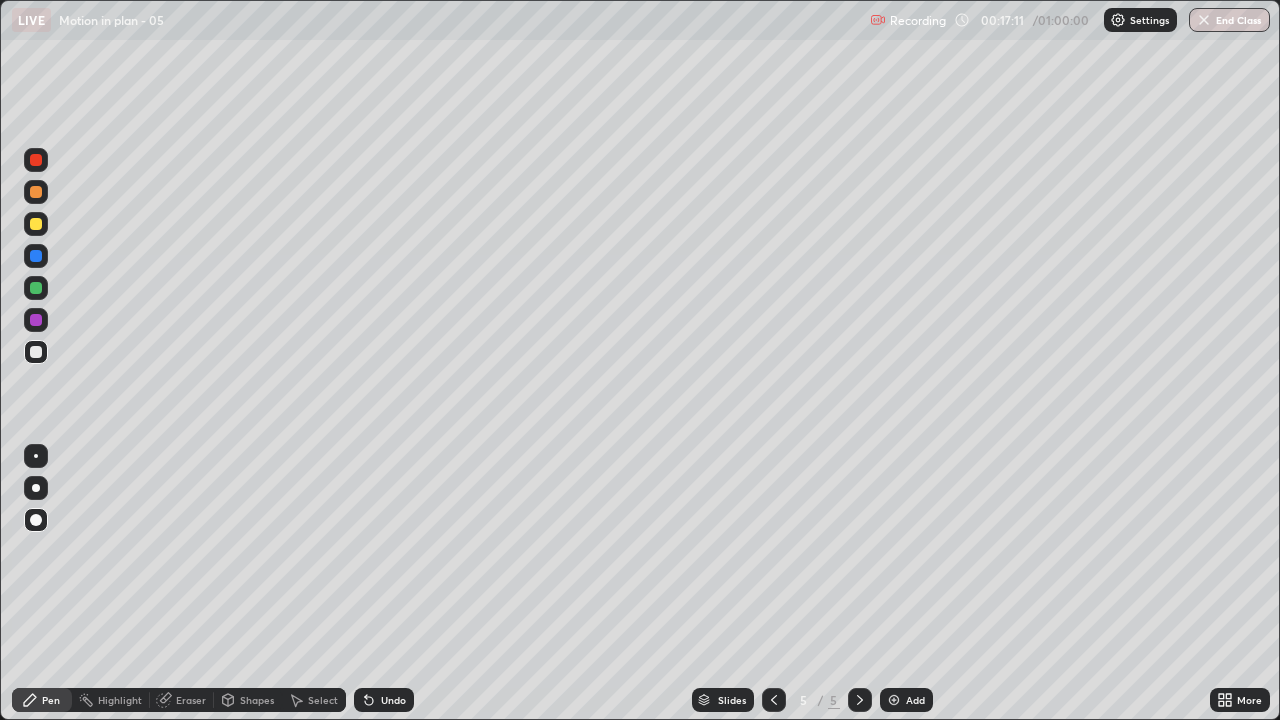 click on "Undo" at bounding box center [384, 700] 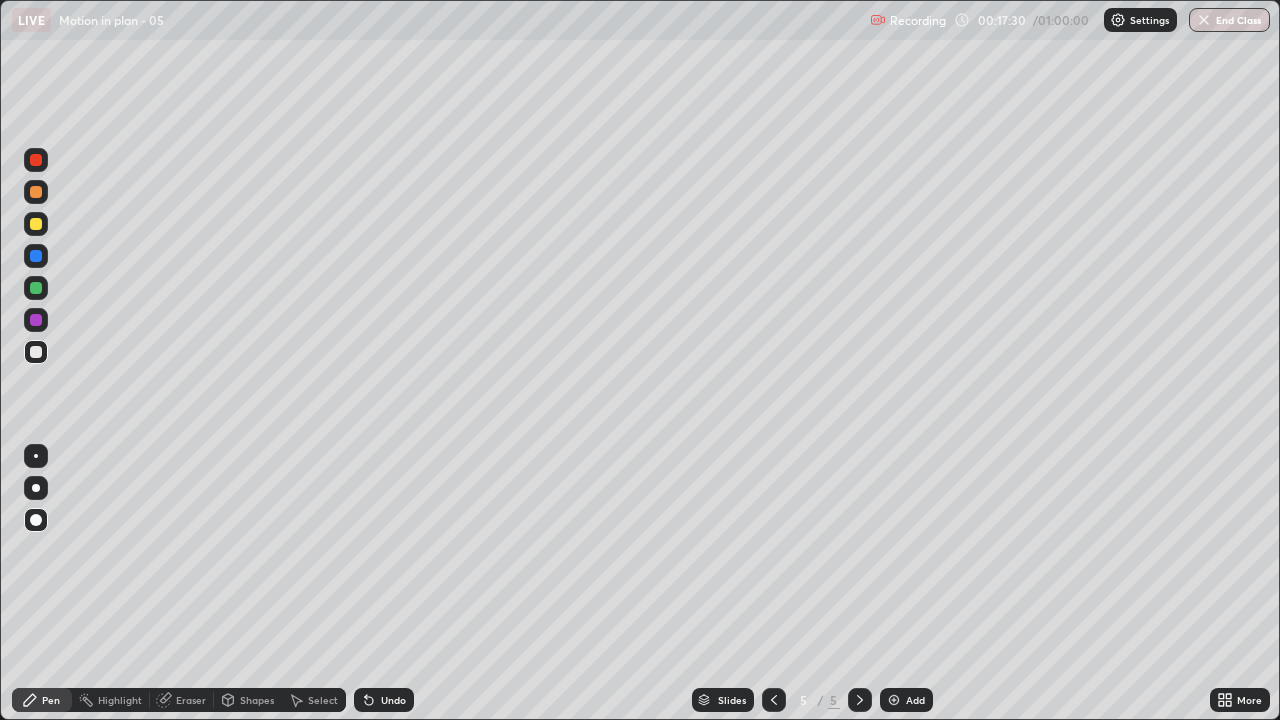 click at bounding box center (36, 160) 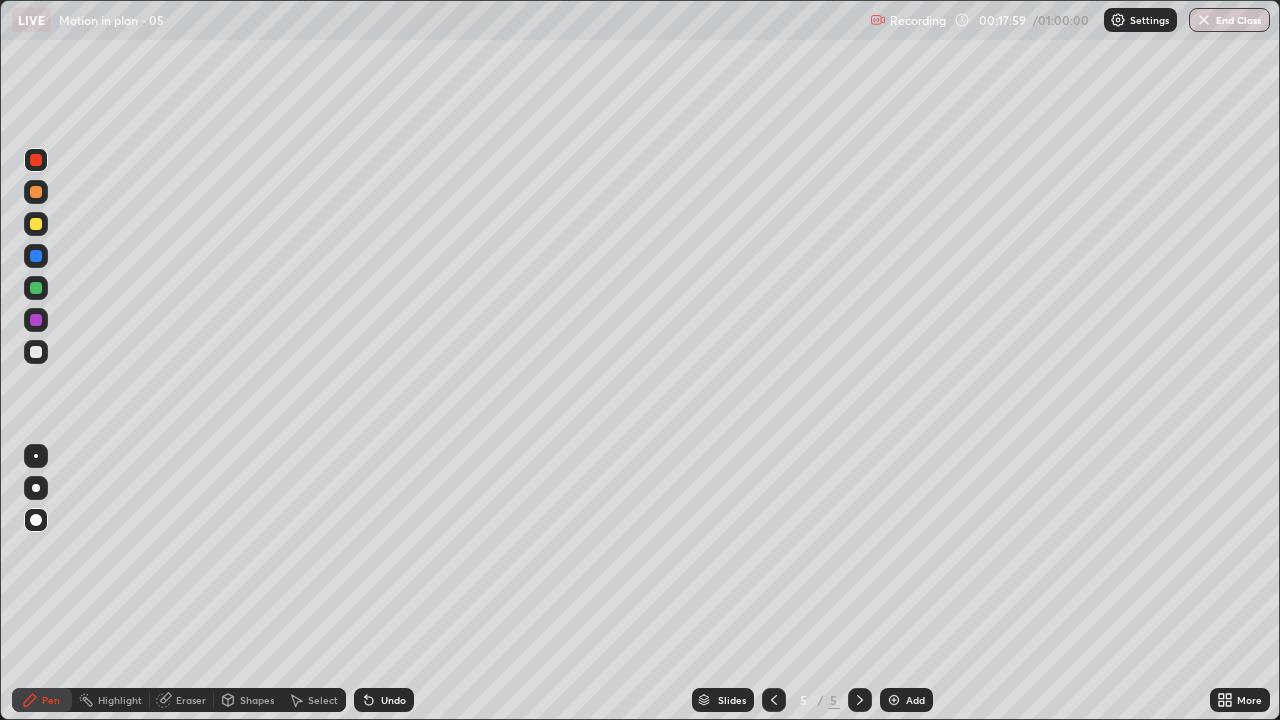click at bounding box center (36, 320) 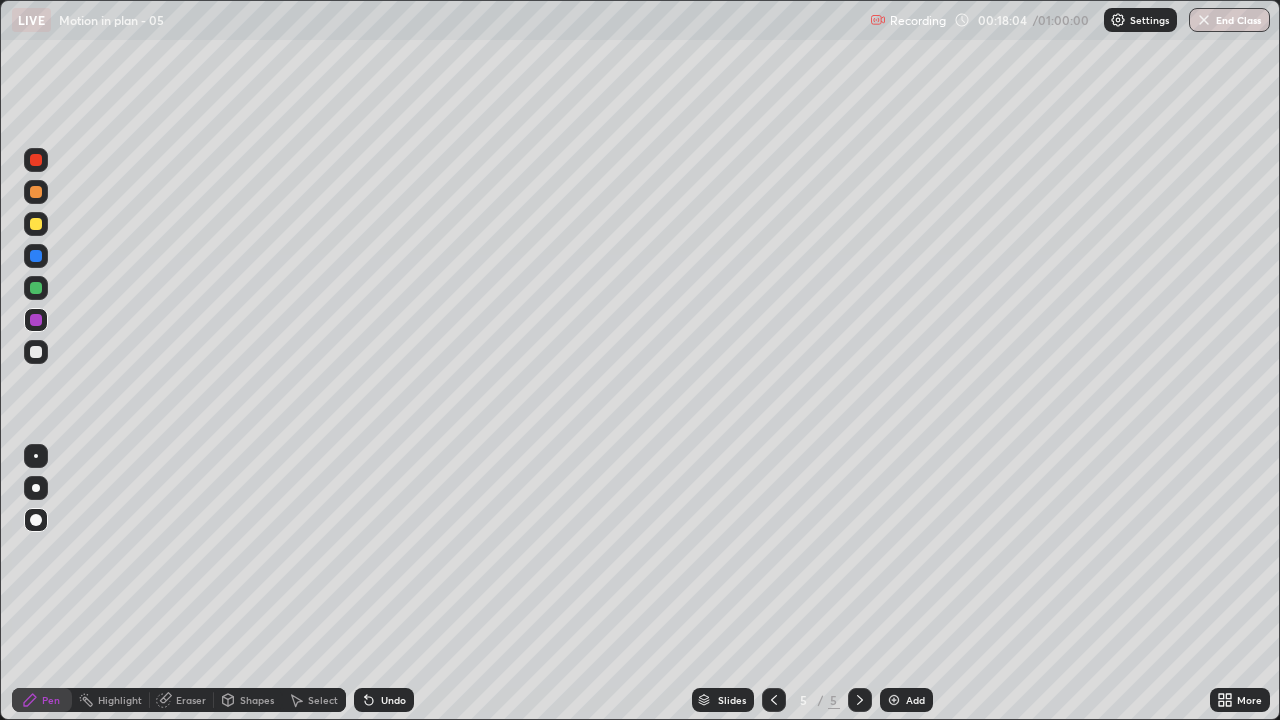 click at bounding box center (36, 224) 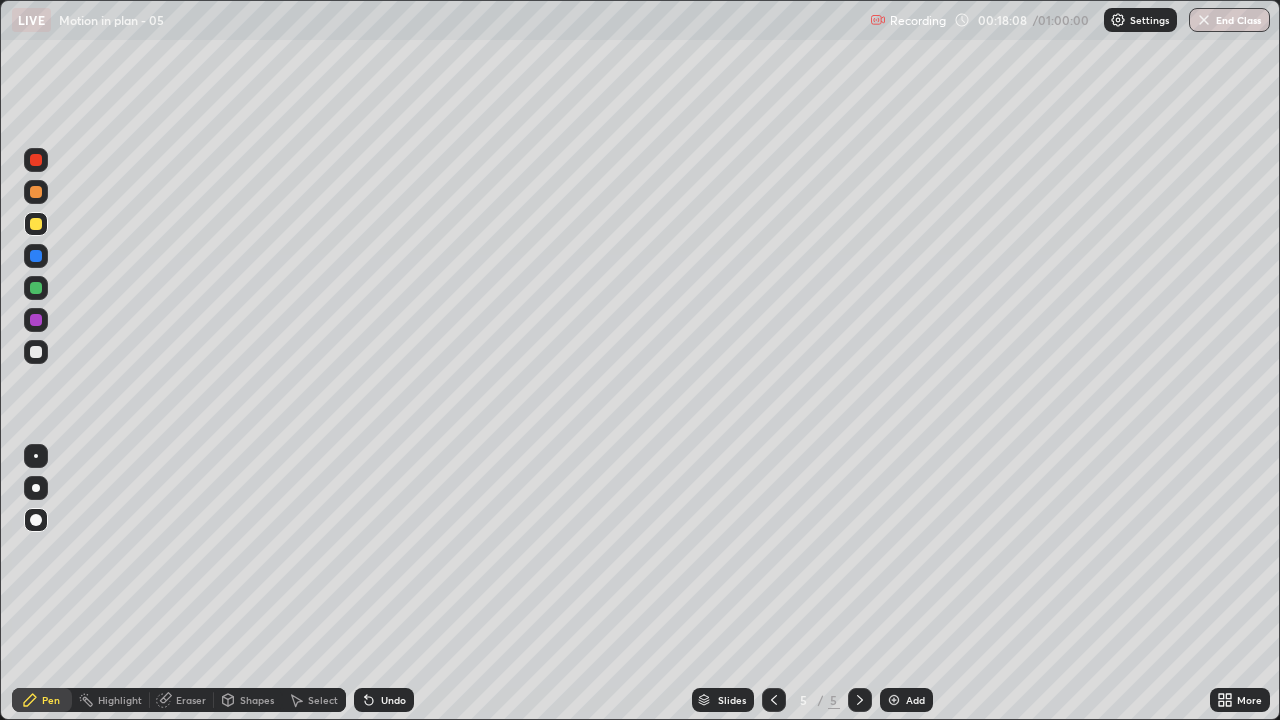 click at bounding box center [36, 288] 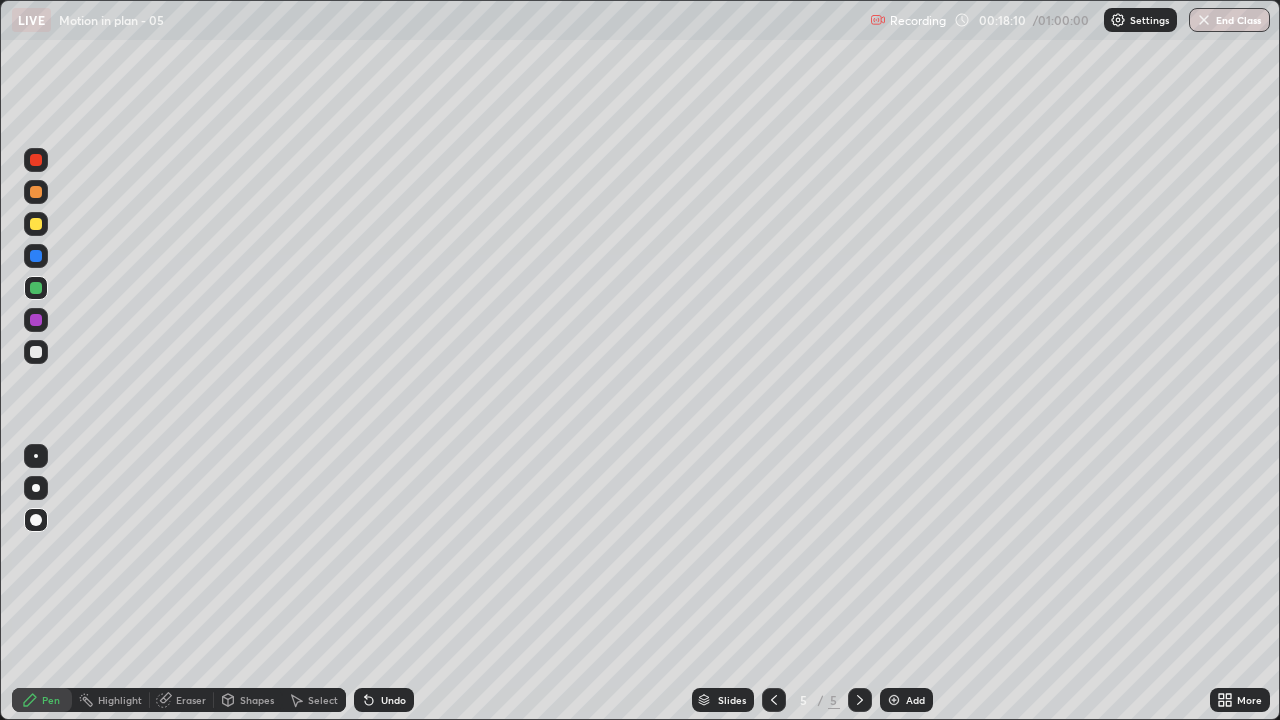 click at bounding box center [36, 224] 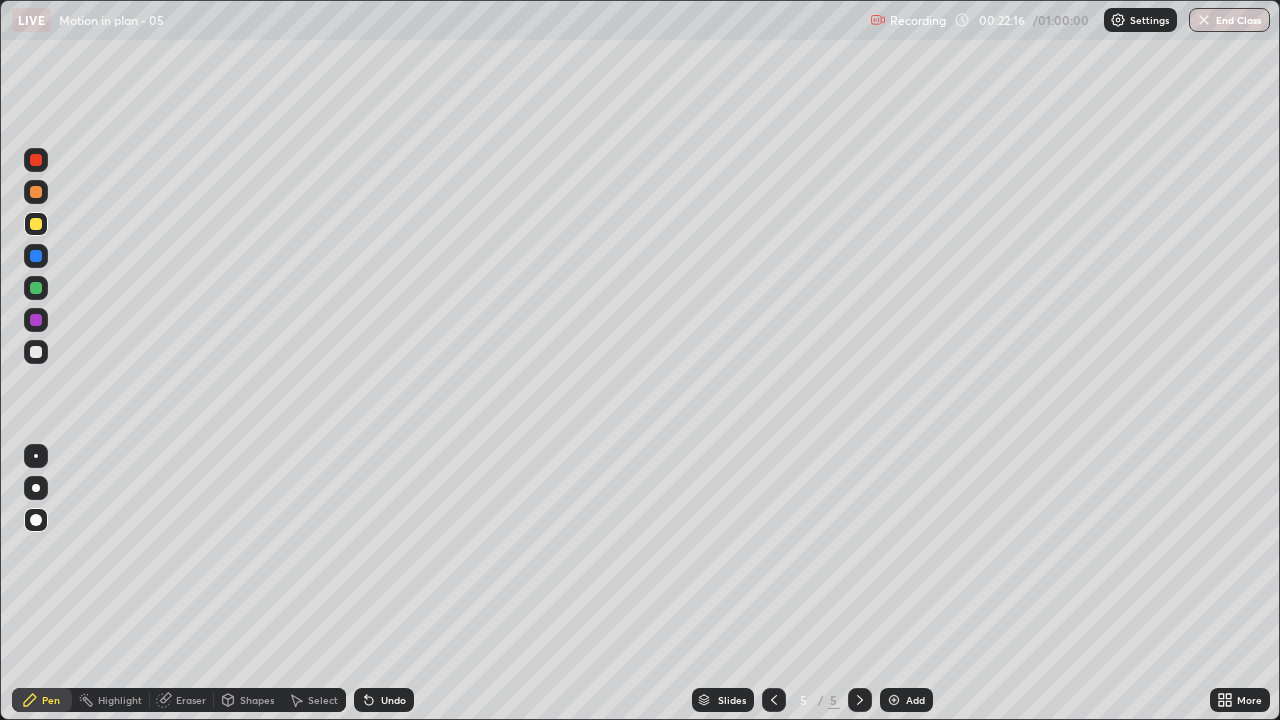click on "Add" at bounding box center (915, 700) 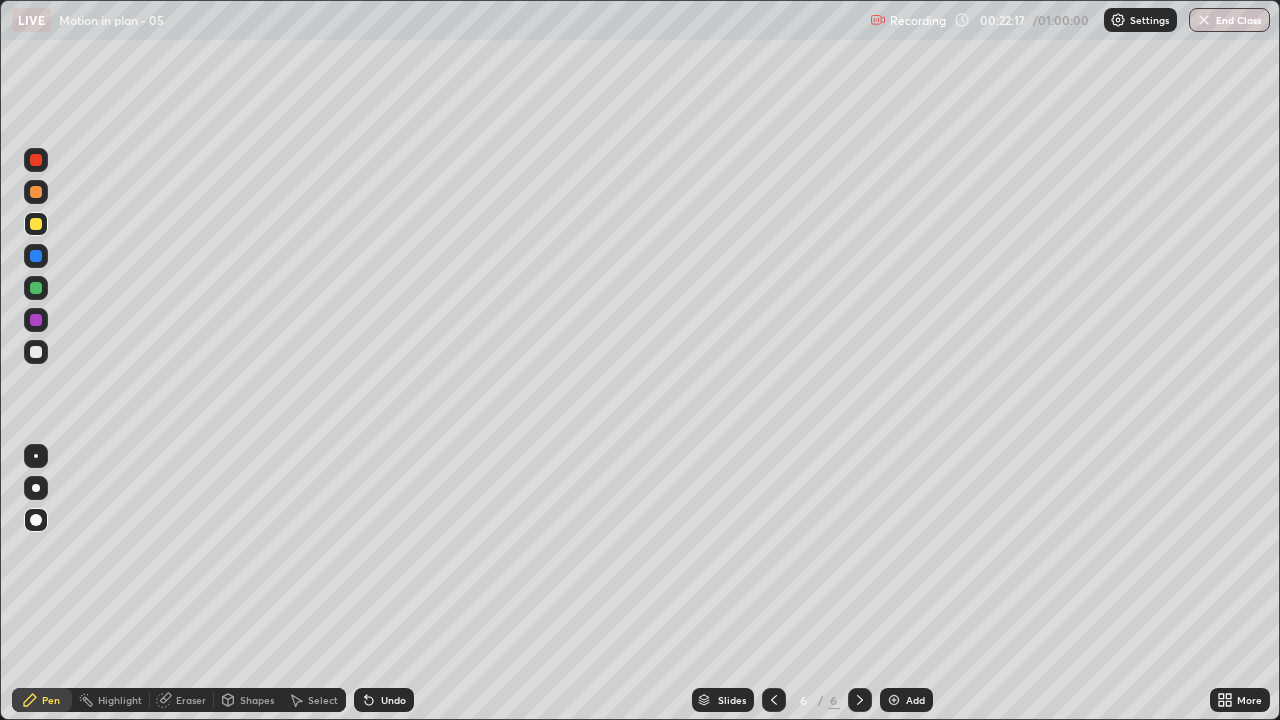 click at bounding box center (36, 352) 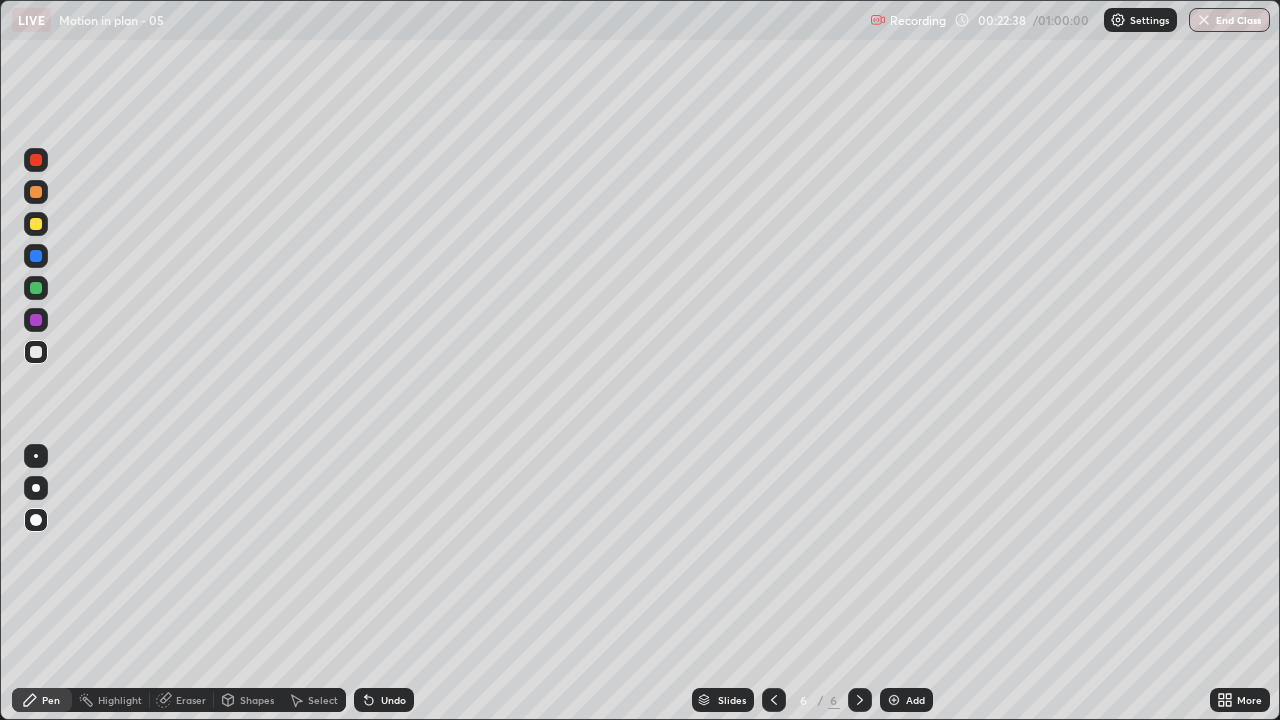 click on "Undo" at bounding box center (384, 700) 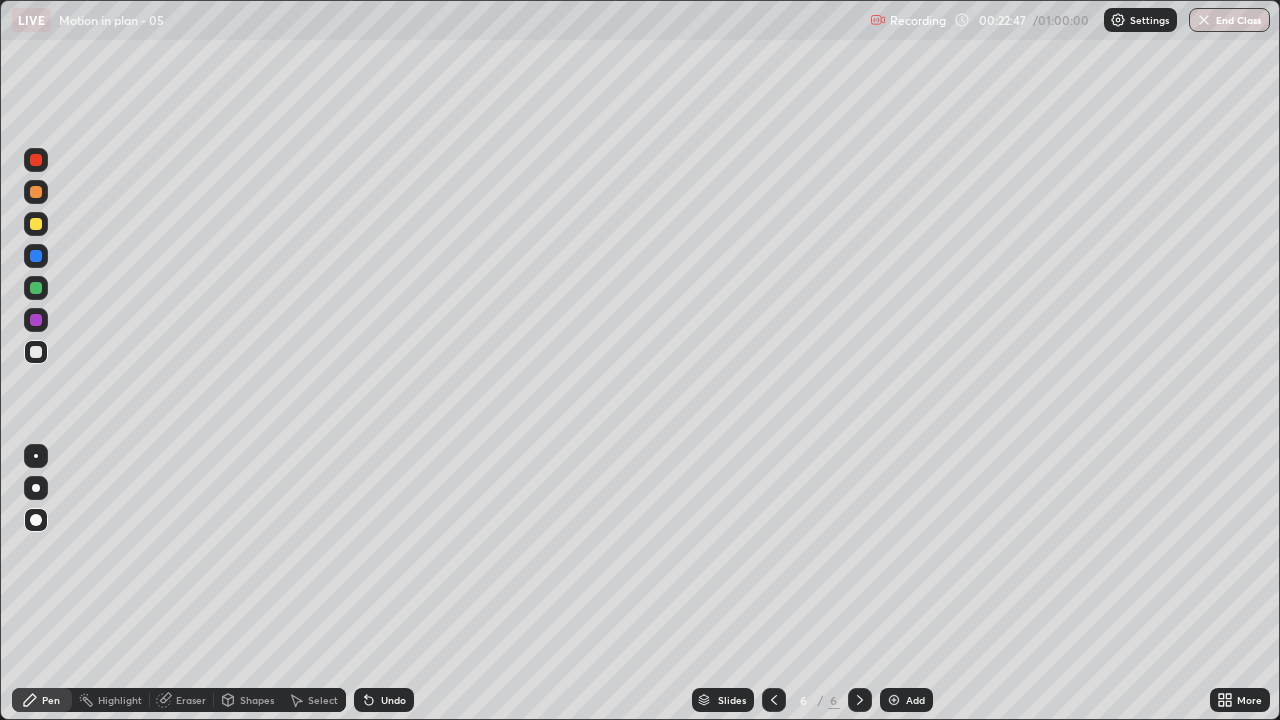 click at bounding box center [36, 224] 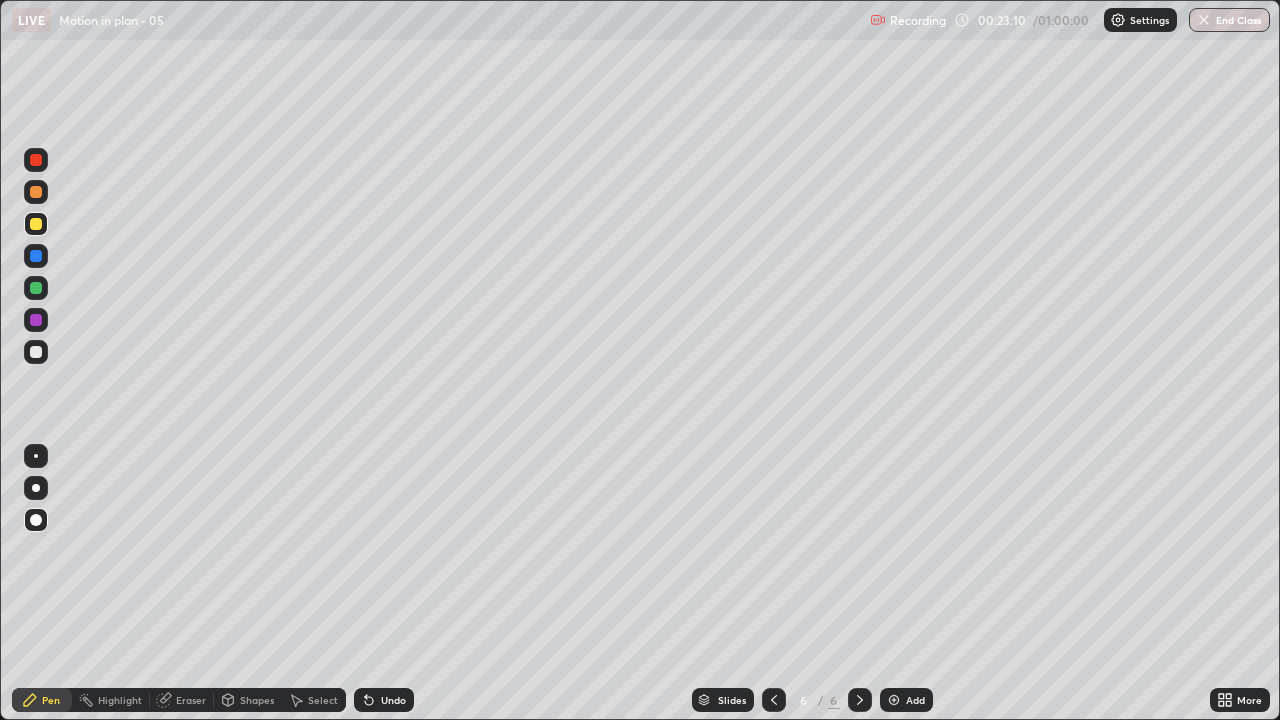 click at bounding box center [36, 352] 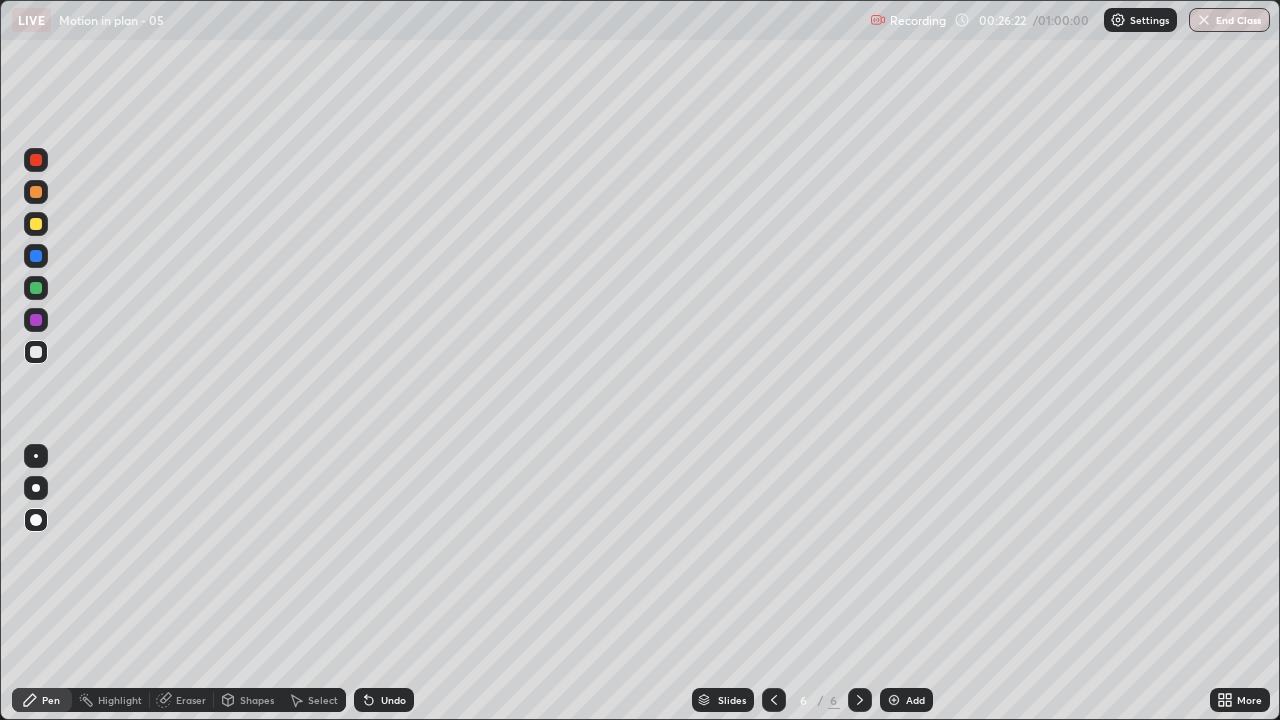 click 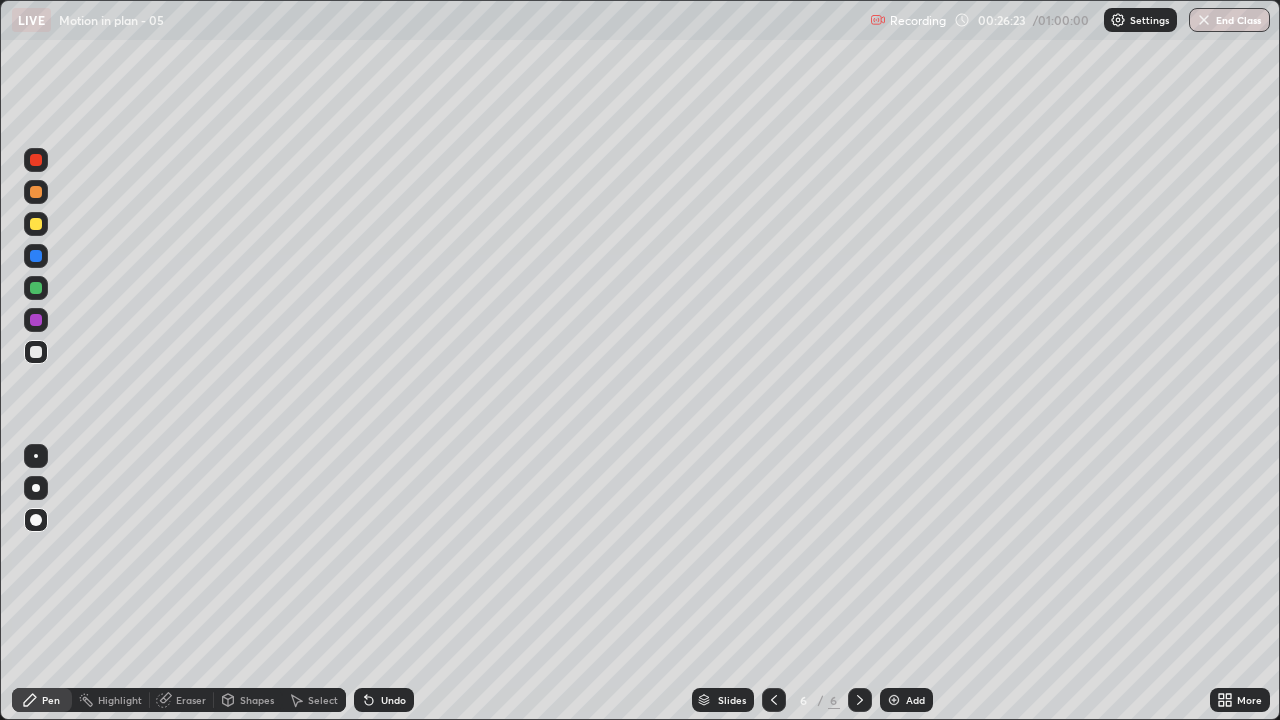 click on "Add" at bounding box center (915, 700) 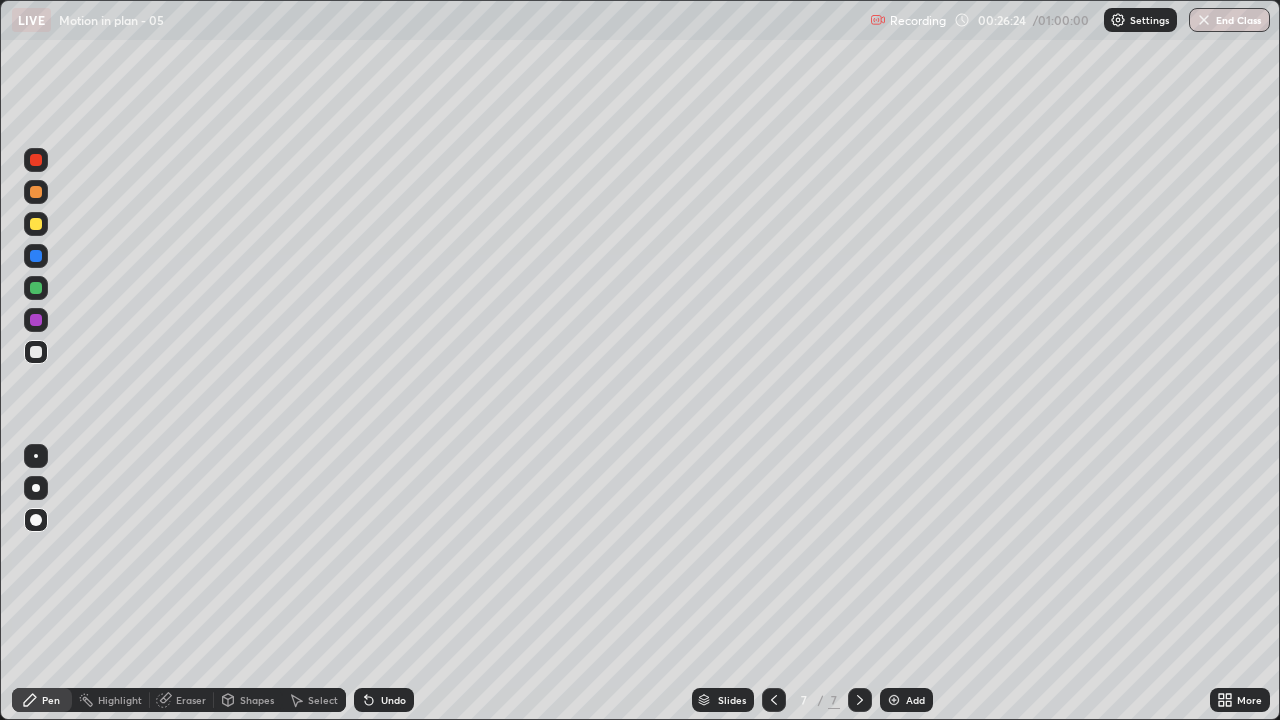 click at bounding box center (36, 288) 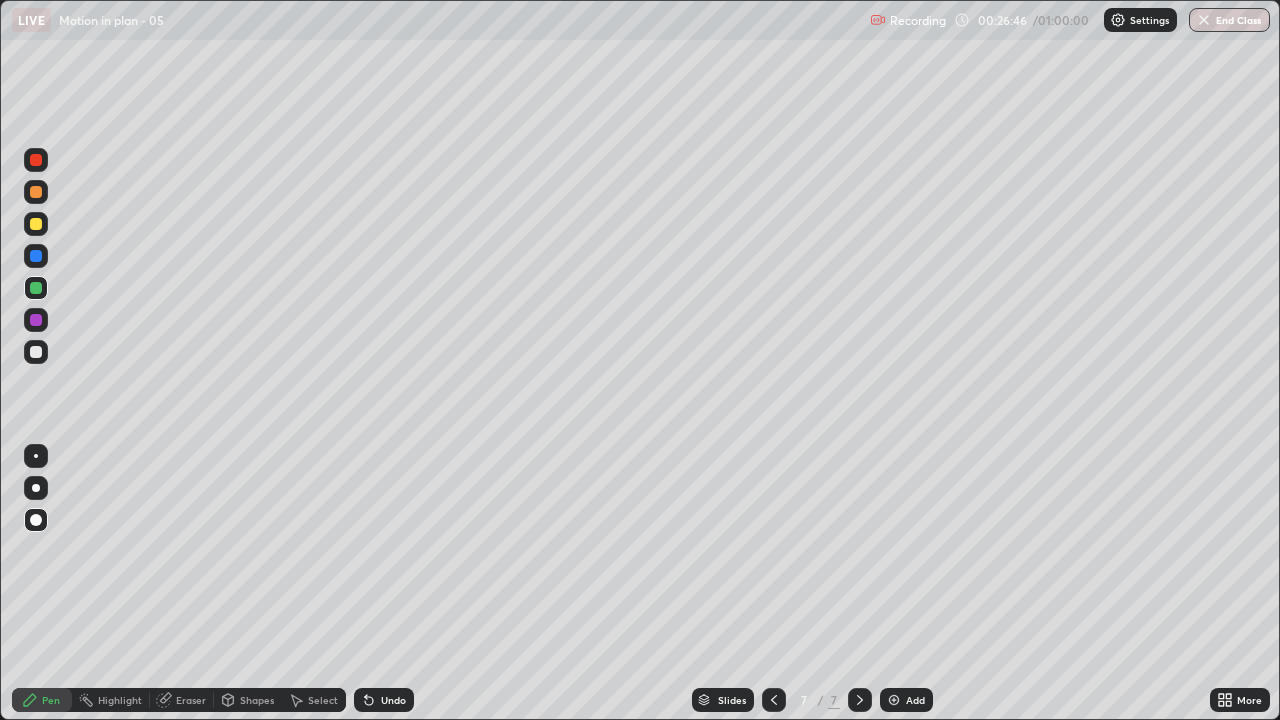 click at bounding box center [36, 224] 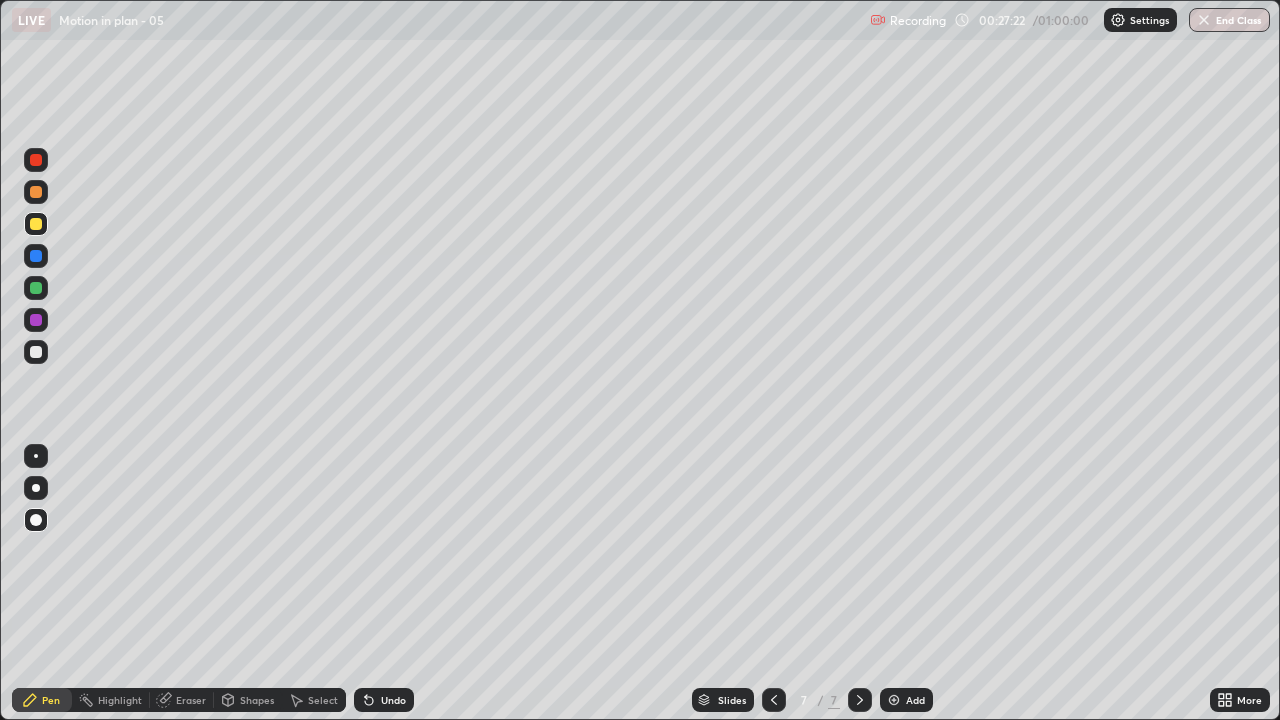 click at bounding box center [36, 160] 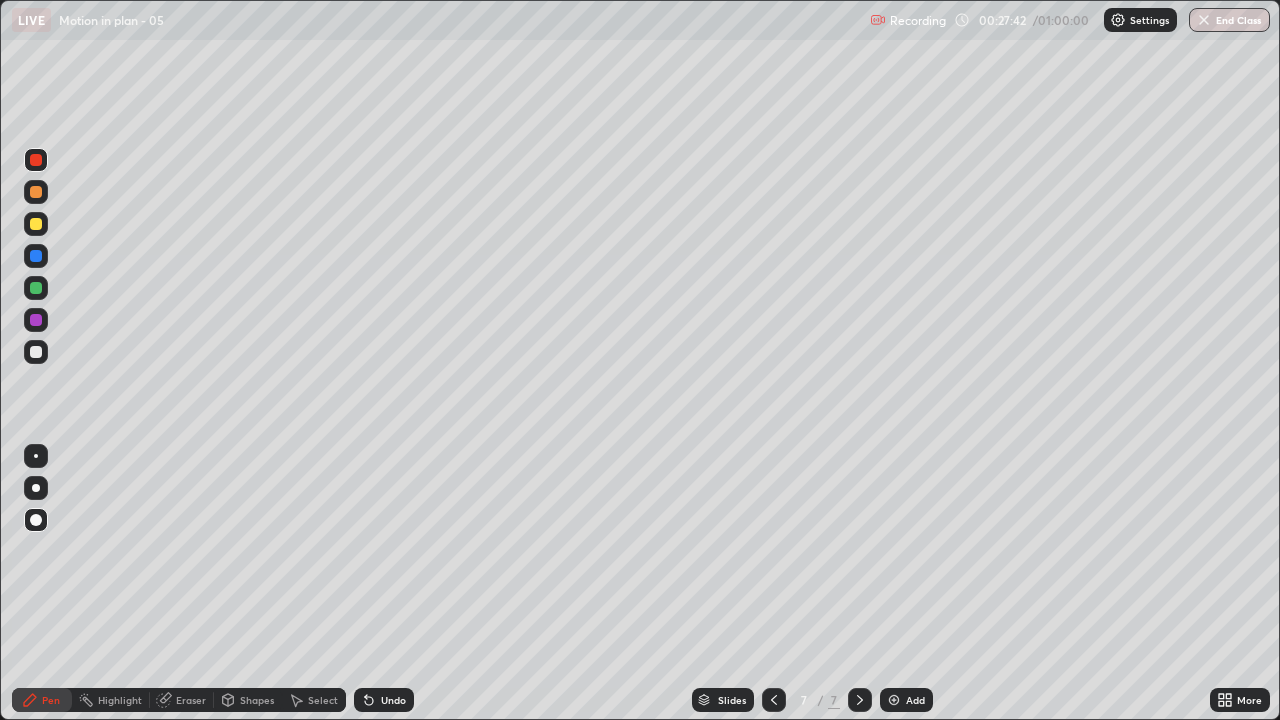 click on "Undo" at bounding box center [384, 700] 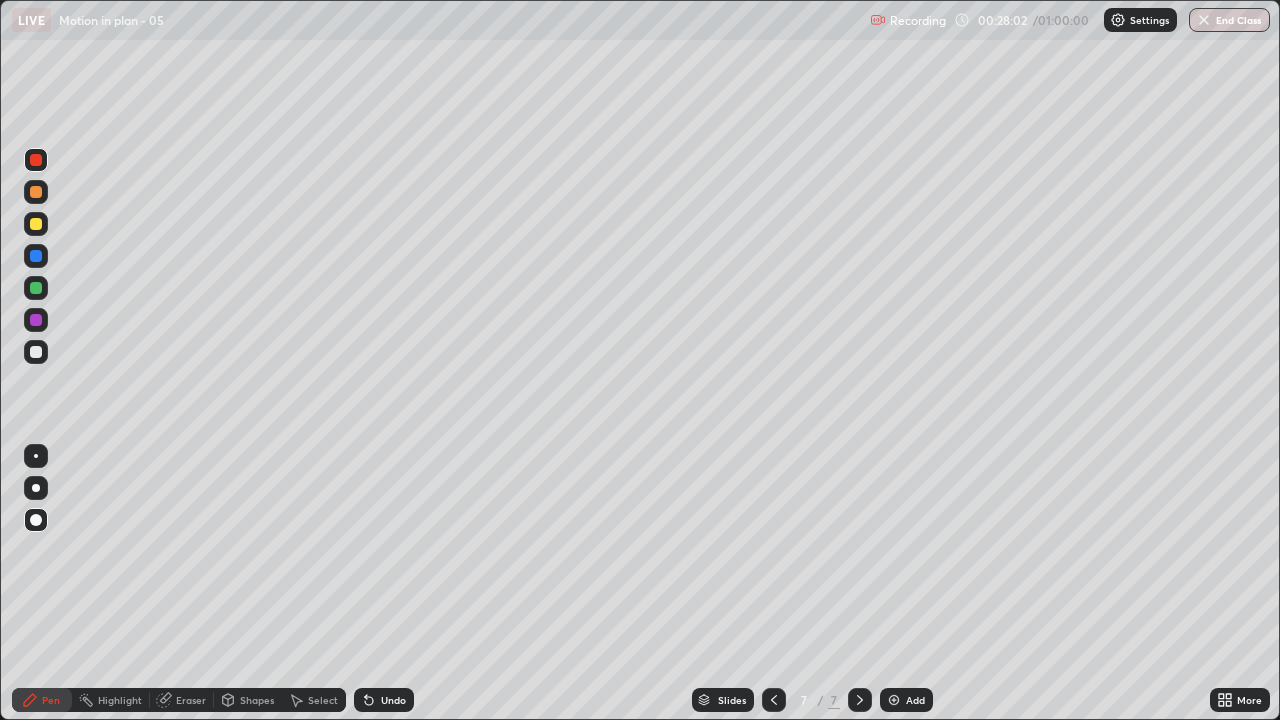 click at bounding box center (36, 288) 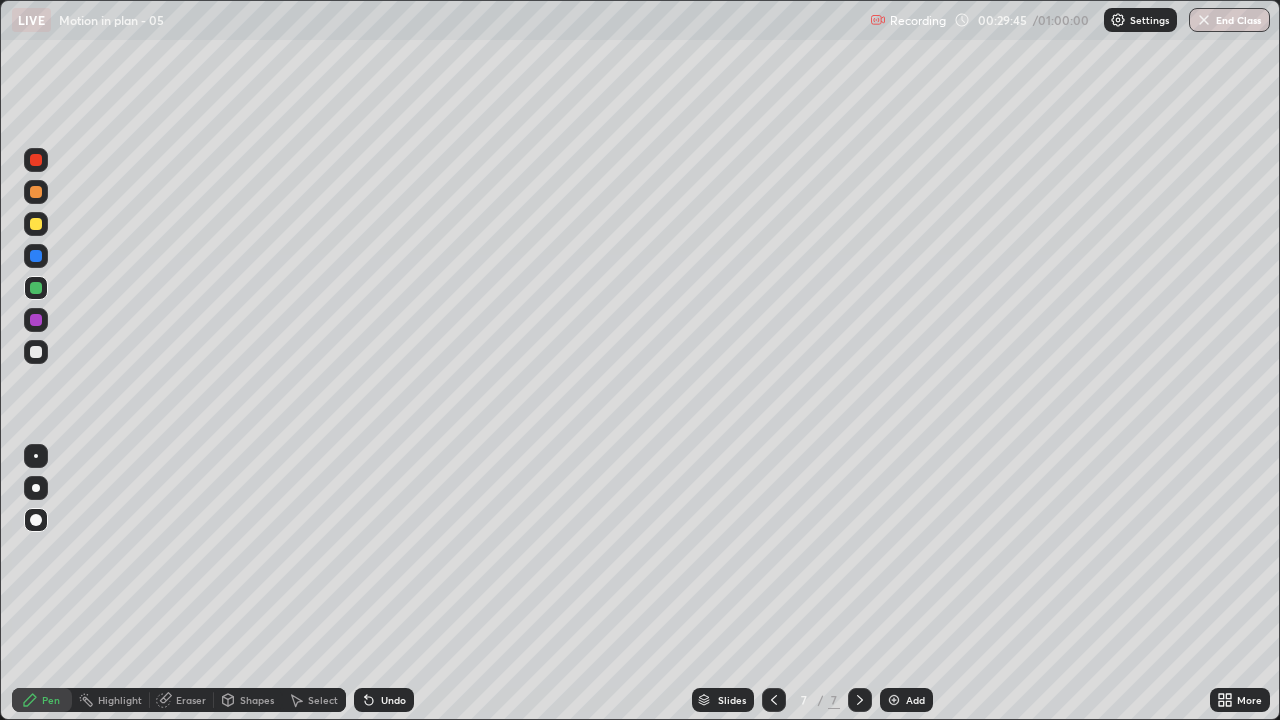 click at bounding box center [36, 320] 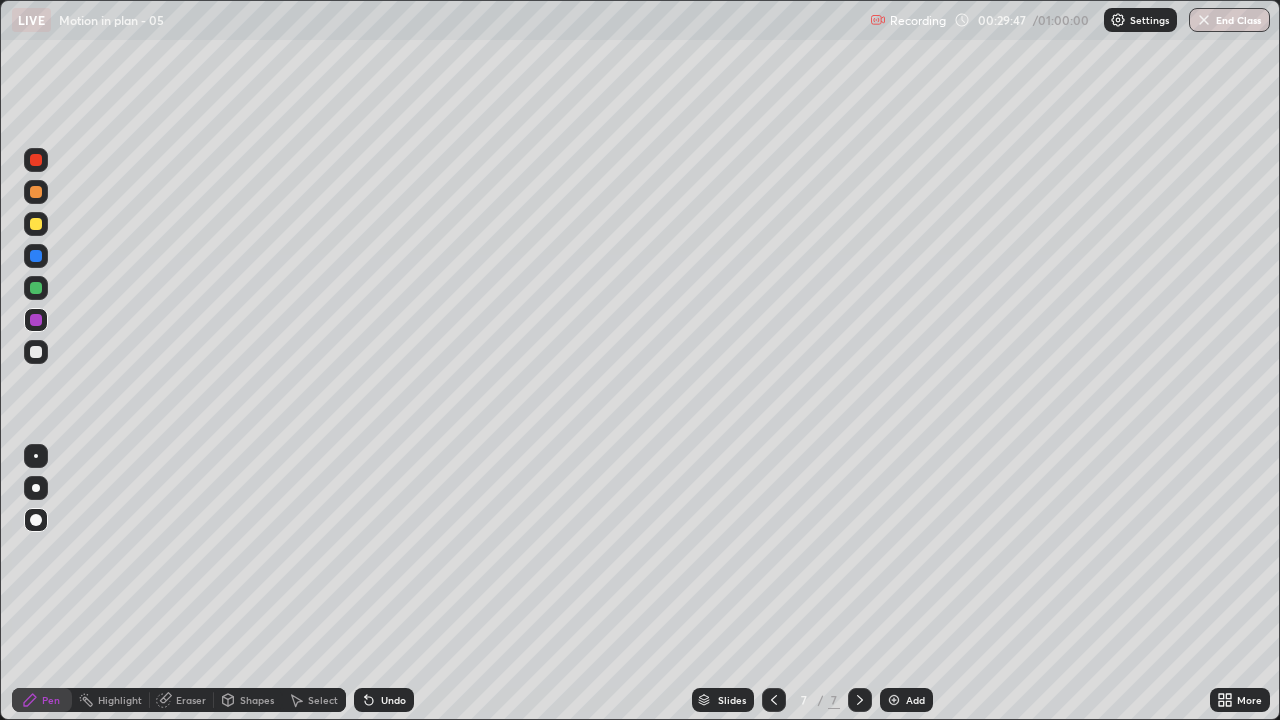 click at bounding box center [894, 700] 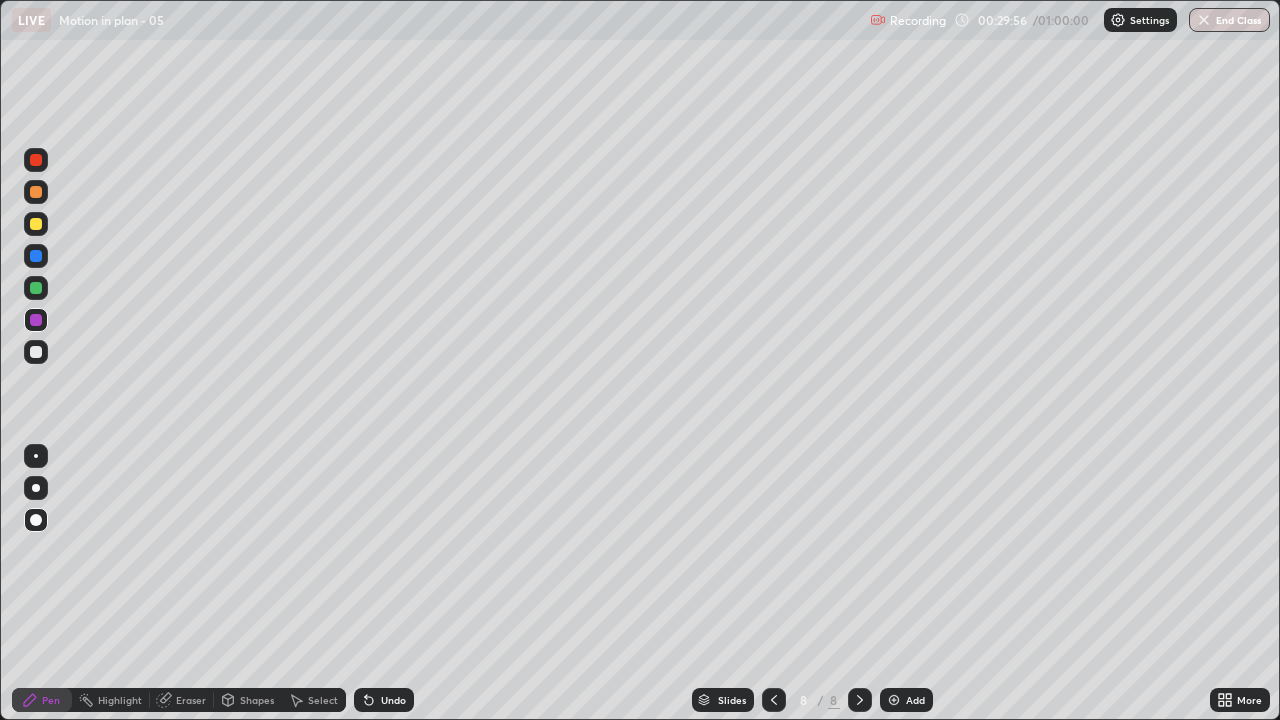 click on "Undo" at bounding box center (393, 700) 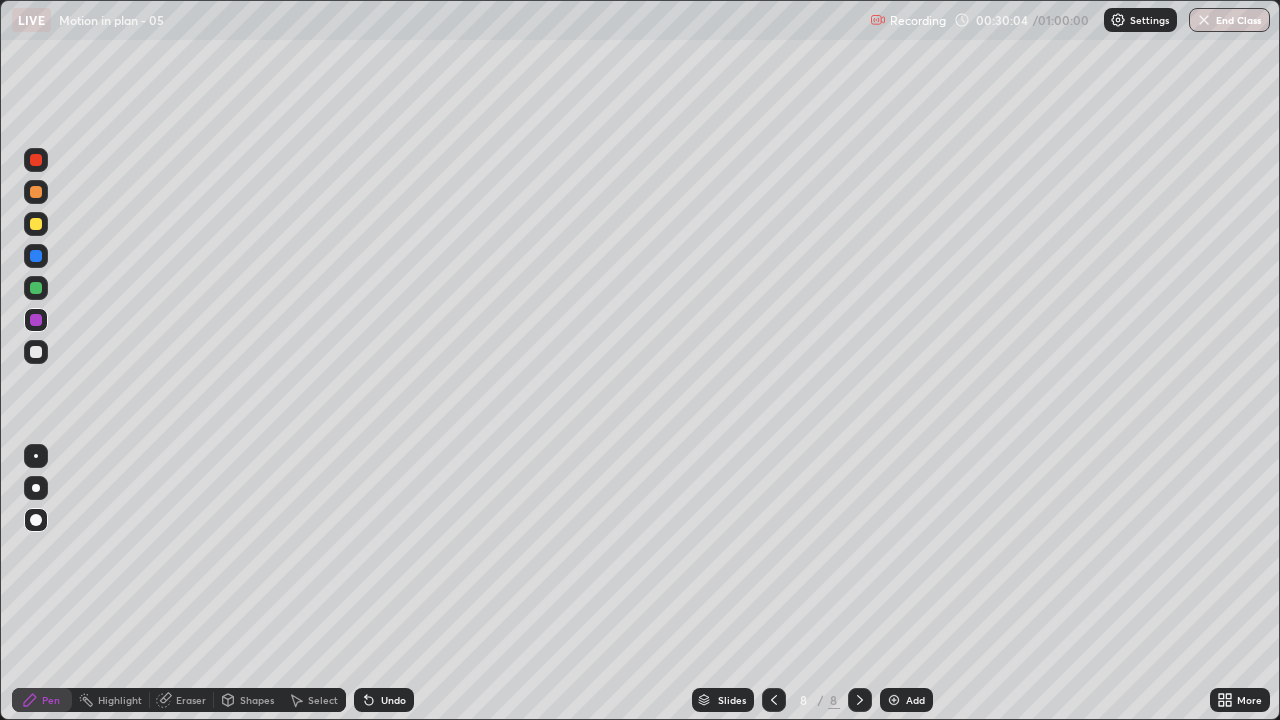click 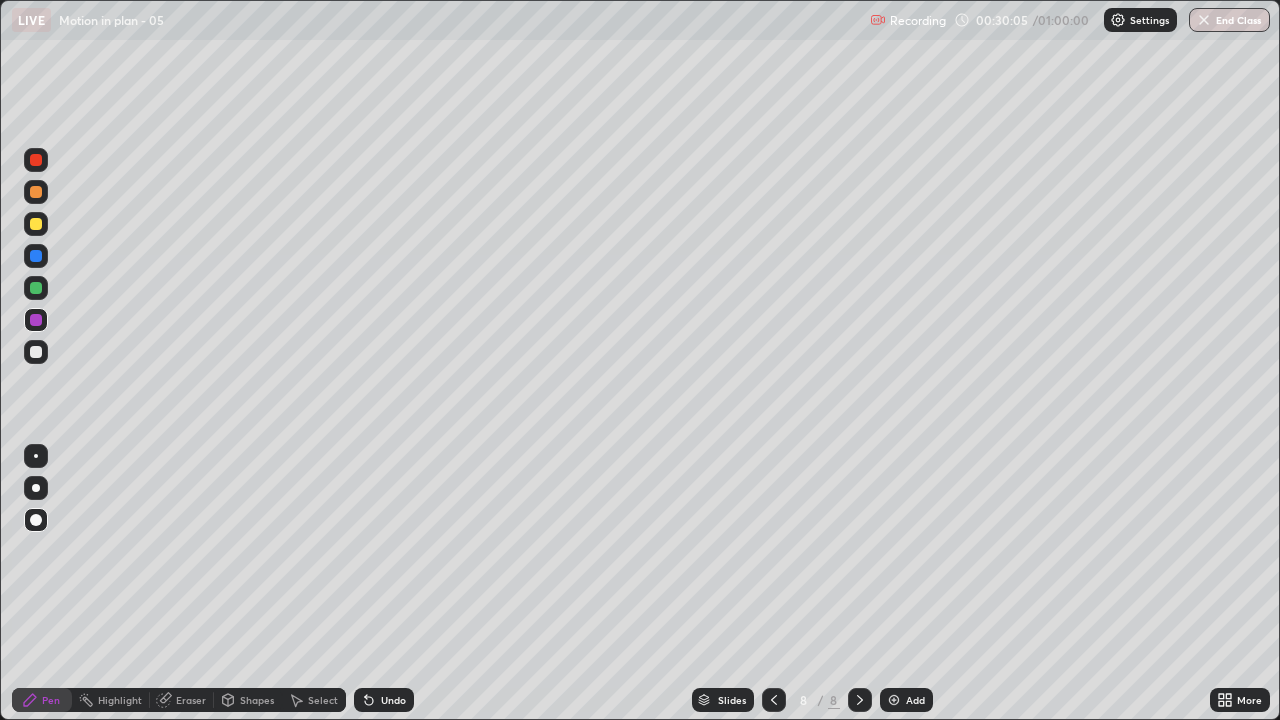 click 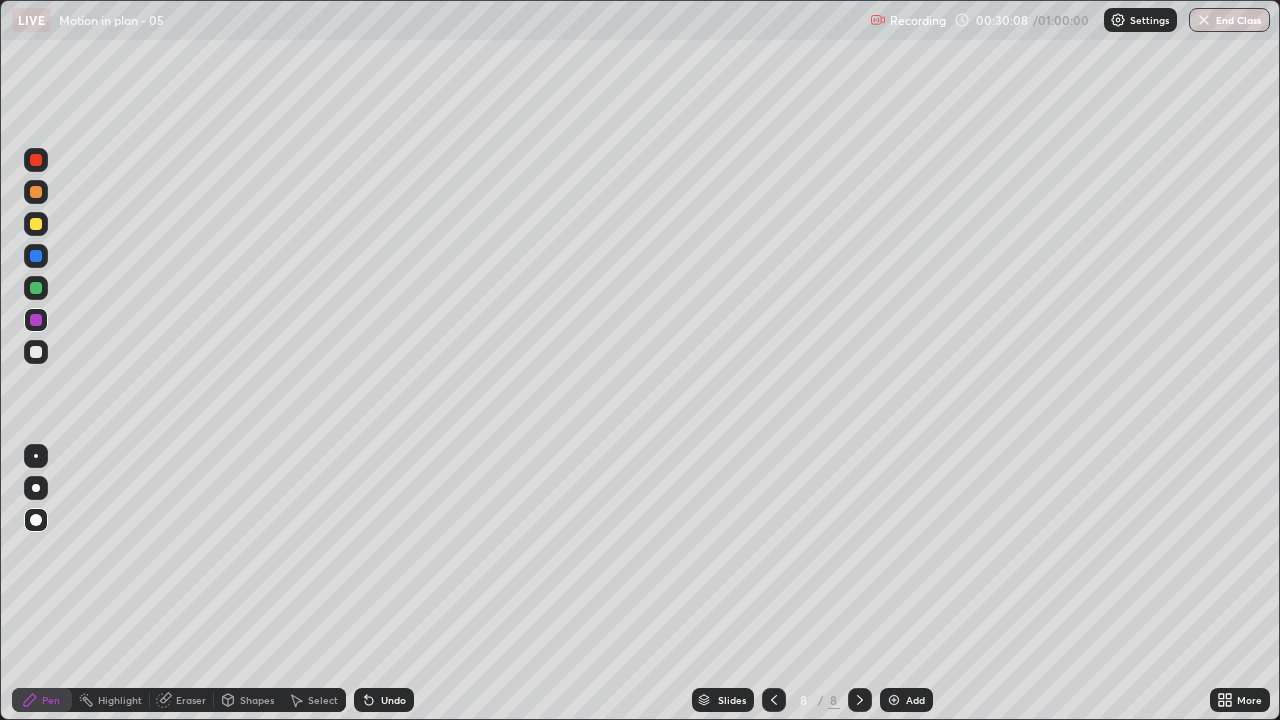 click at bounding box center (36, 320) 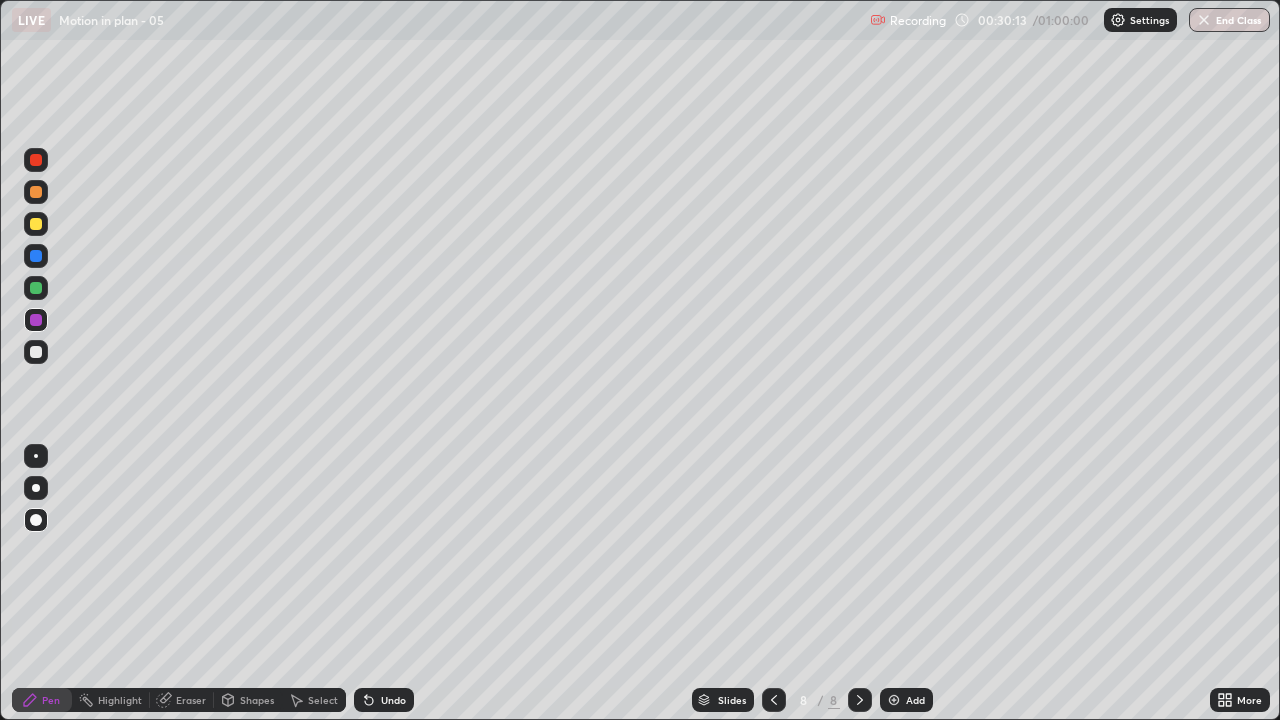 click at bounding box center (36, 224) 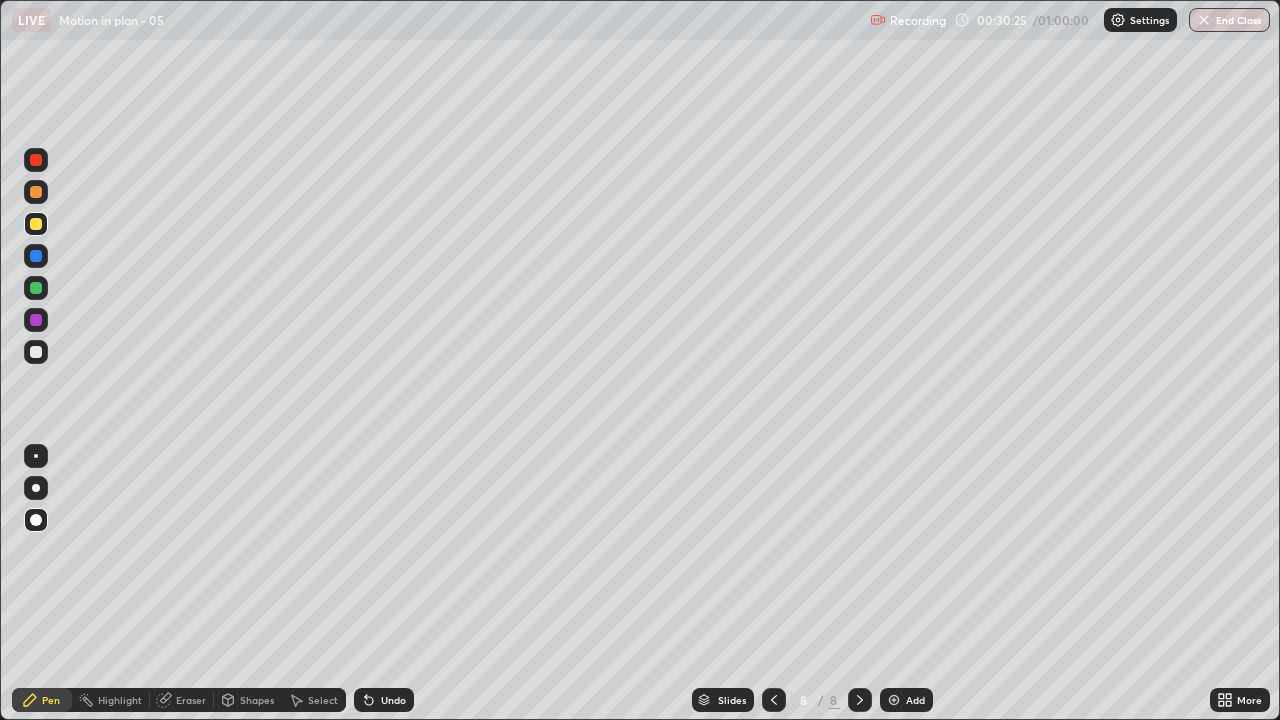 click at bounding box center [36, 288] 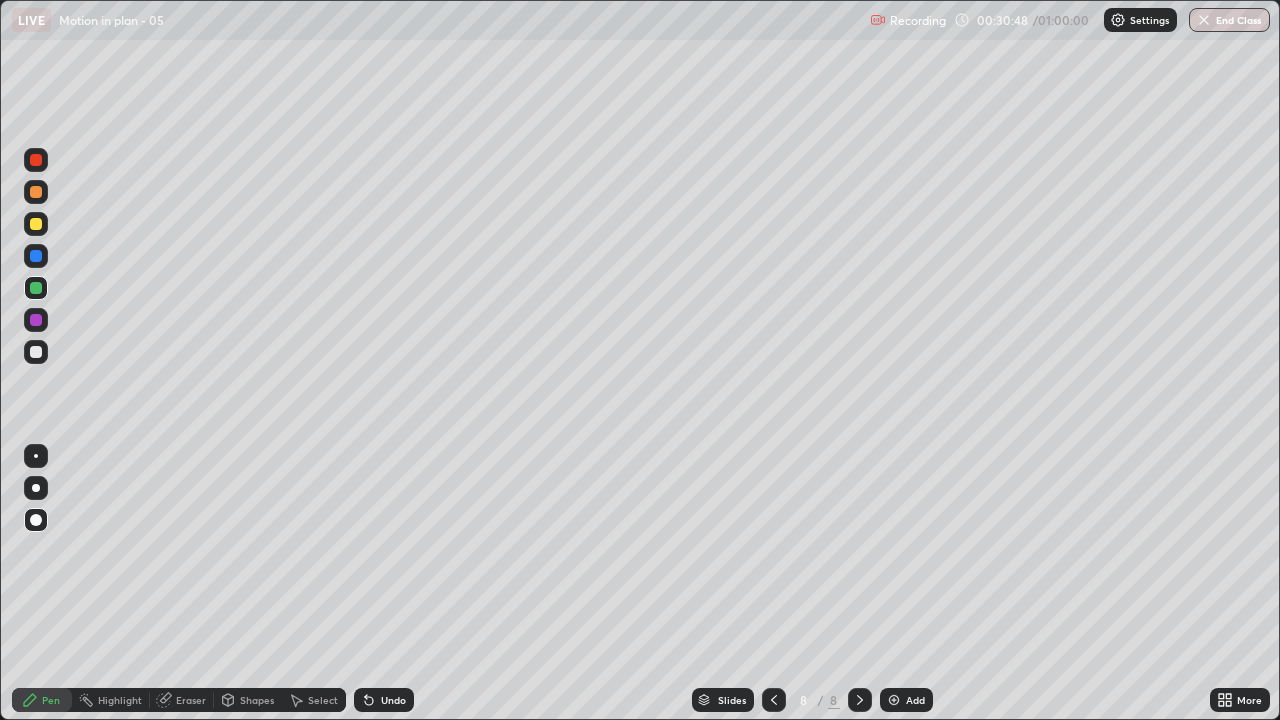 click at bounding box center (36, 256) 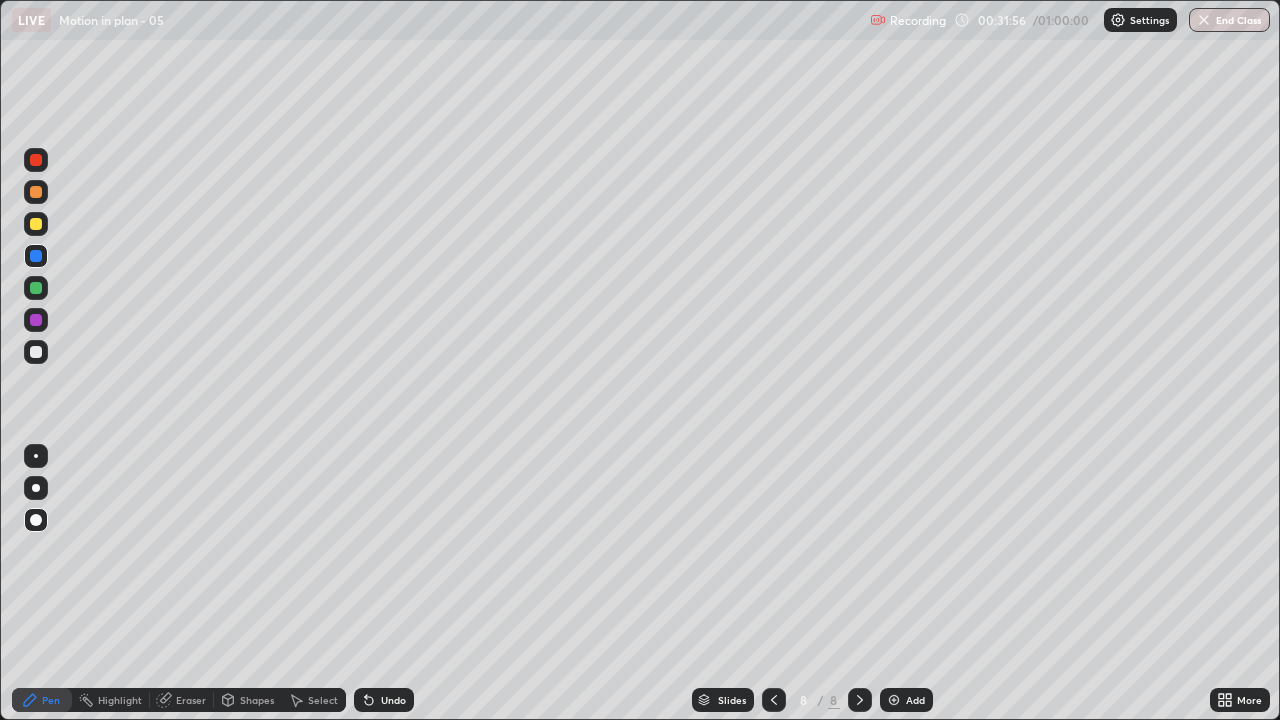 click at bounding box center [36, 288] 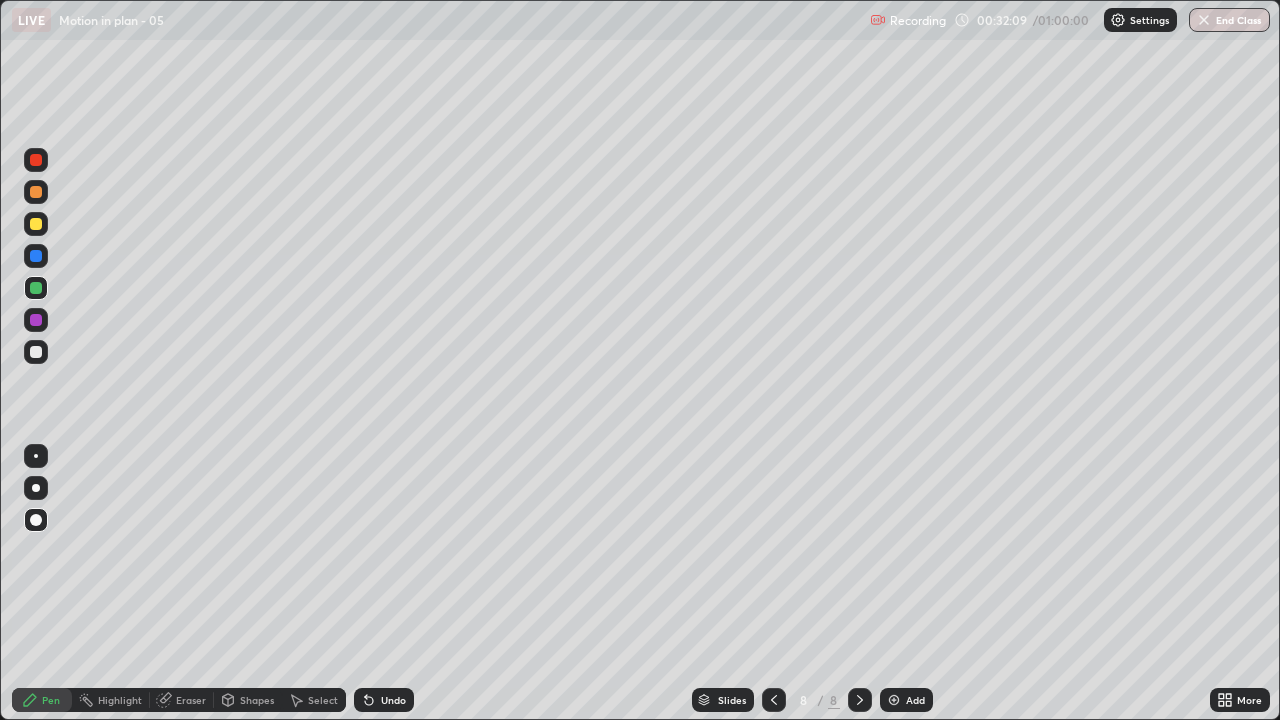 click 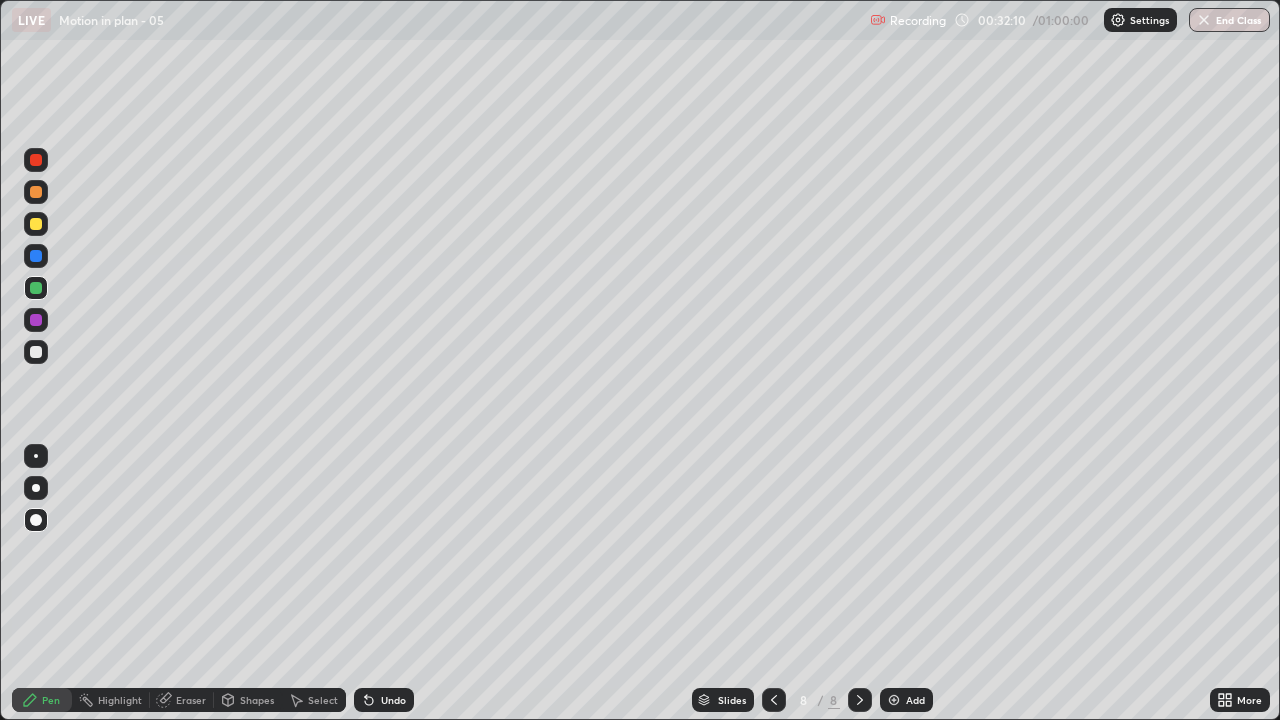 click on "Undo" at bounding box center (384, 700) 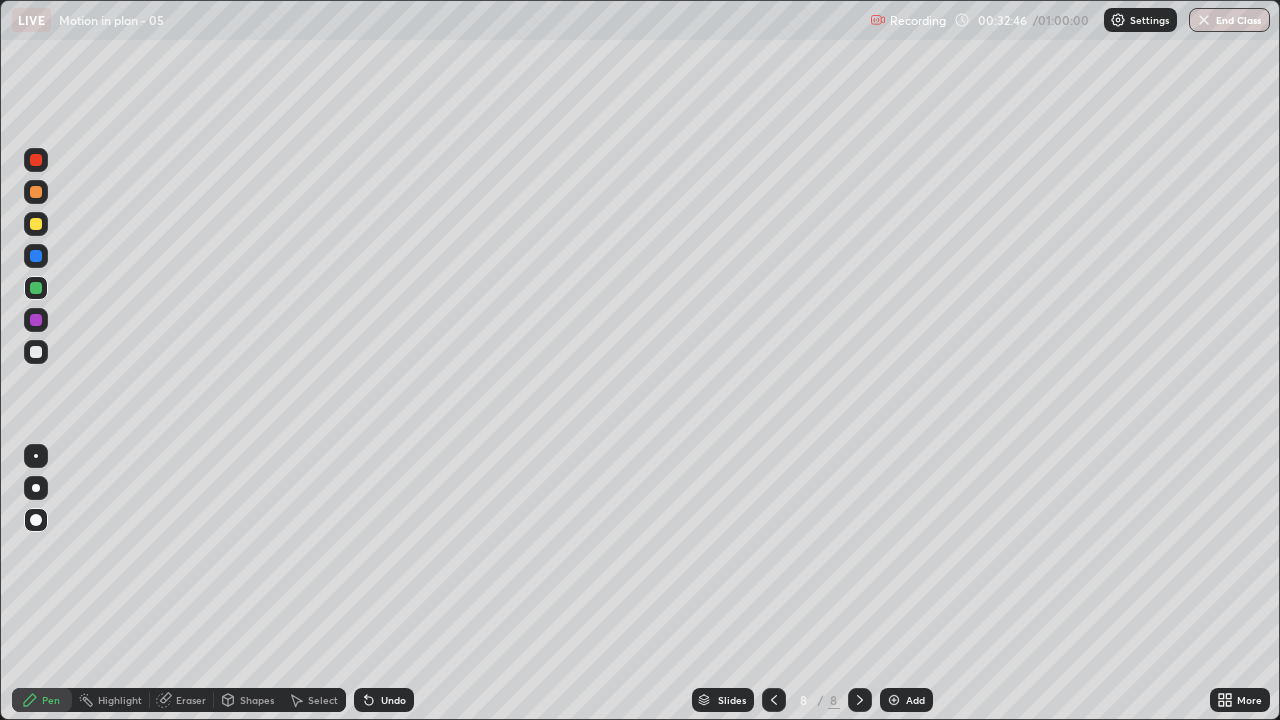 click on "Undo" at bounding box center [393, 700] 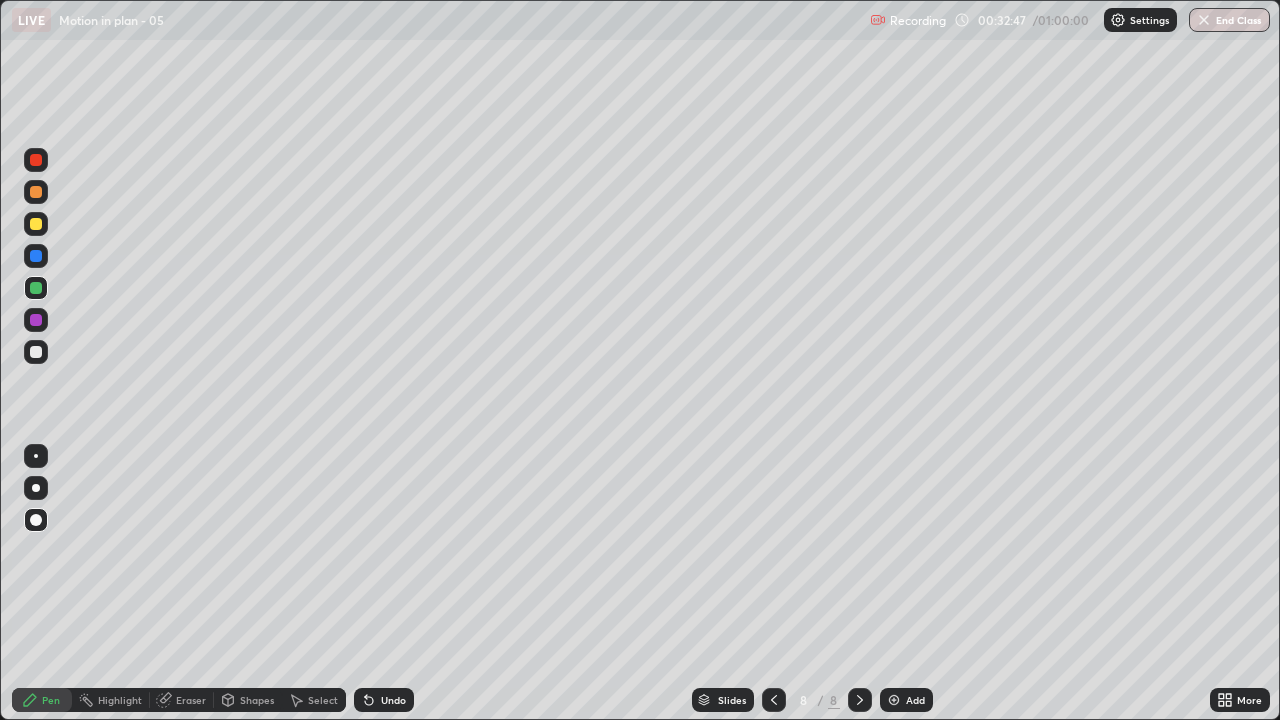 click on "Undo" at bounding box center [384, 700] 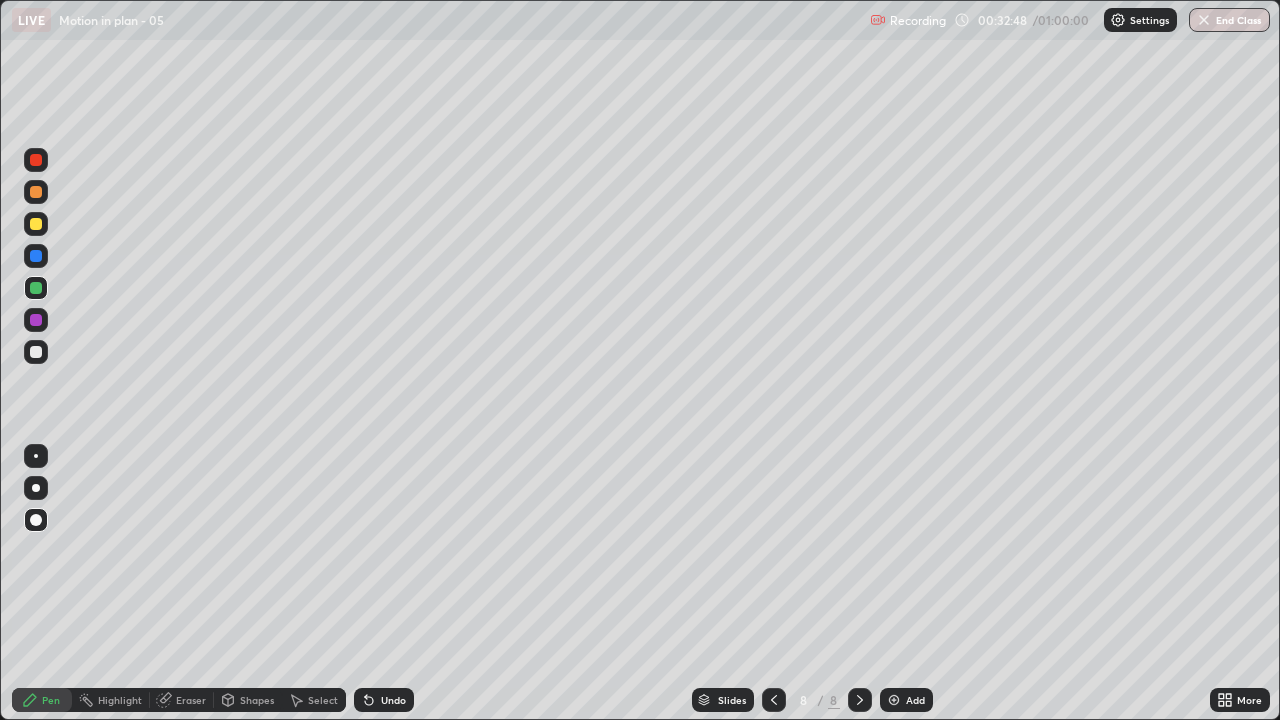 click on "Undo" at bounding box center (384, 700) 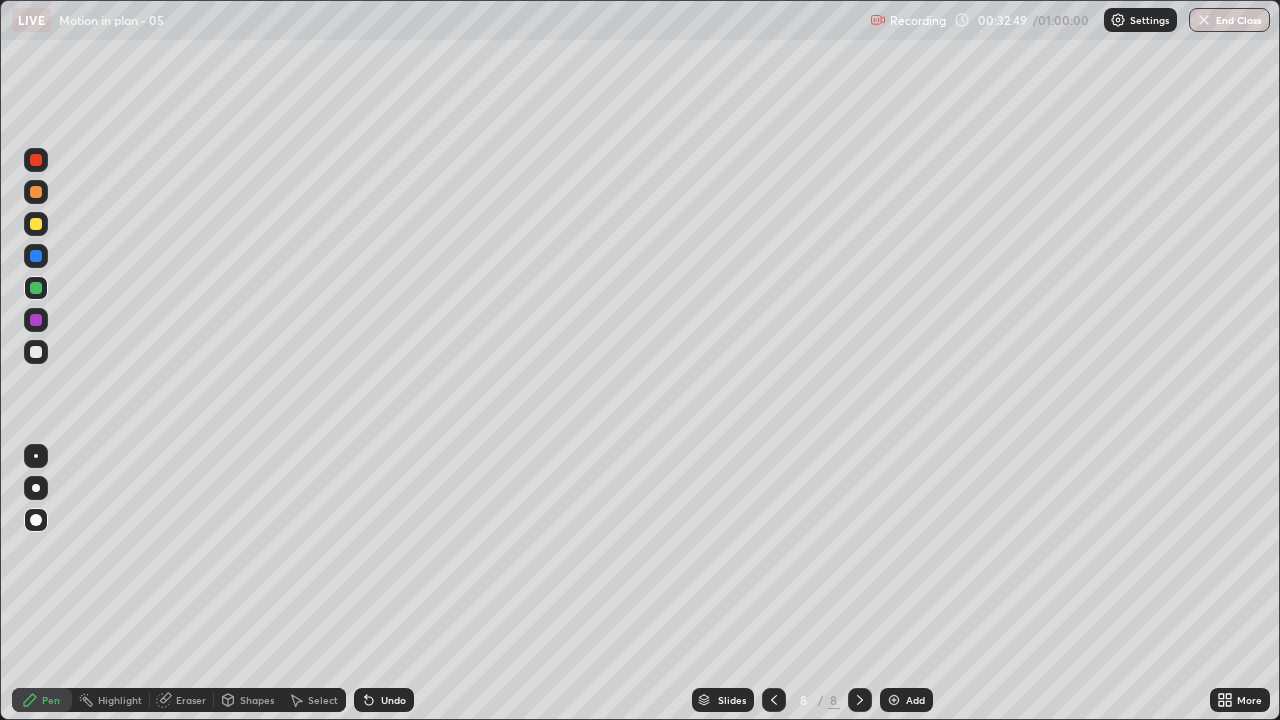 click on "Undo" at bounding box center (384, 700) 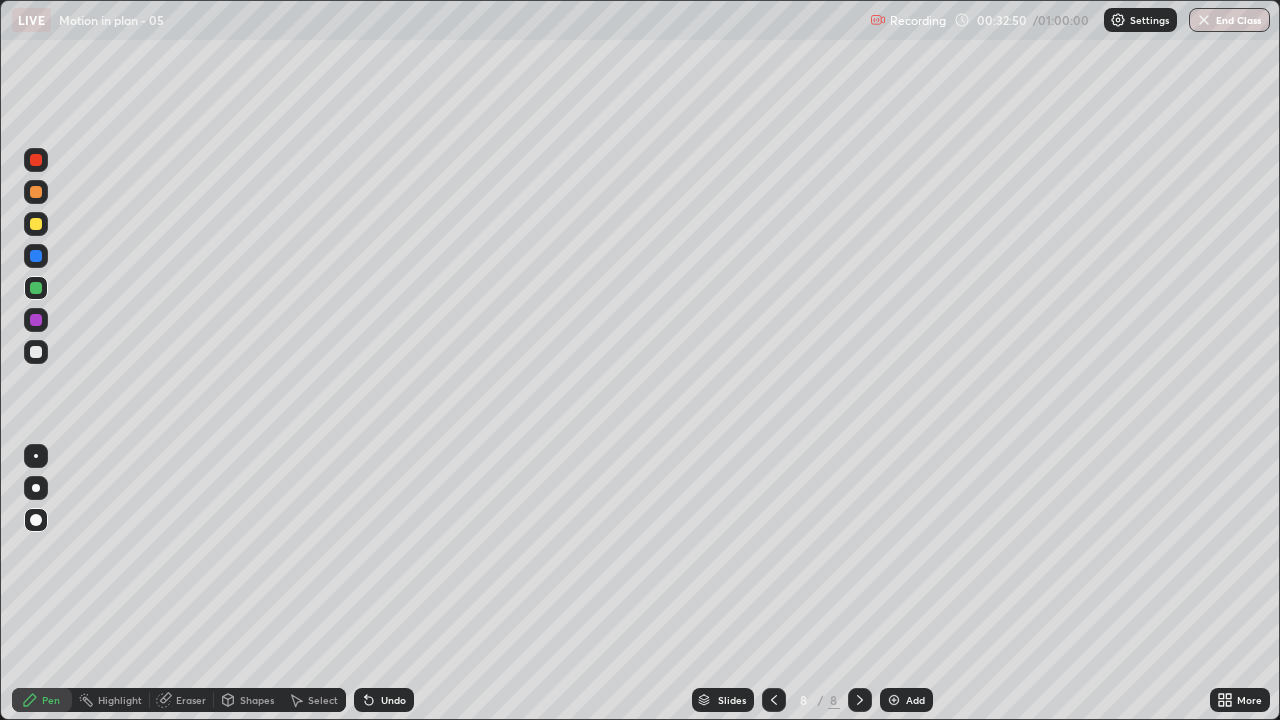 click on "Undo" at bounding box center [384, 700] 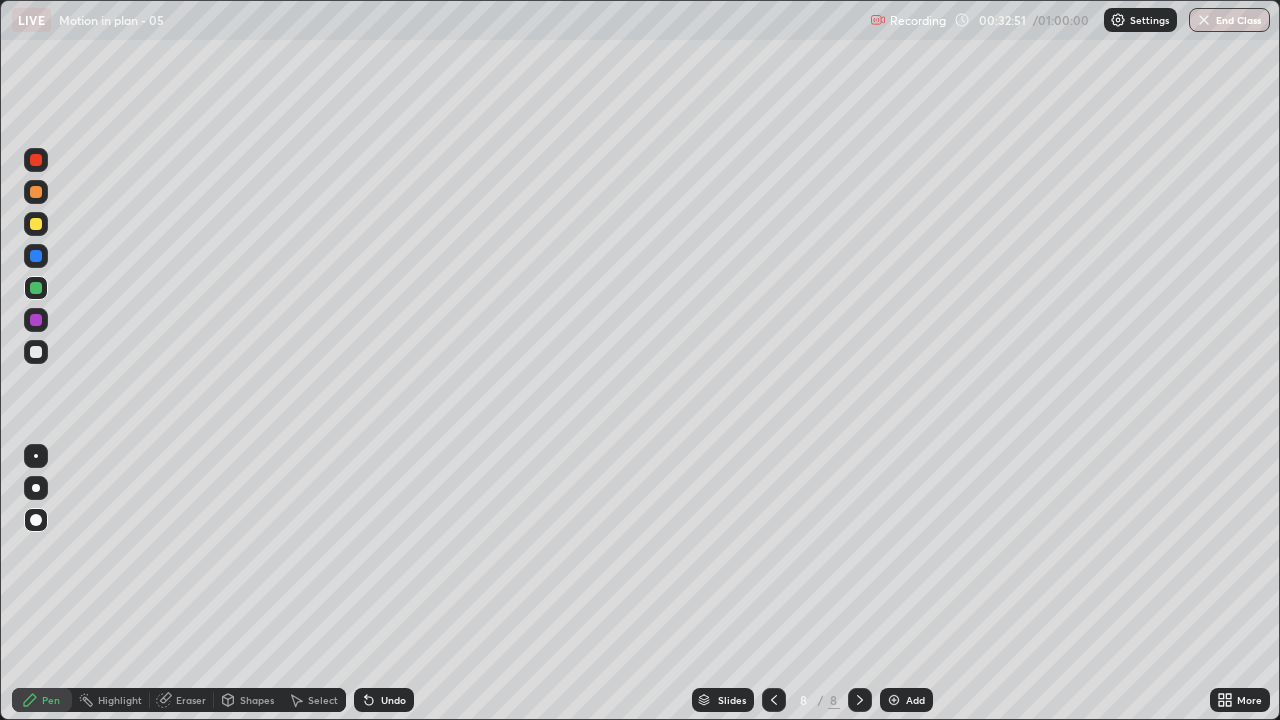 click on "Undo" at bounding box center [384, 700] 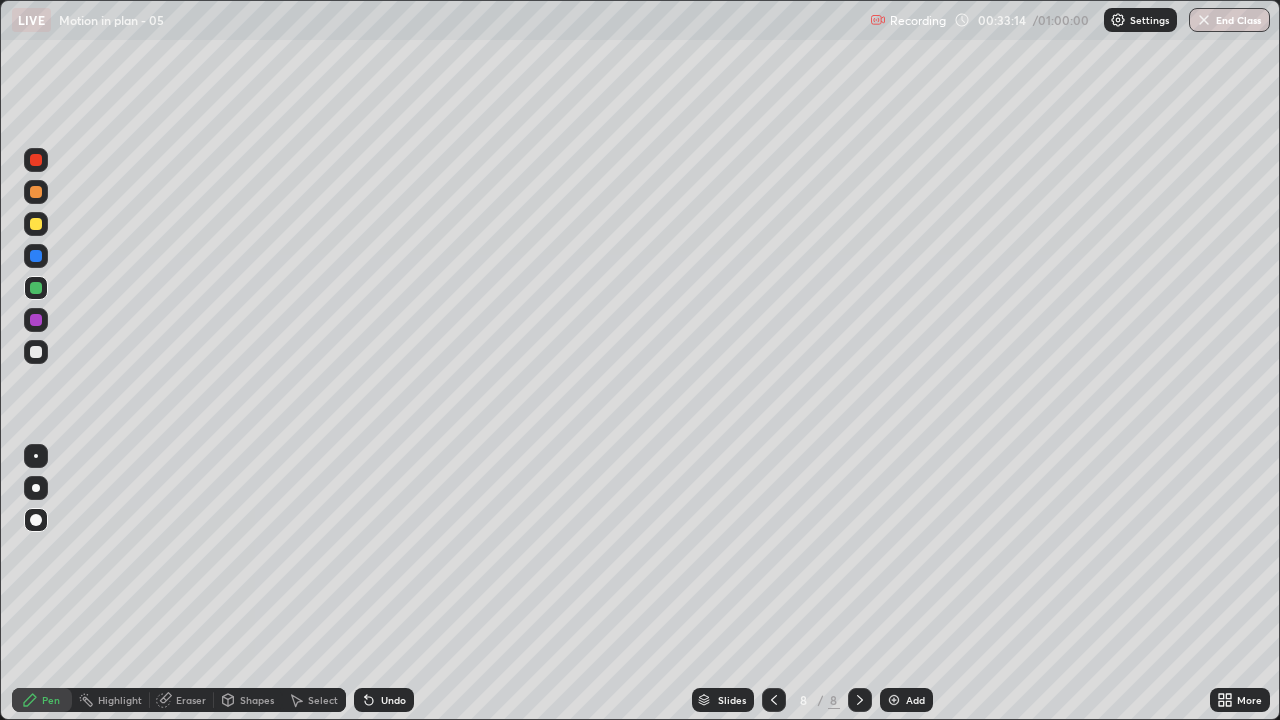click on "Undo" at bounding box center [384, 700] 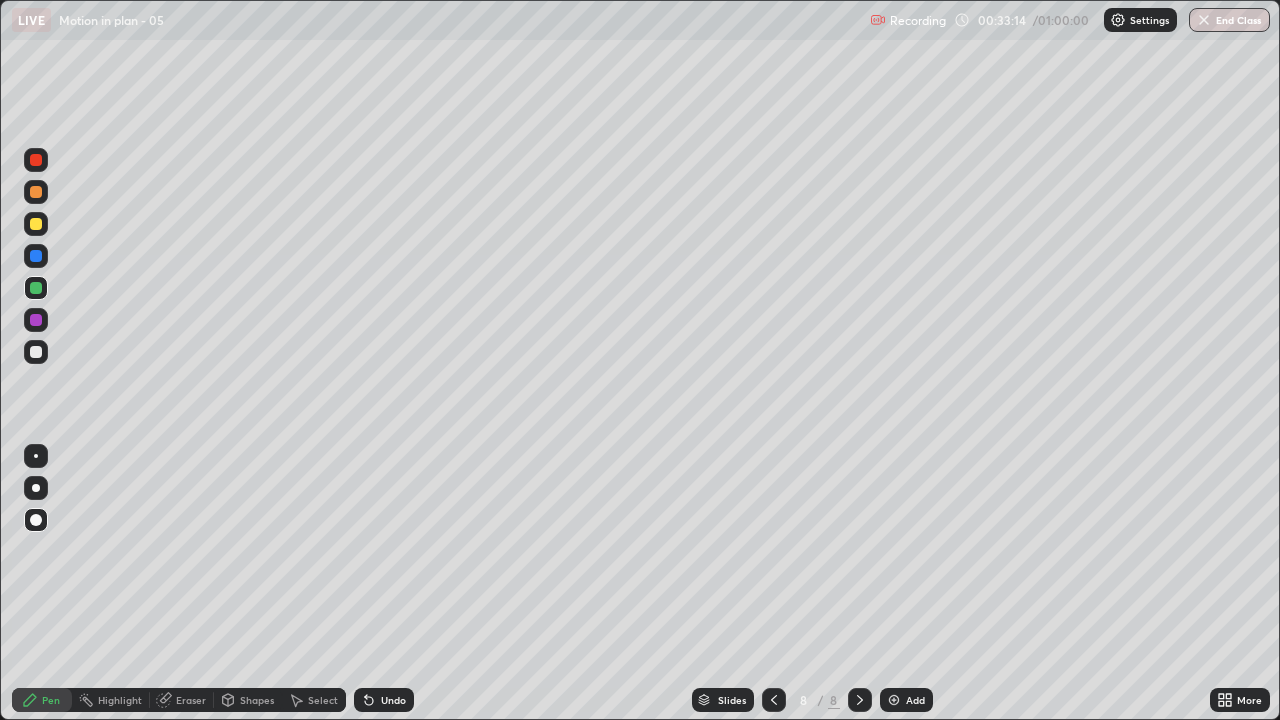 click on "Undo" at bounding box center [384, 700] 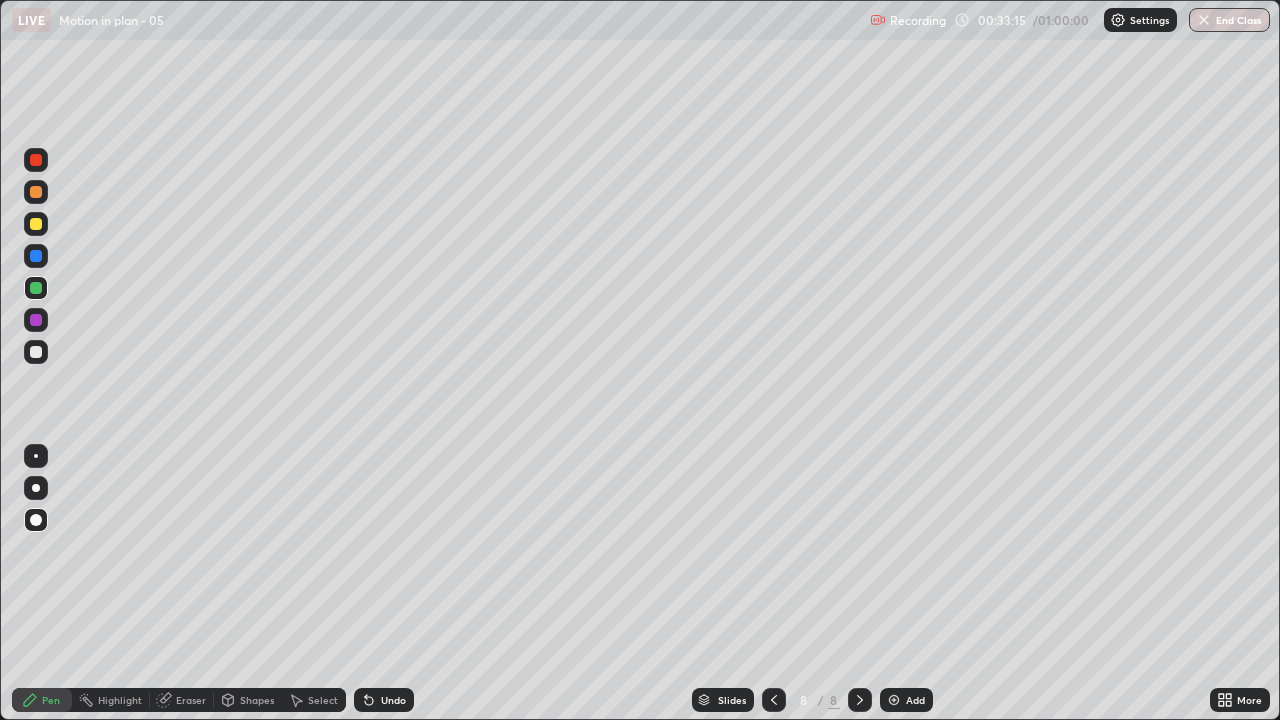 click on "Undo" at bounding box center [384, 700] 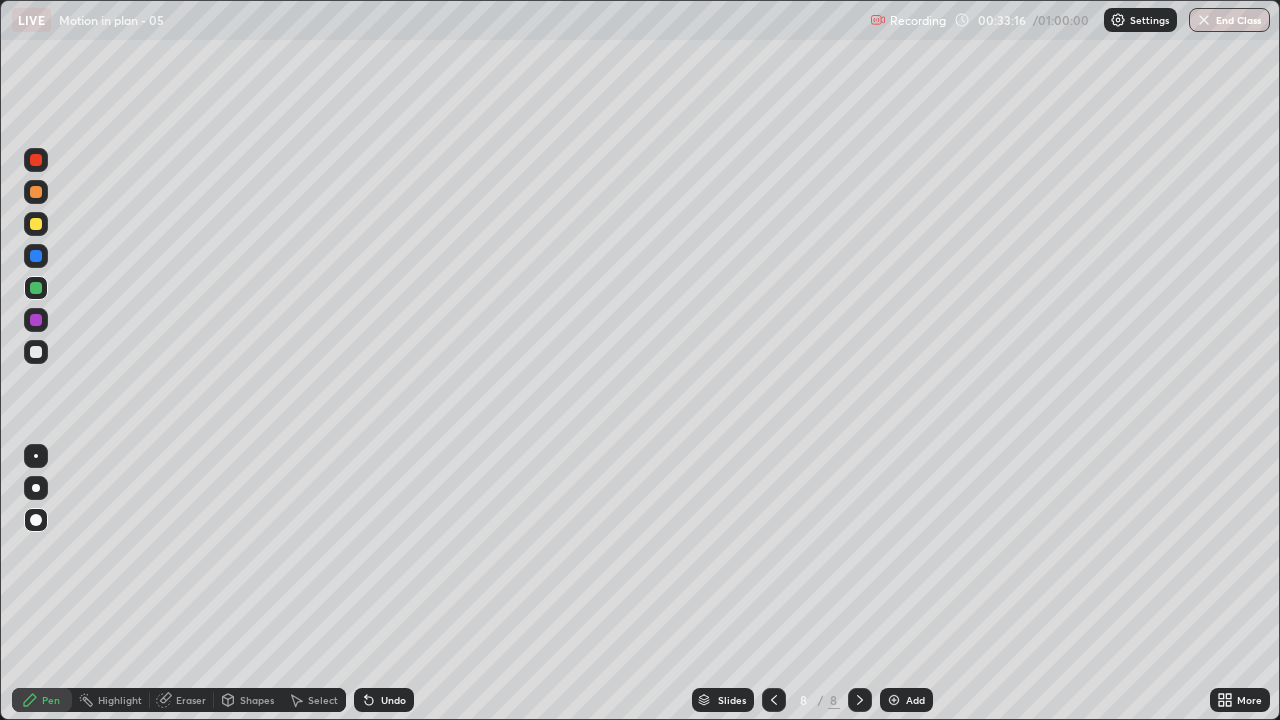 click on "Undo" at bounding box center [393, 700] 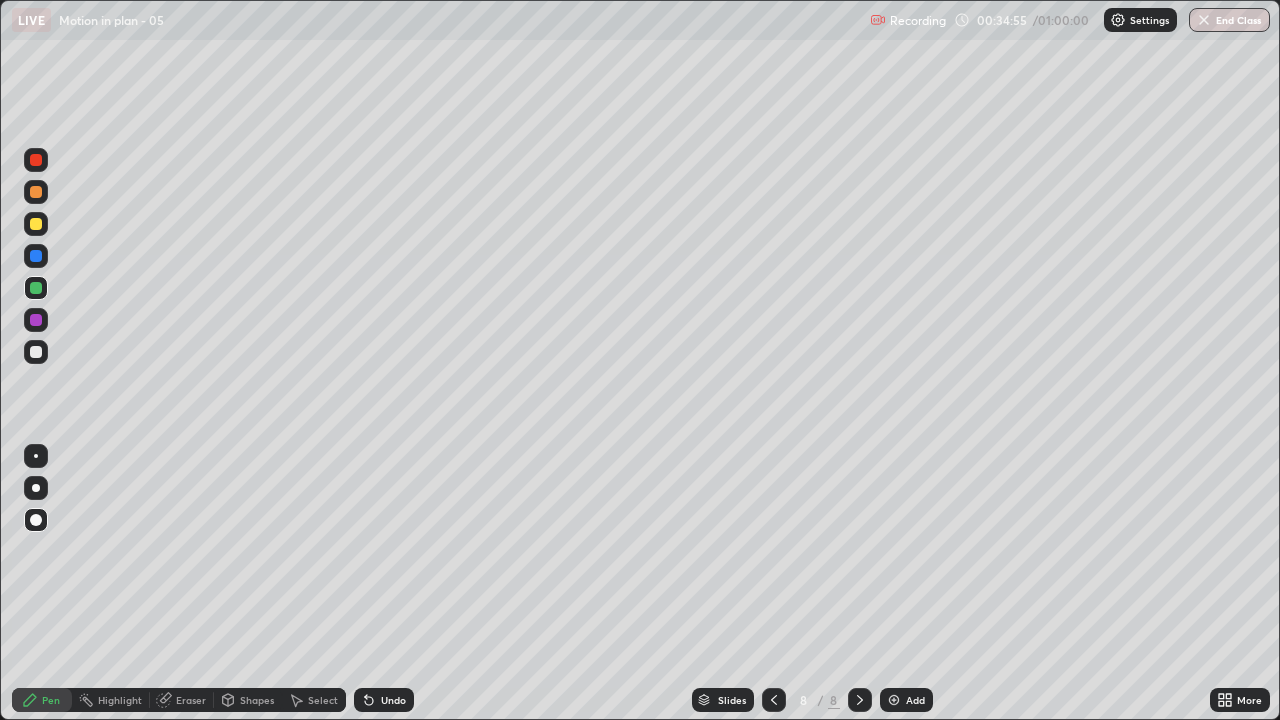 click on "Add" at bounding box center (906, 700) 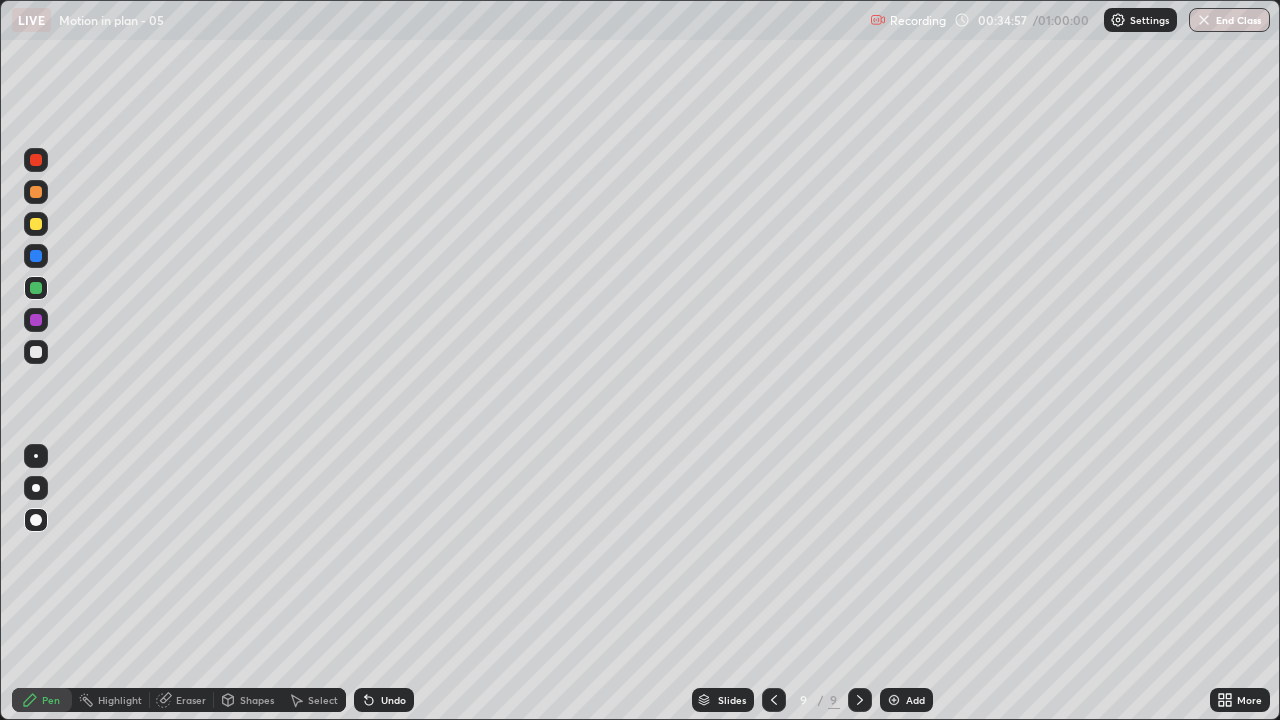 click at bounding box center (36, 352) 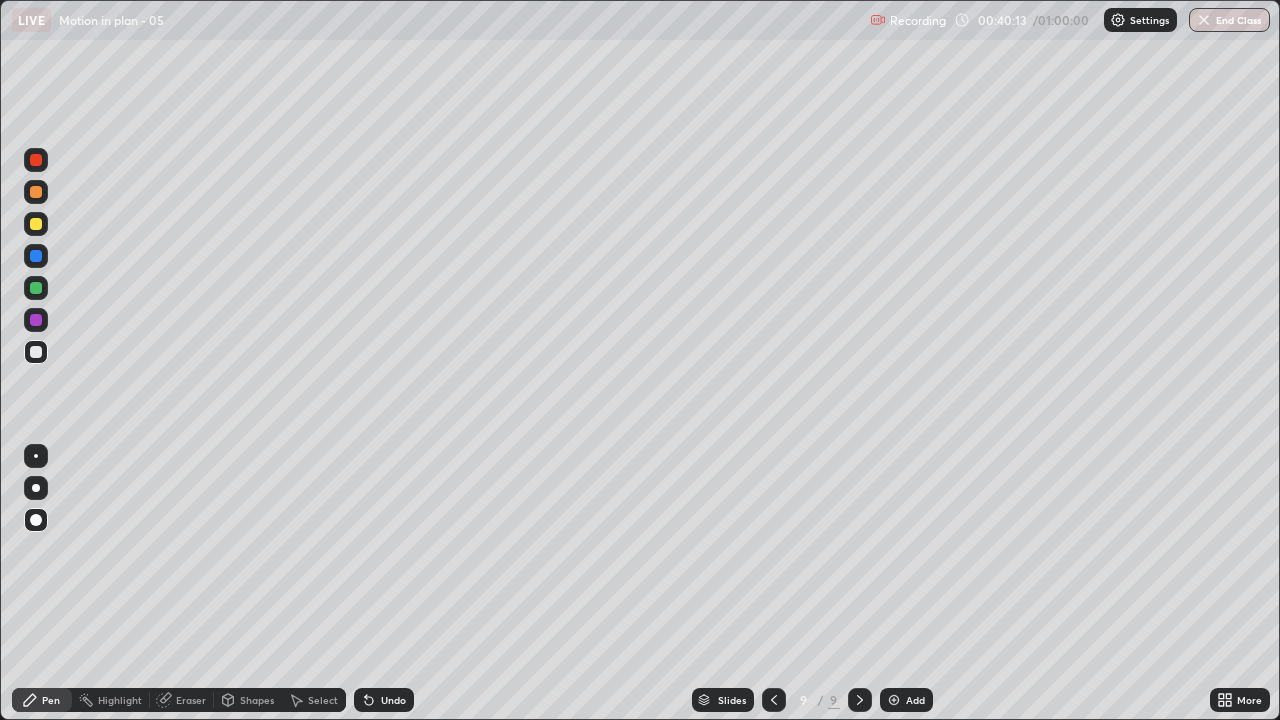 click at bounding box center [36, 224] 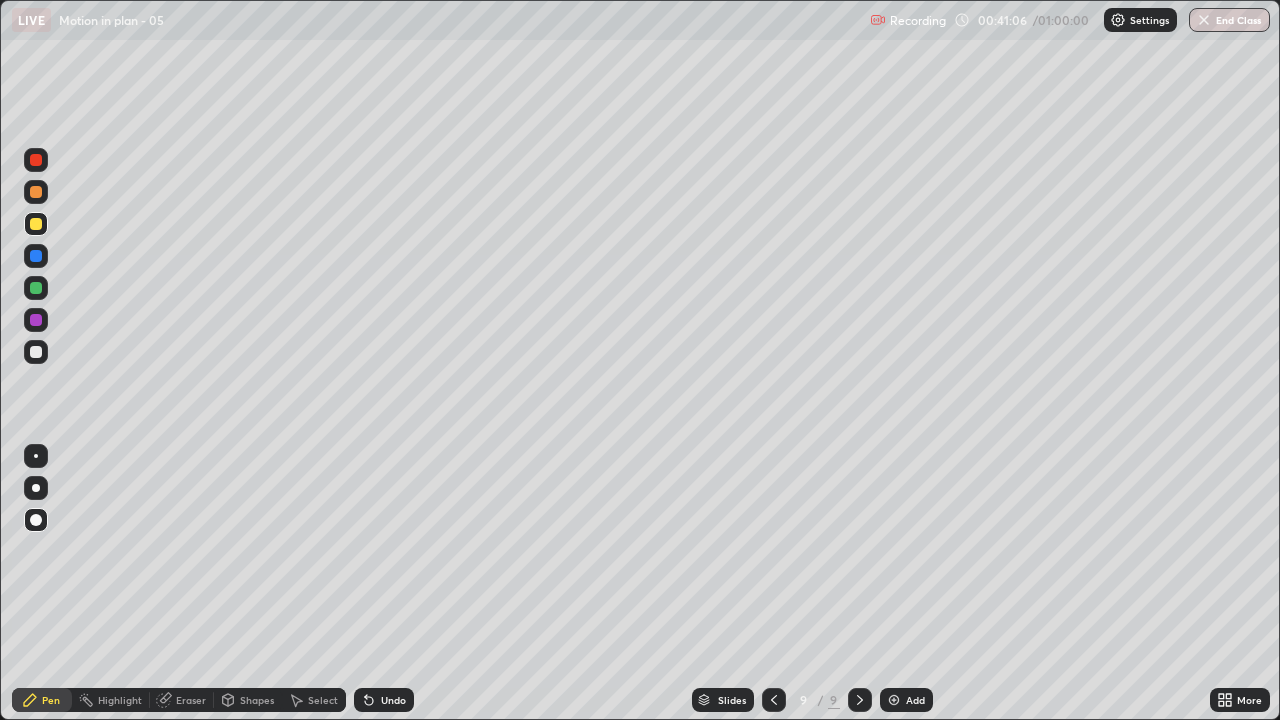 click at bounding box center (36, 288) 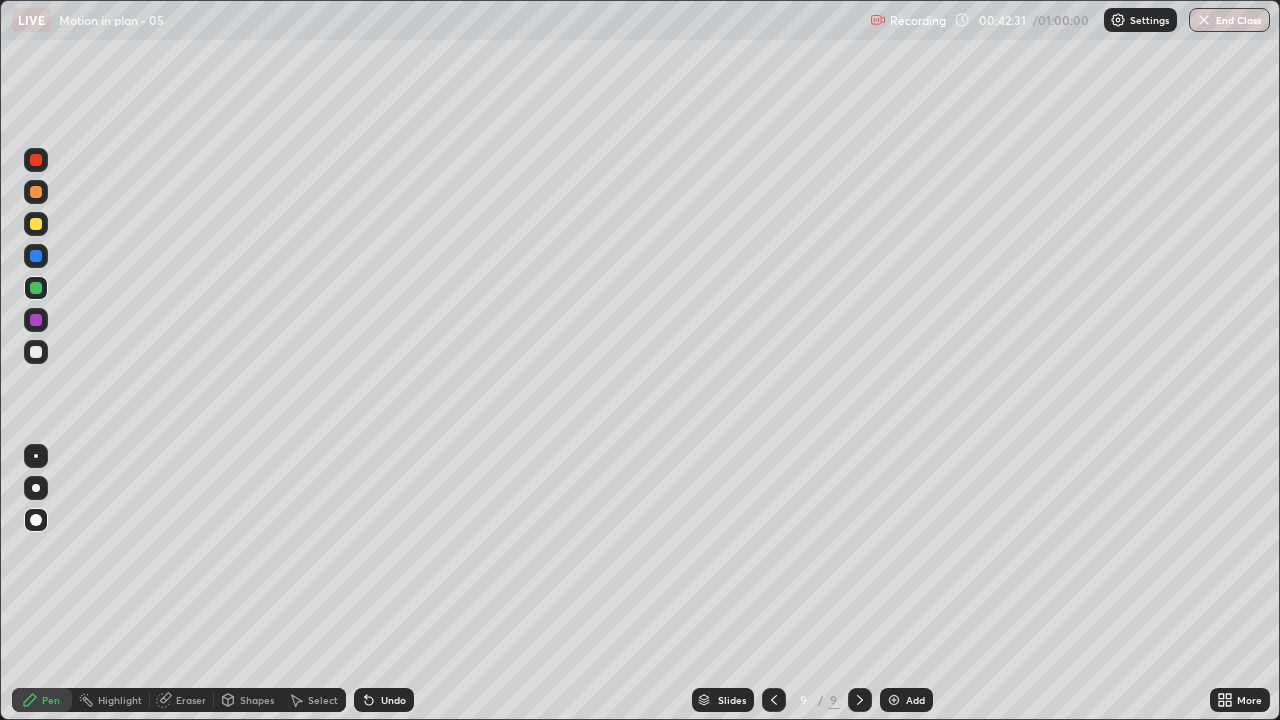click at bounding box center (36, 256) 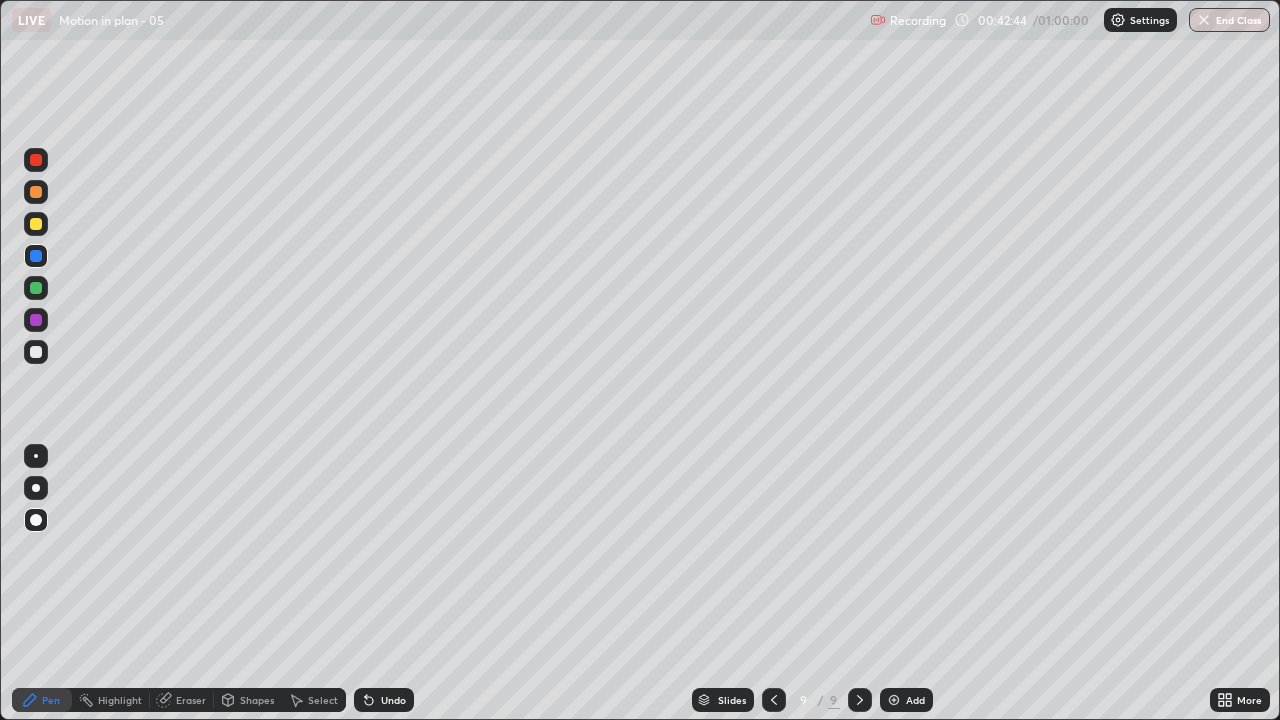 click at bounding box center (36, 256) 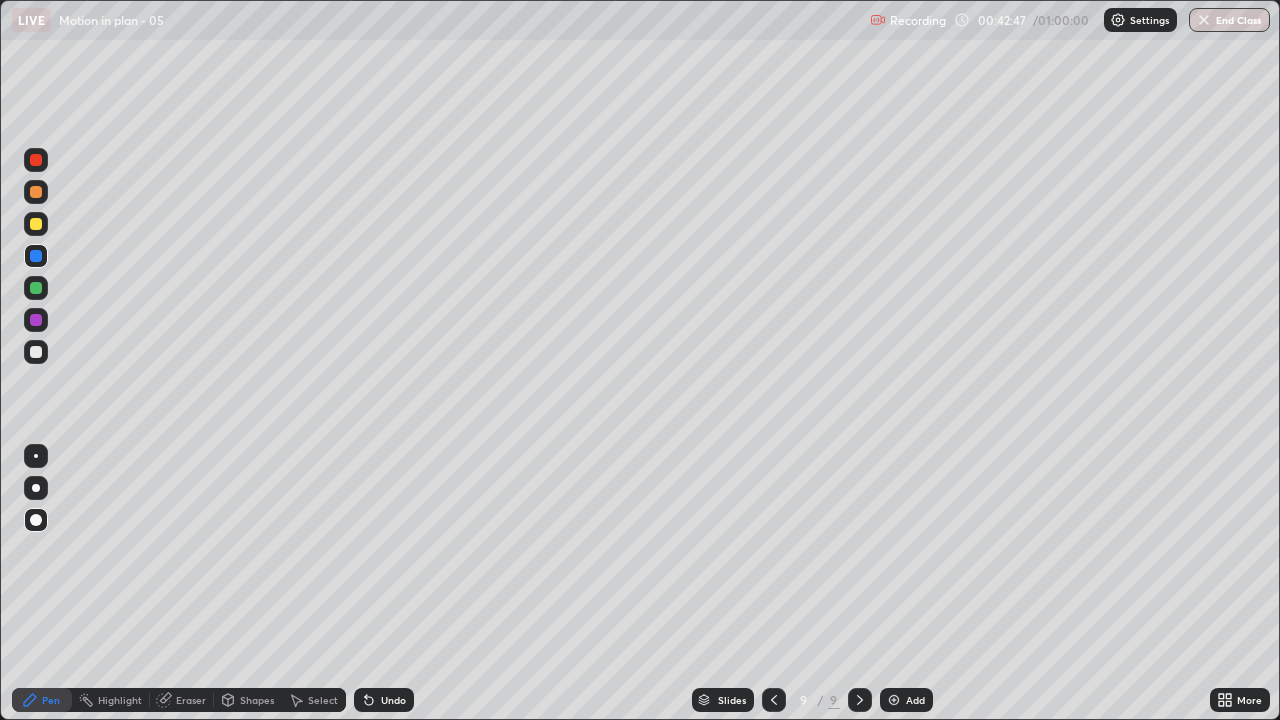 click at bounding box center [36, 288] 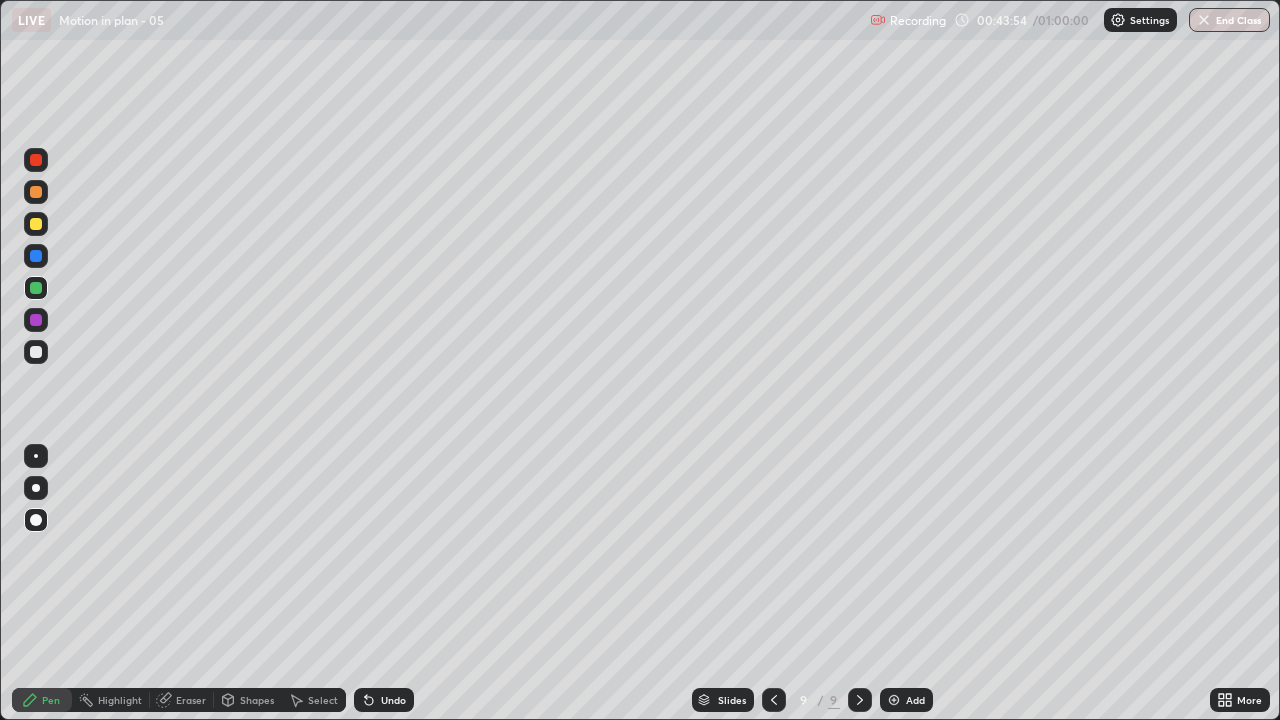 click at bounding box center (36, 352) 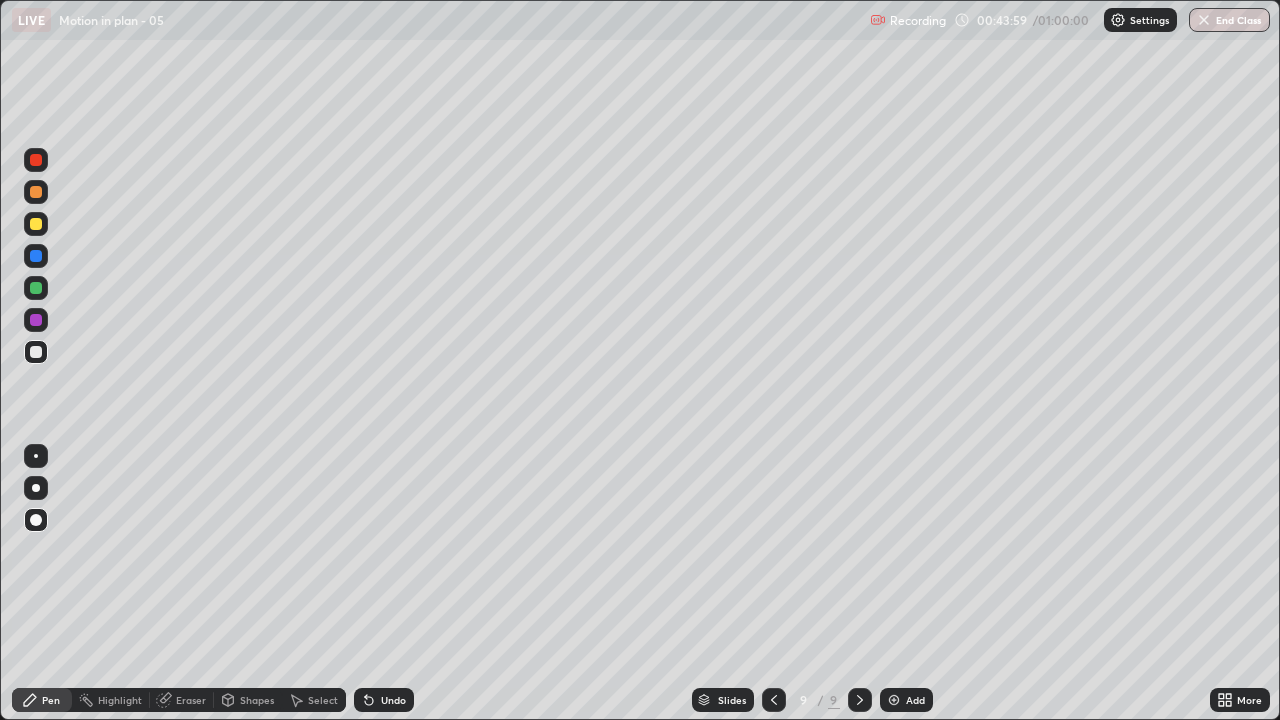 click on "Undo" at bounding box center [384, 700] 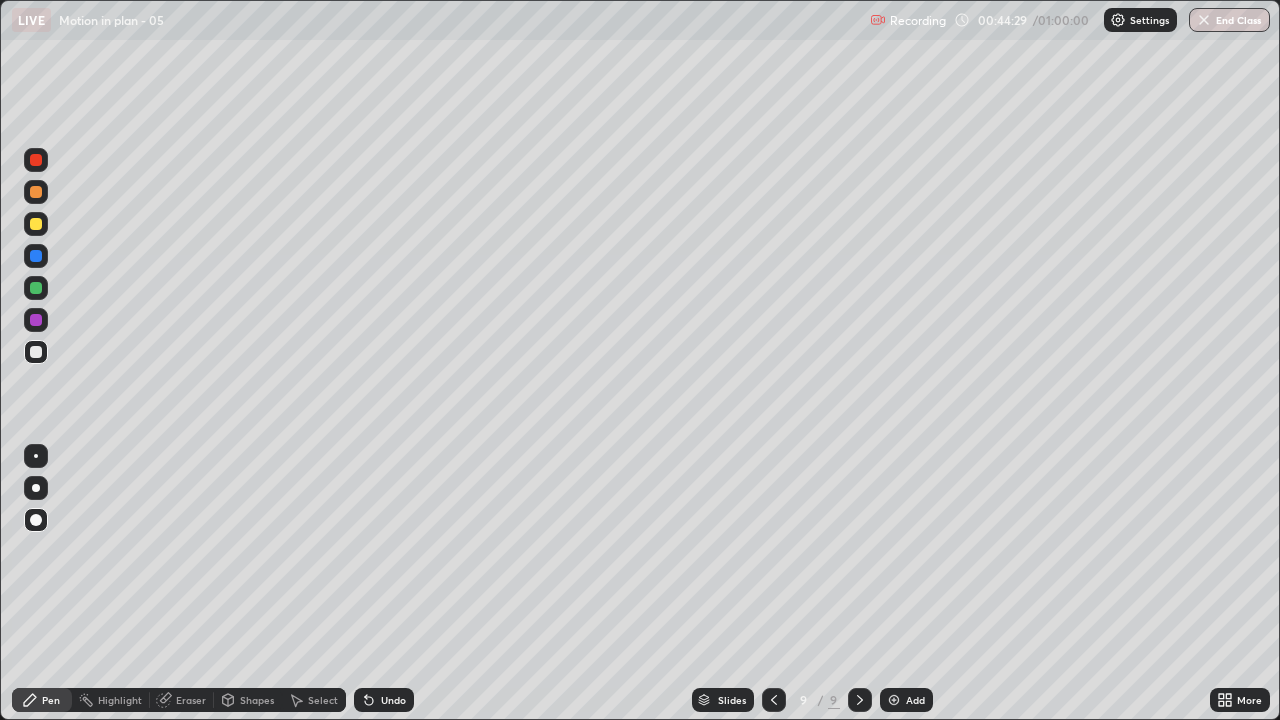 click at bounding box center (36, 352) 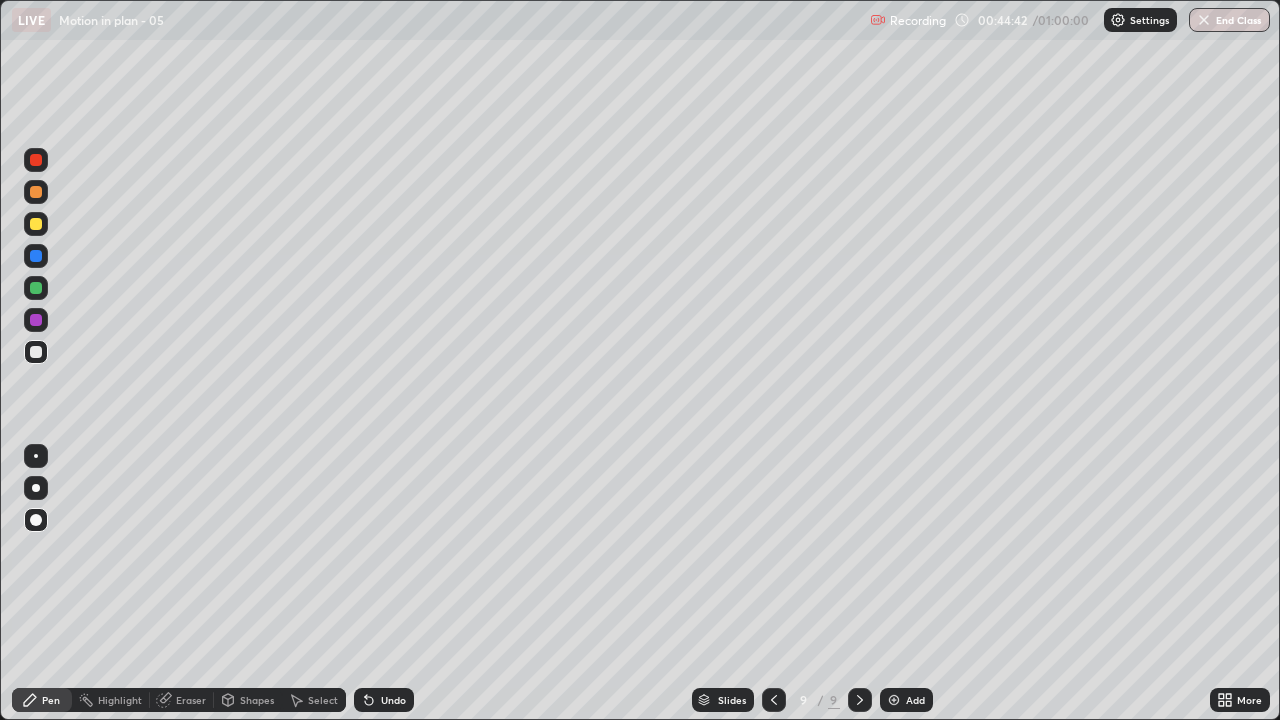 click on "Slides 9 / 9 Add" at bounding box center [812, 700] 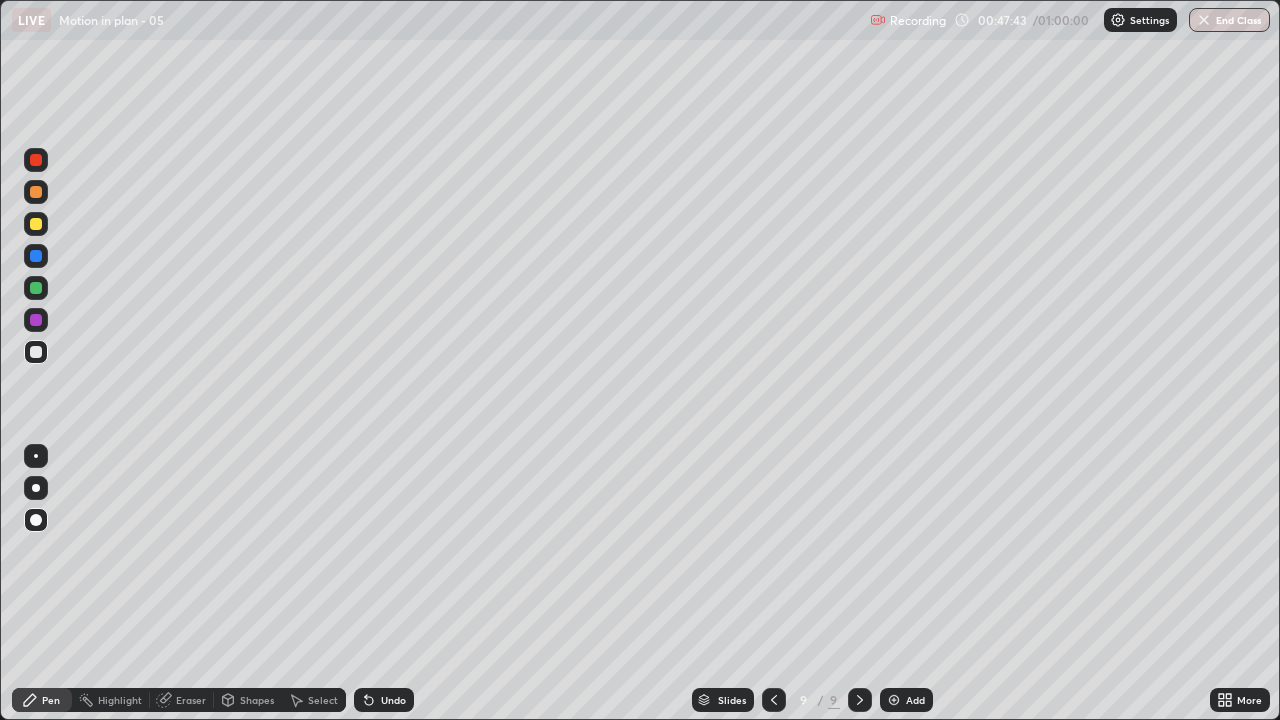 click at bounding box center (36, 320) 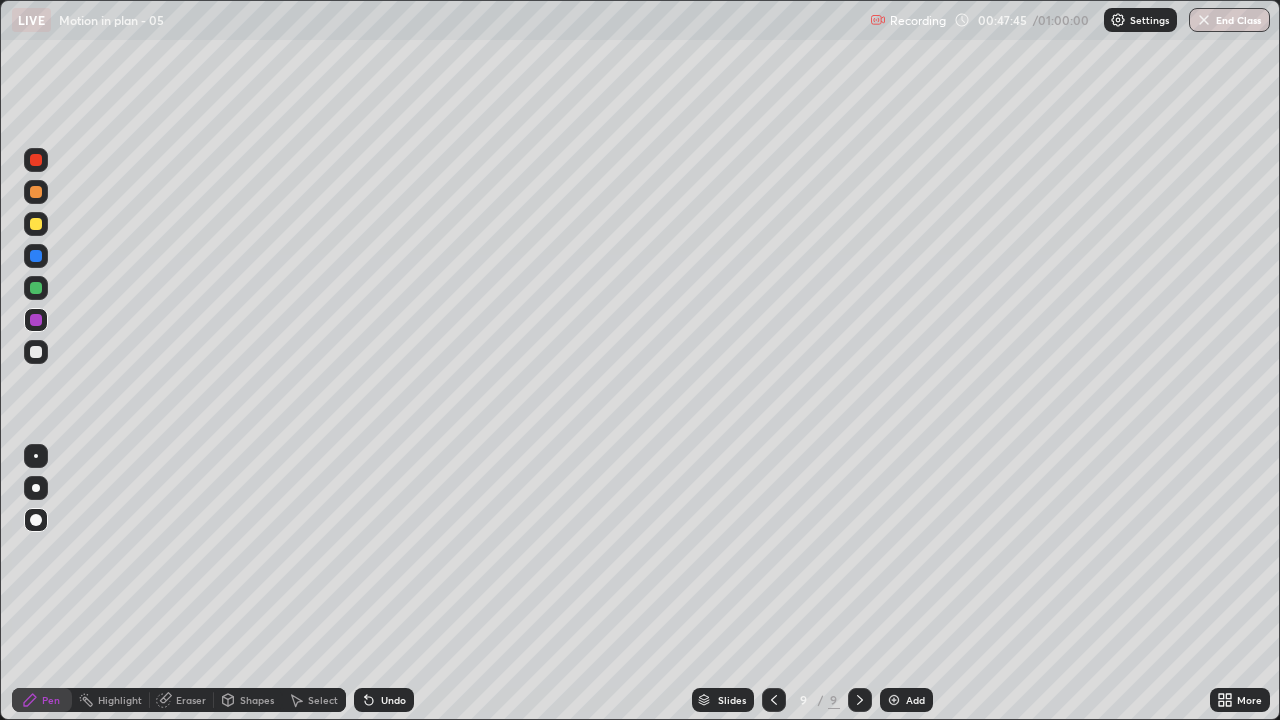 click at bounding box center (894, 700) 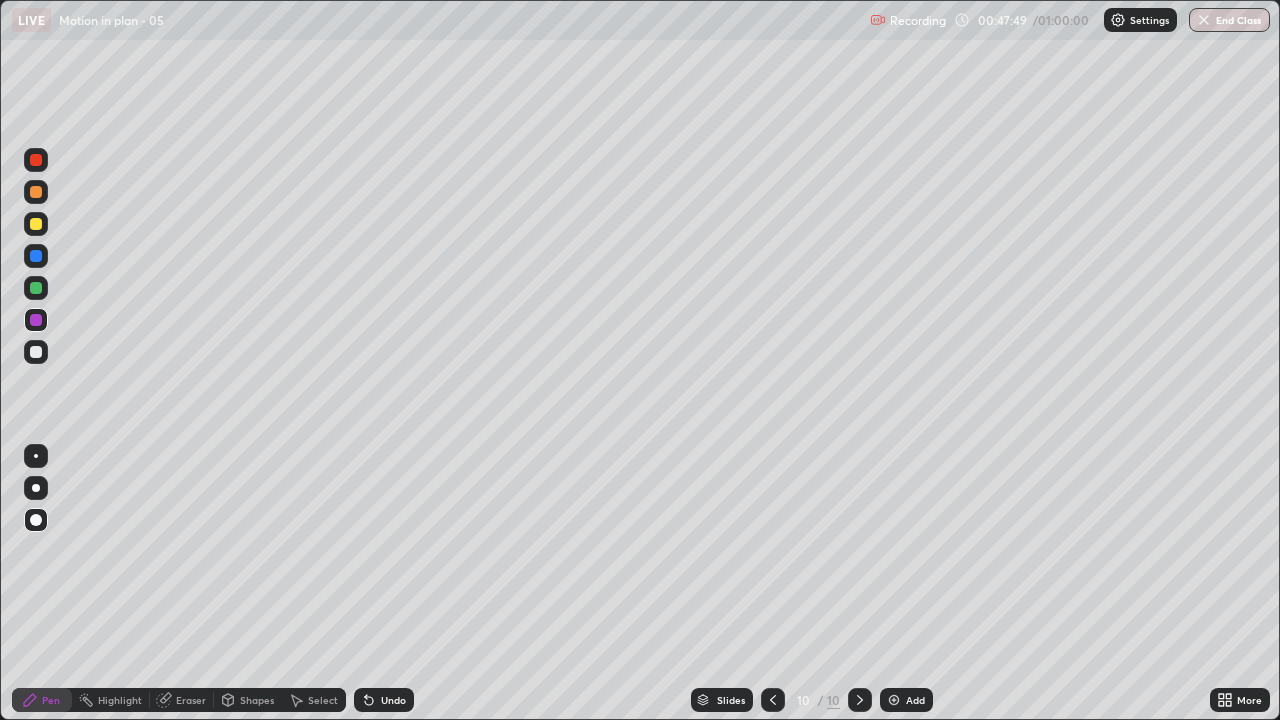 click at bounding box center [36, 224] 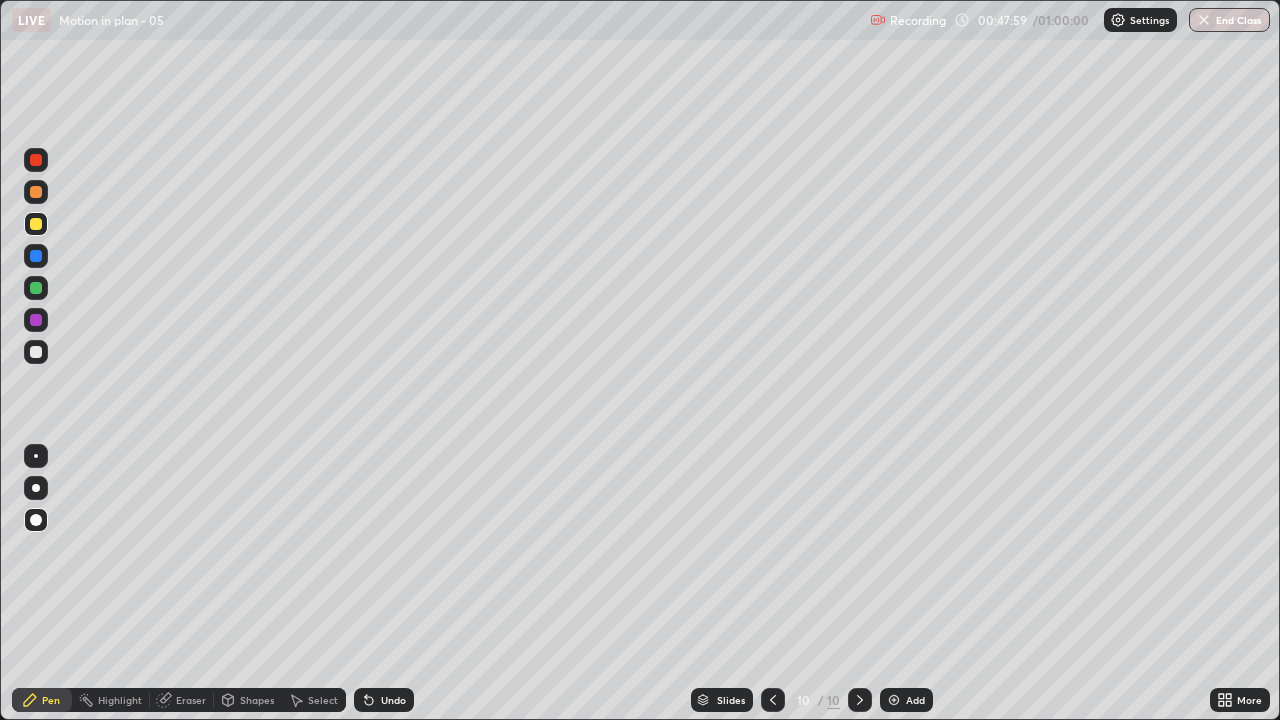 click at bounding box center [36, 160] 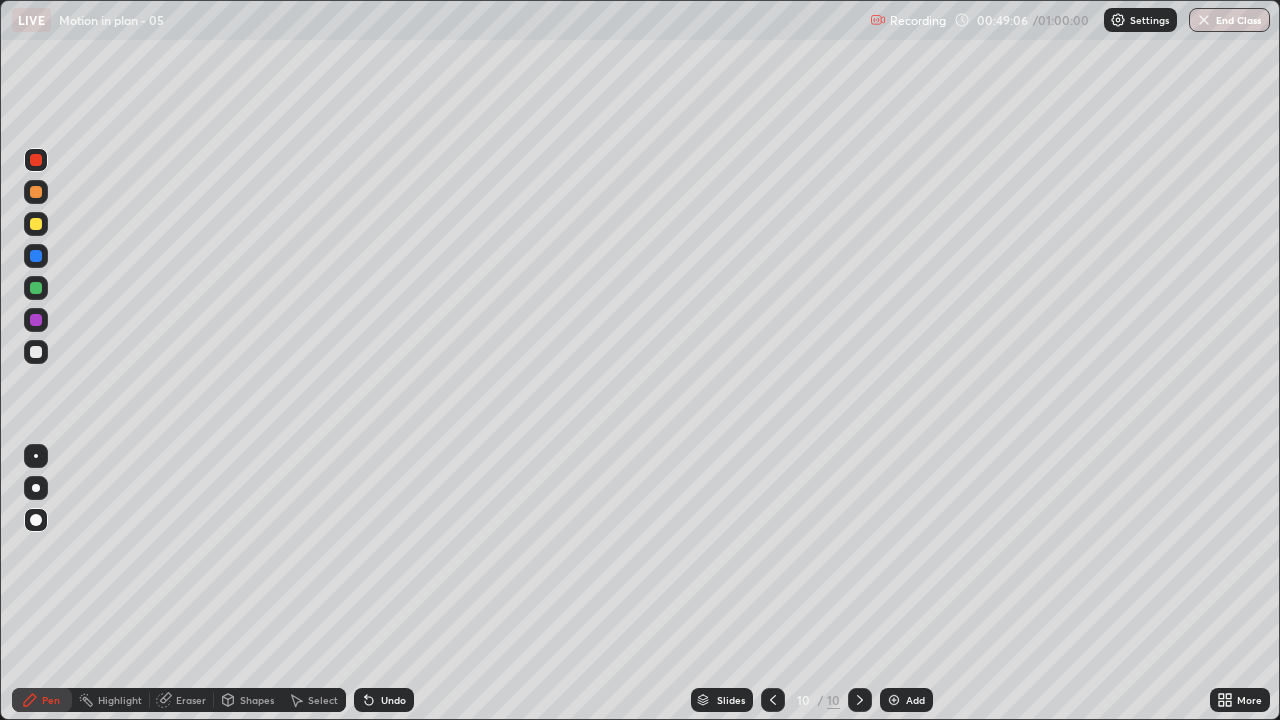 click on "Undo" at bounding box center [384, 700] 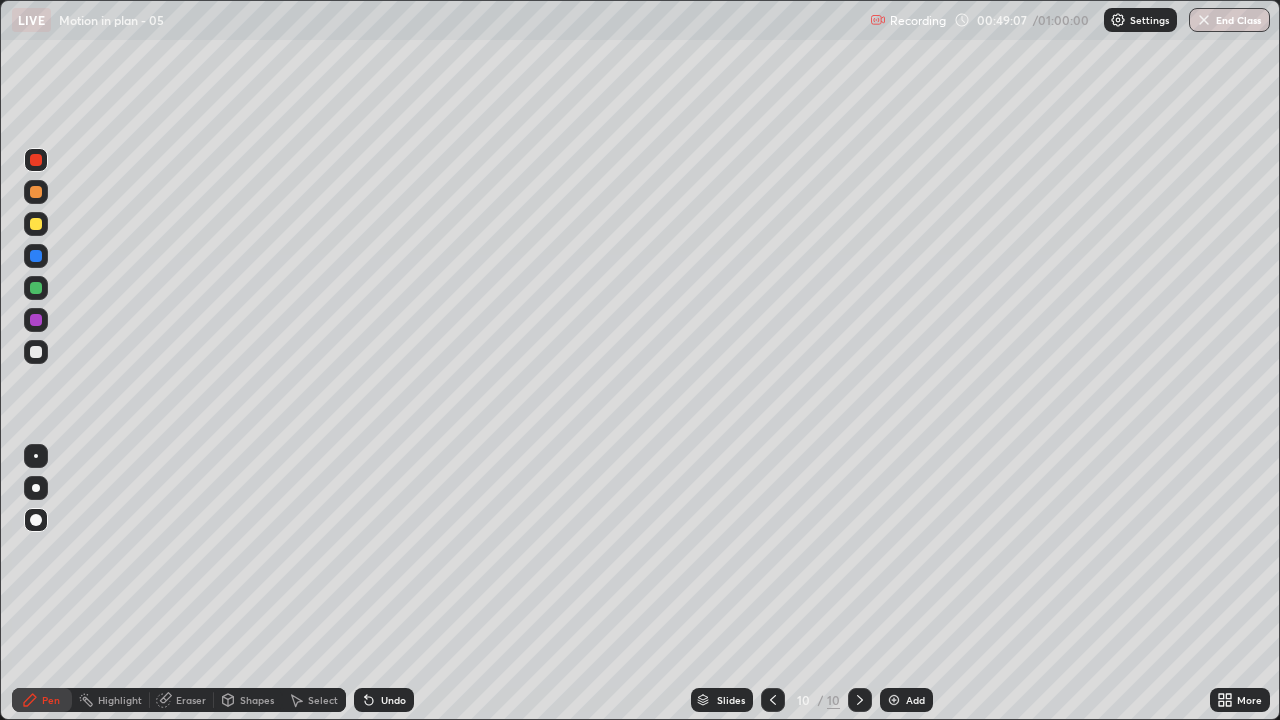 click at bounding box center [36, 224] 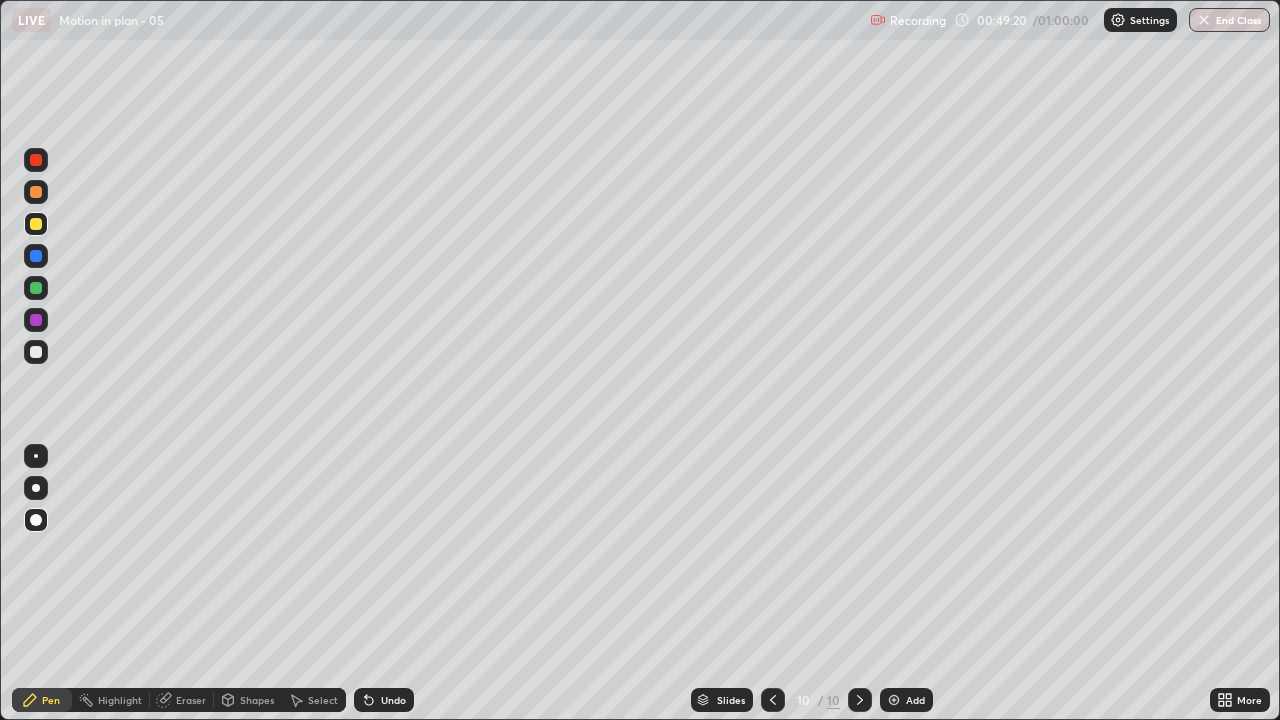 click at bounding box center [36, 288] 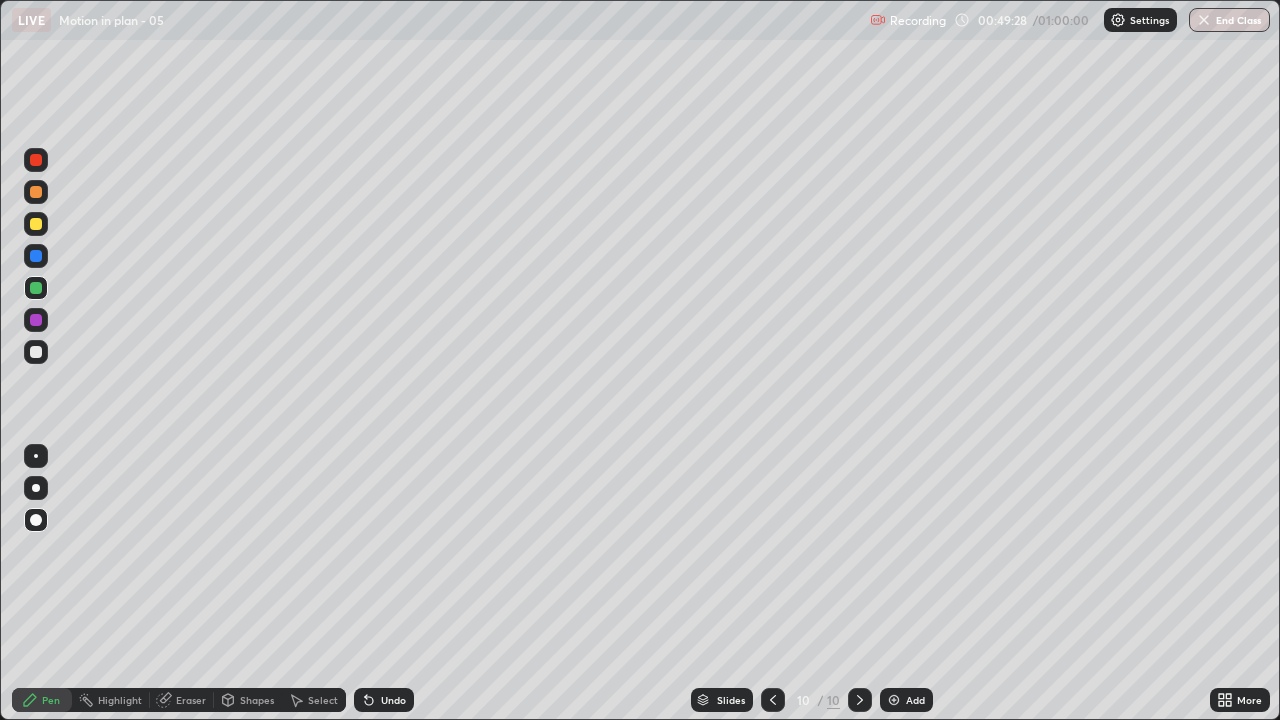 click at bounding box center [36, 224] 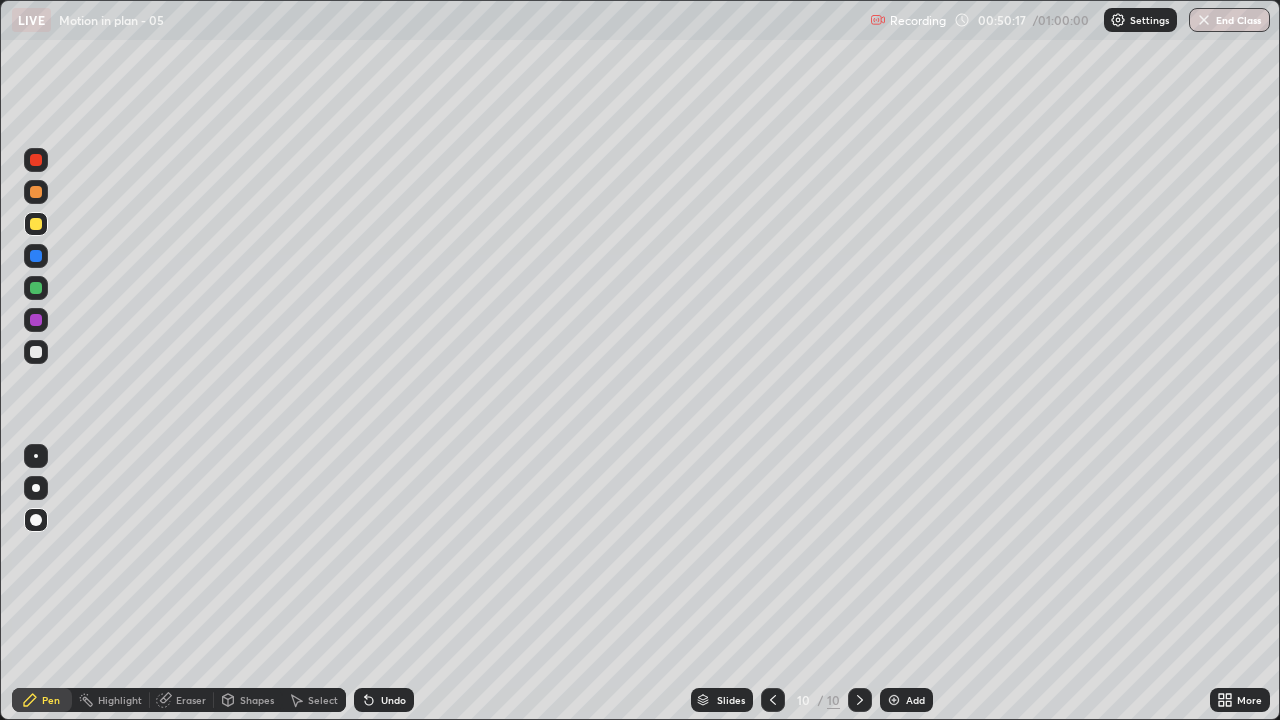 click at bounding box center [36, 352] 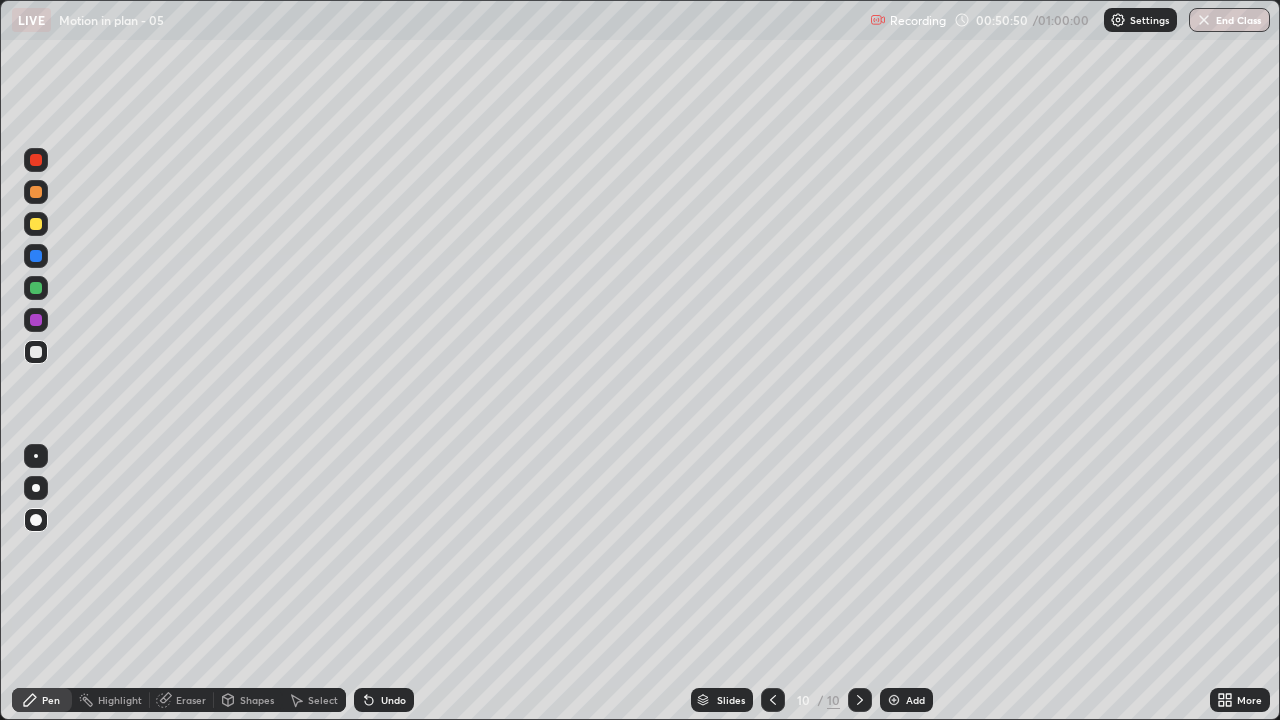 click at bounding box center (36, 224) 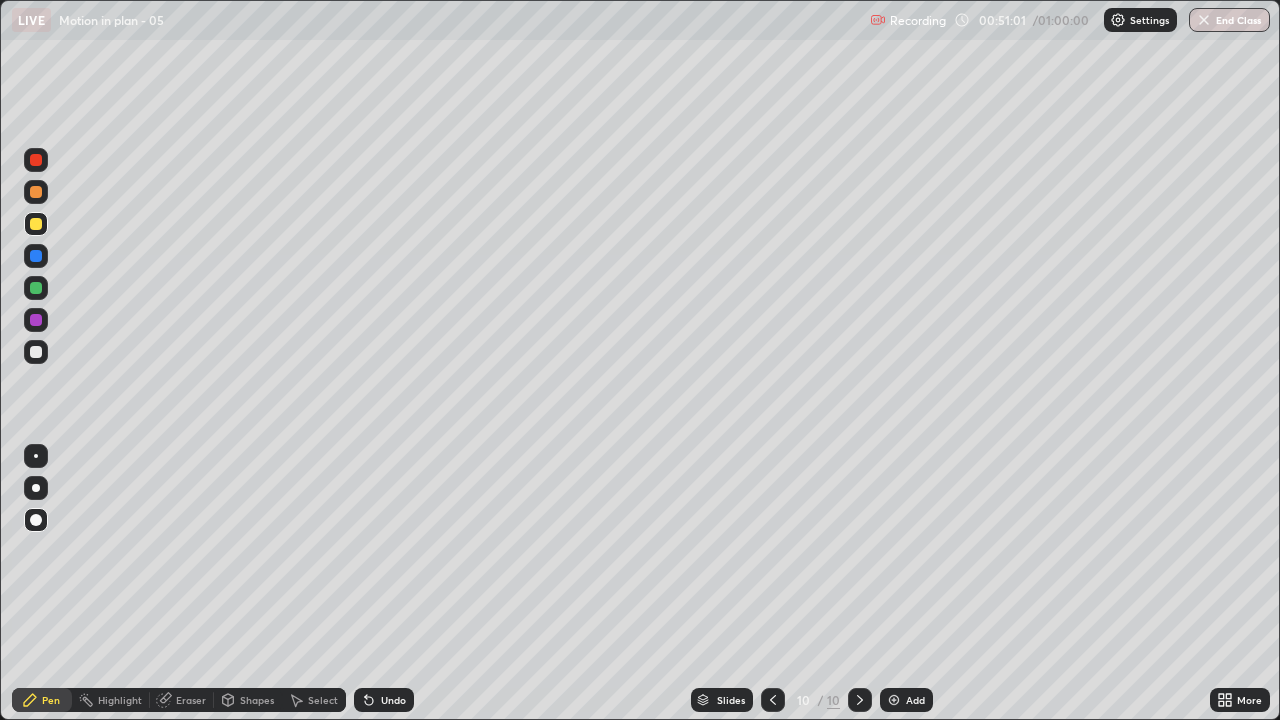 click at bounding box center [36, 256] 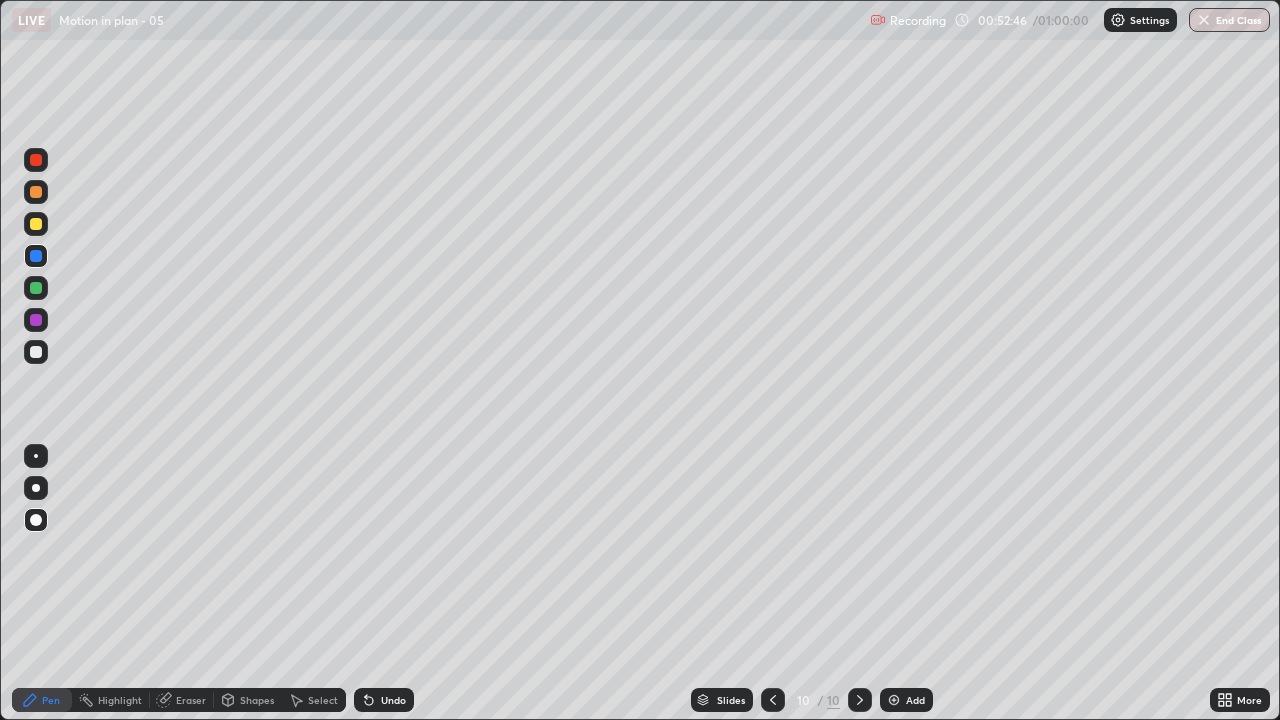 click on "Undo" at bounding box center [393, 700] 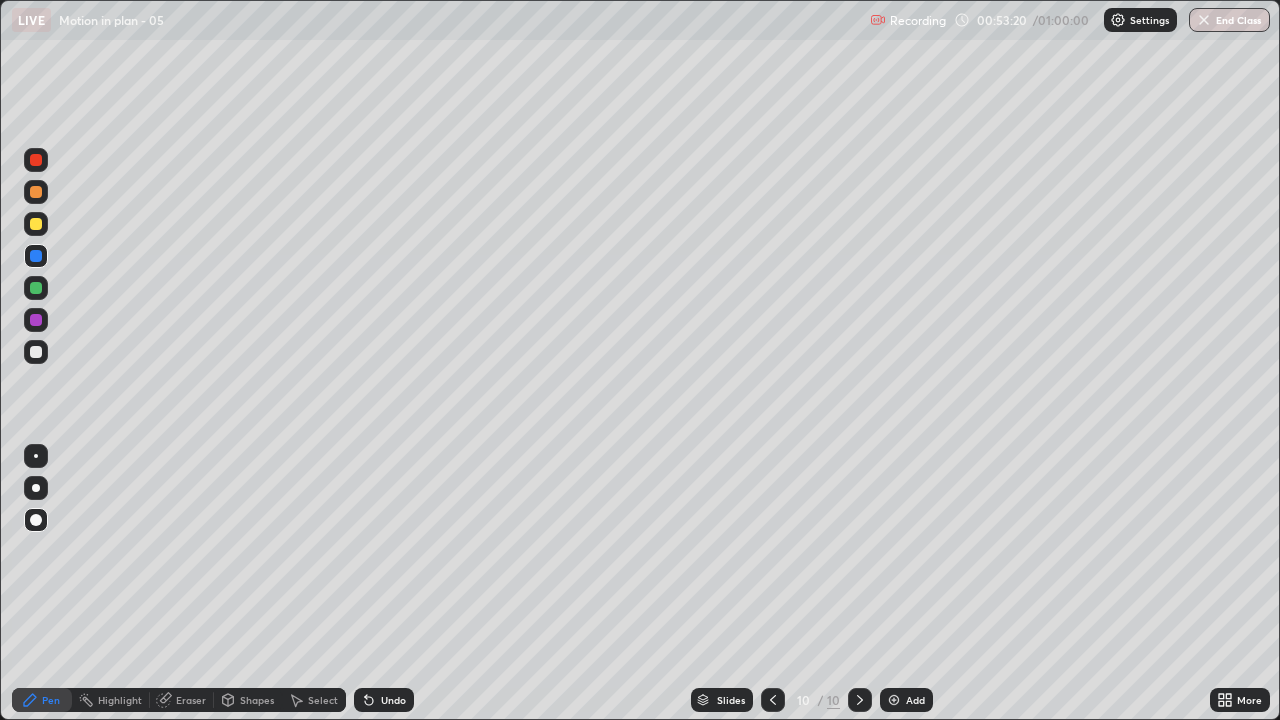 click at bounding box center [894, 700] 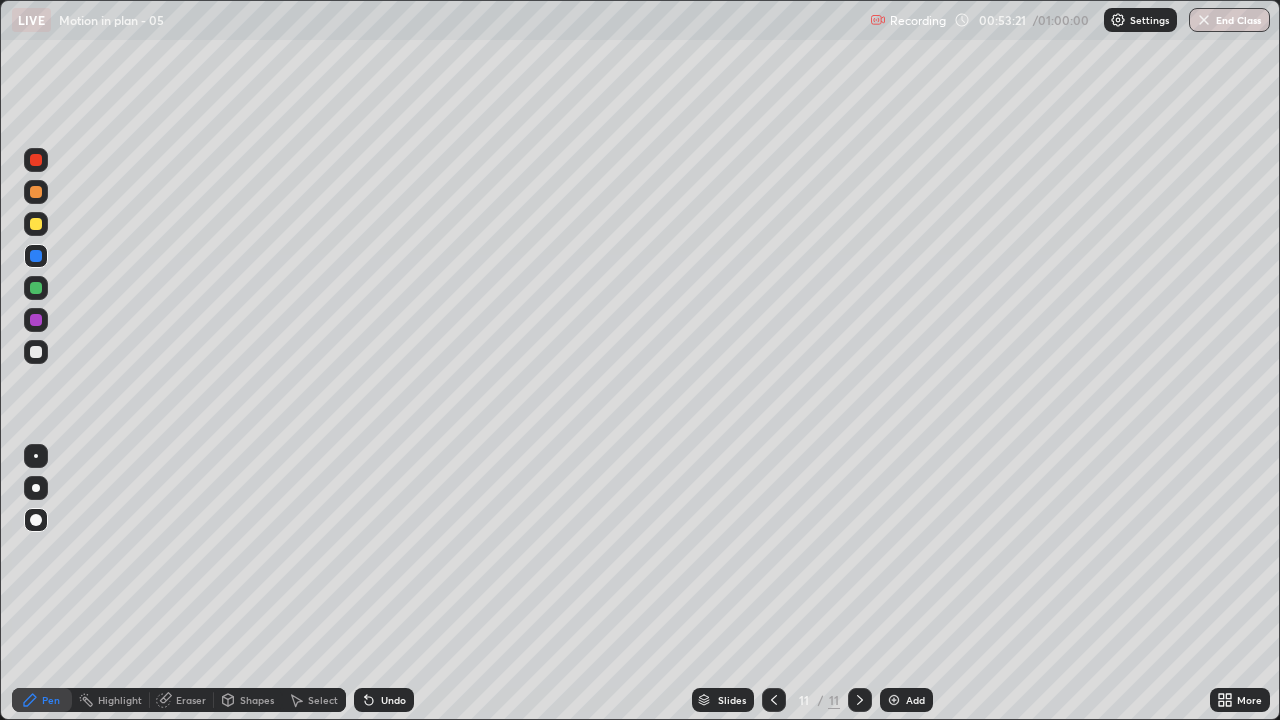 click at bounding box center (36, 352) 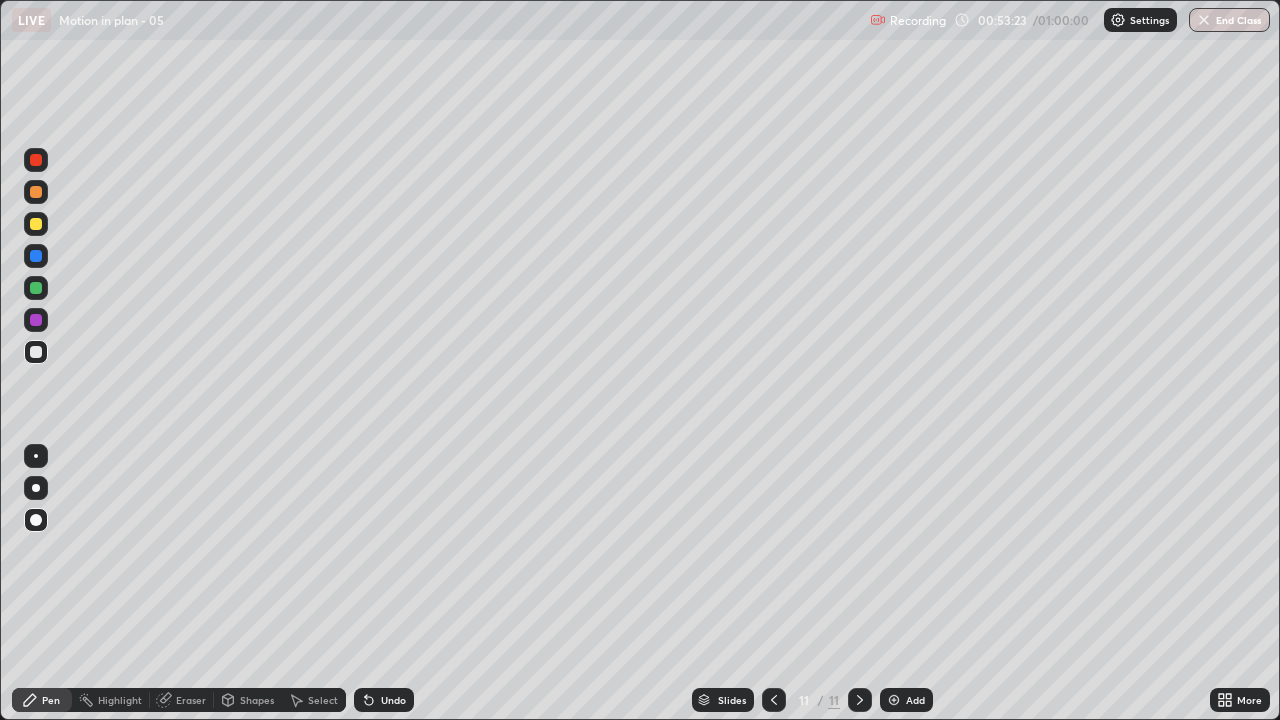 click 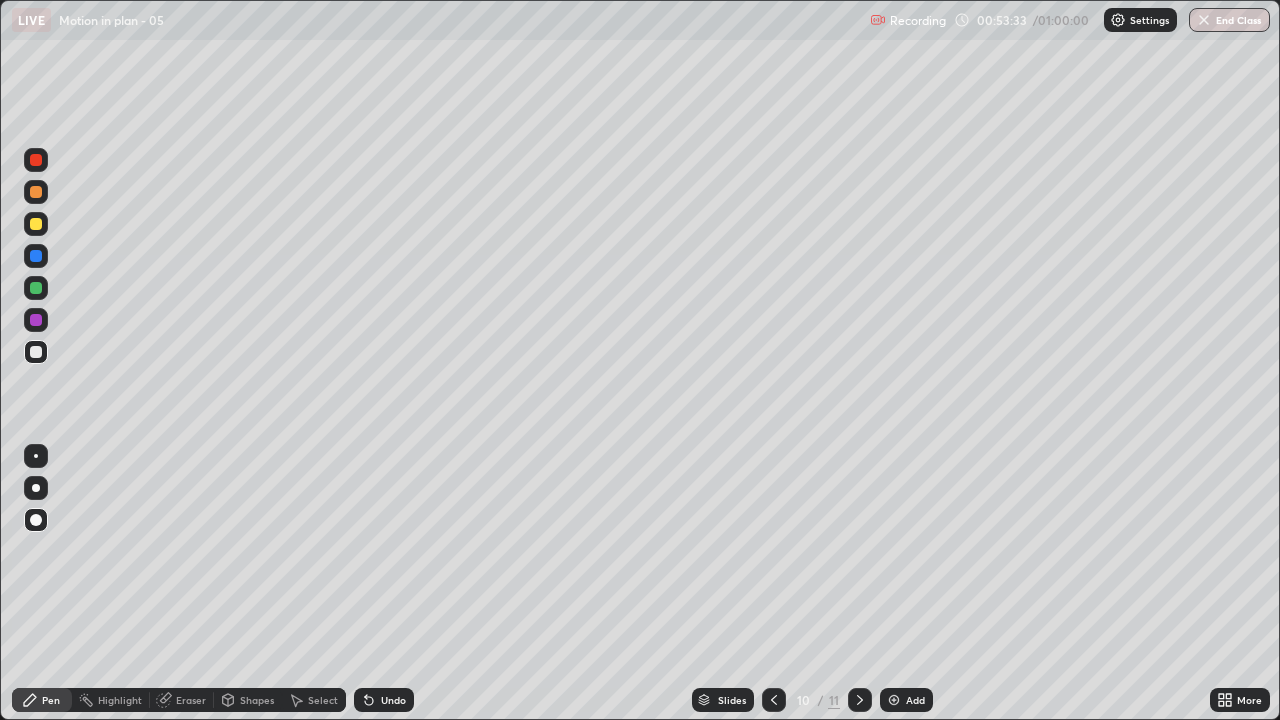 click 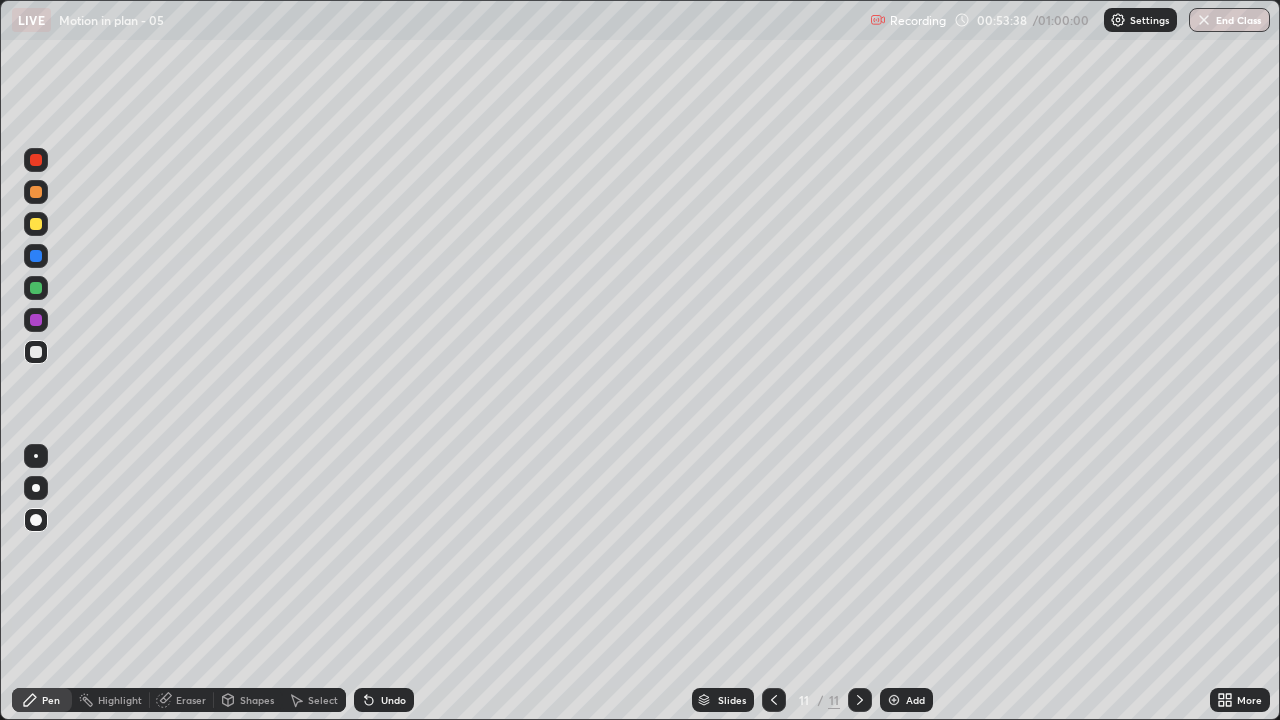 click at bounding box center [36, 352] 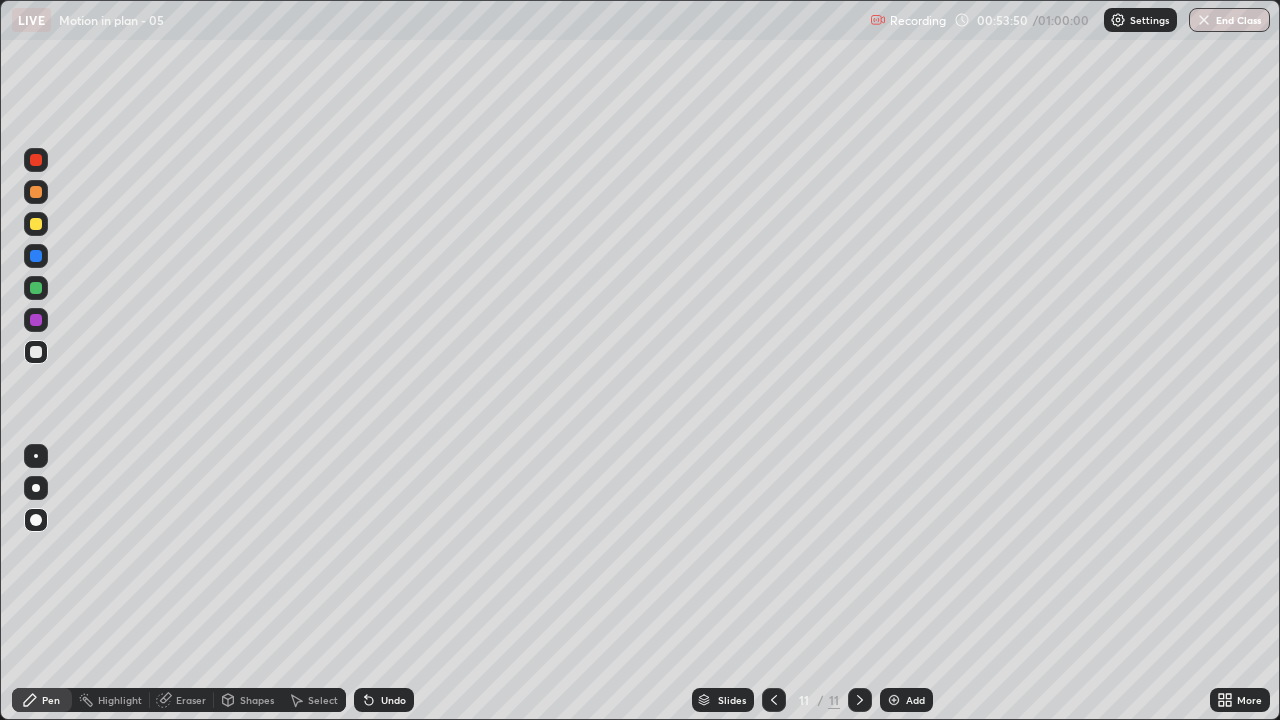 click 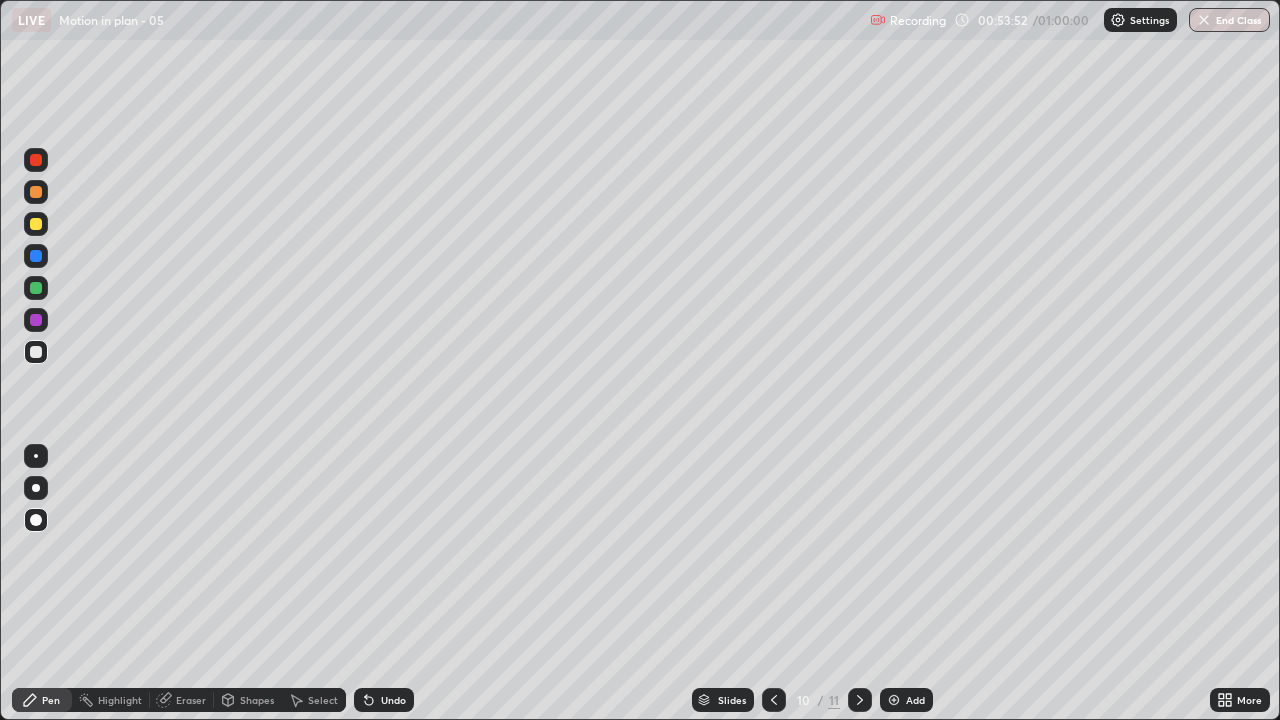 click 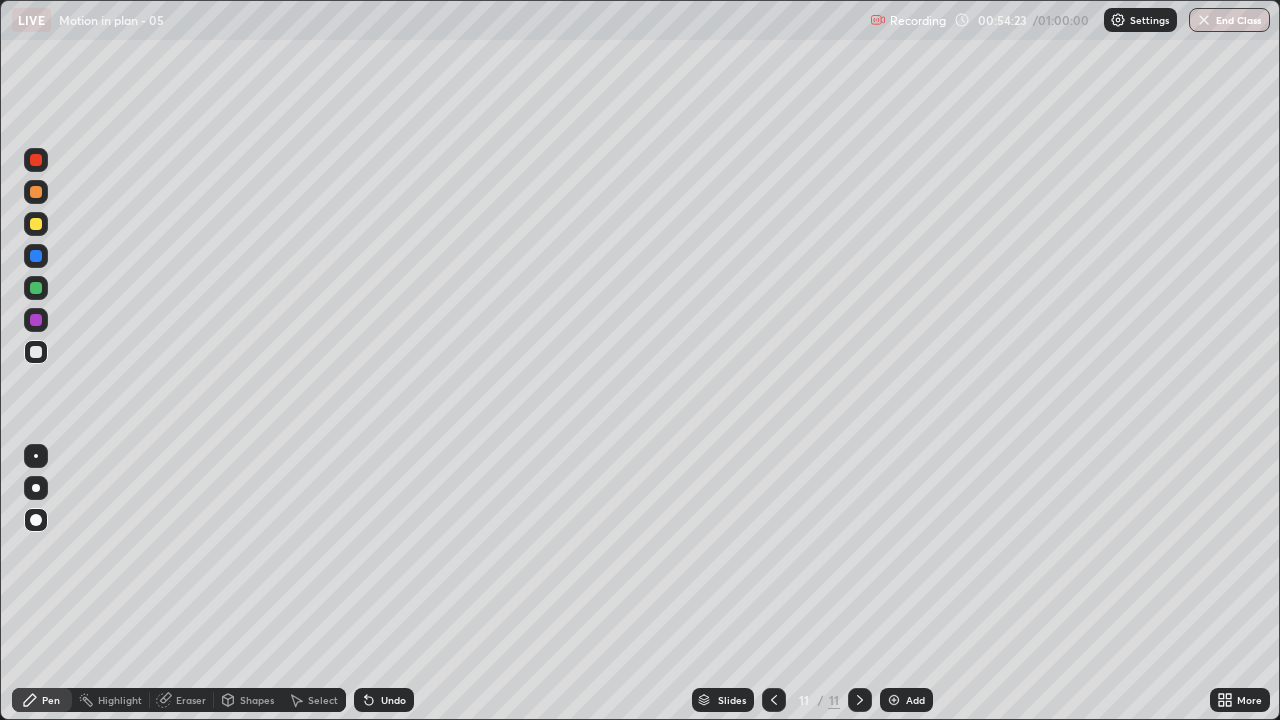 click at bounding box center (36, 192) 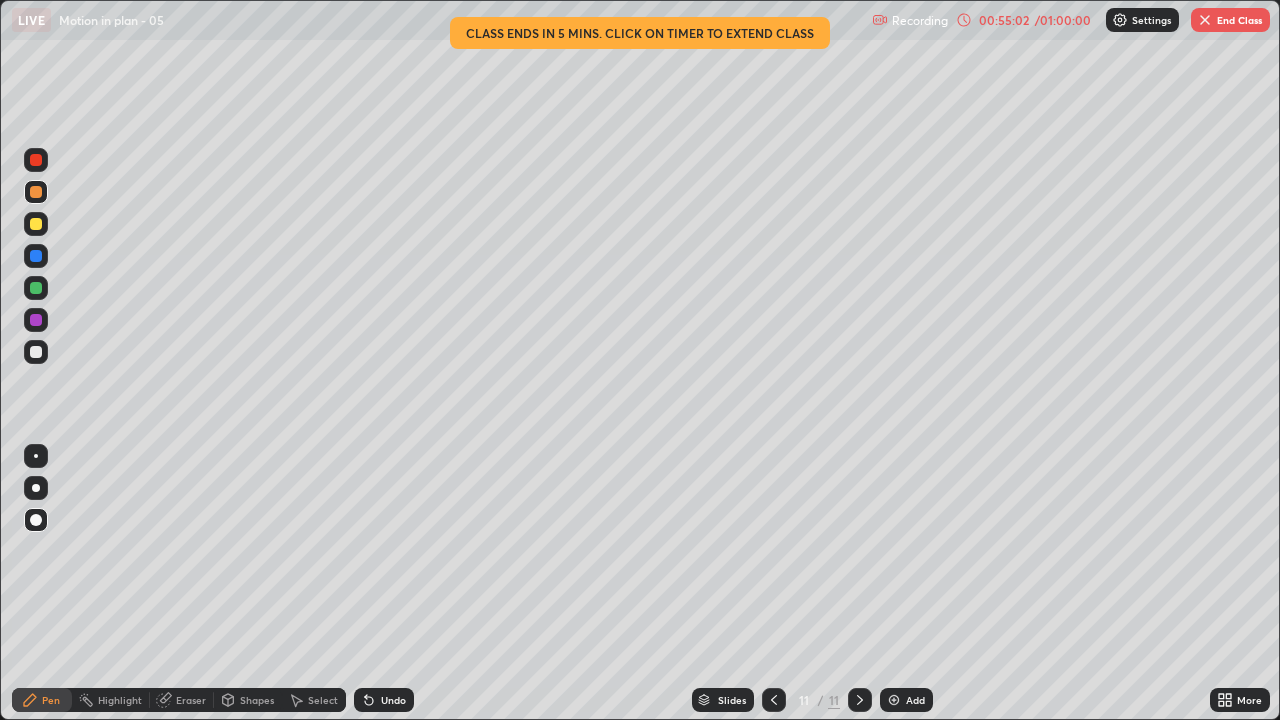 click at bounding box center [36, 160] 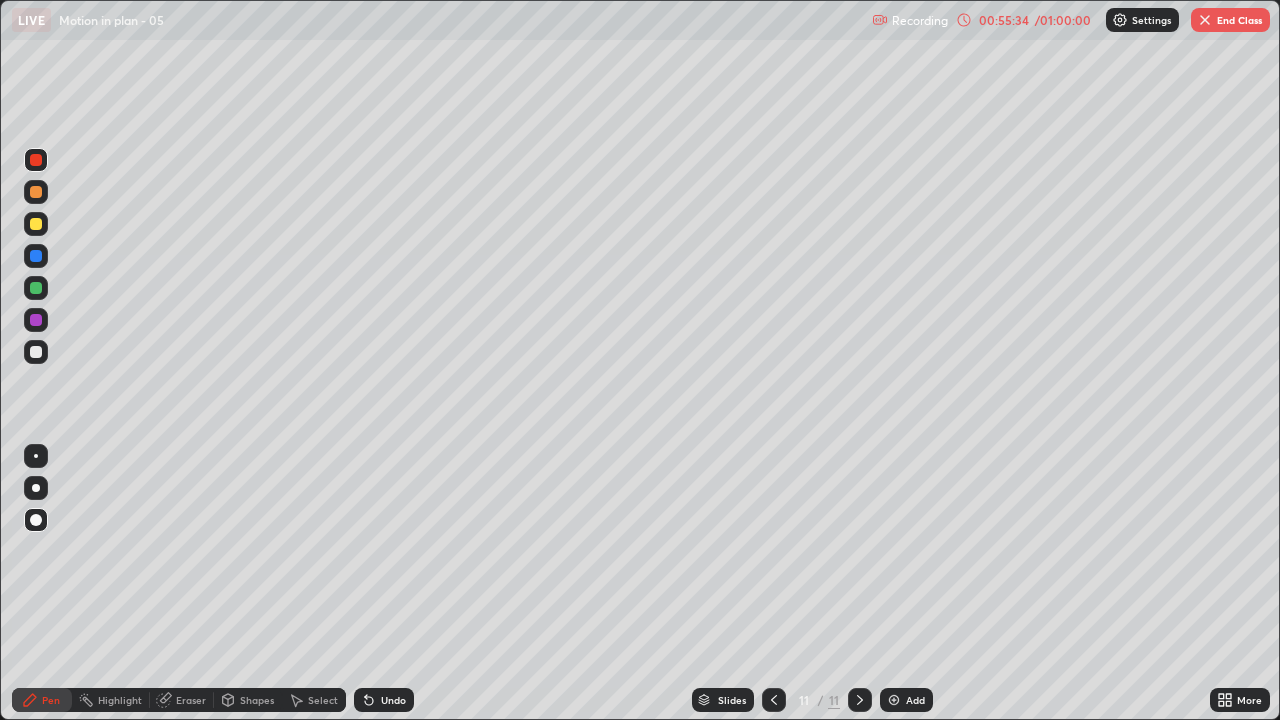 click at bounding box center (36, 256) 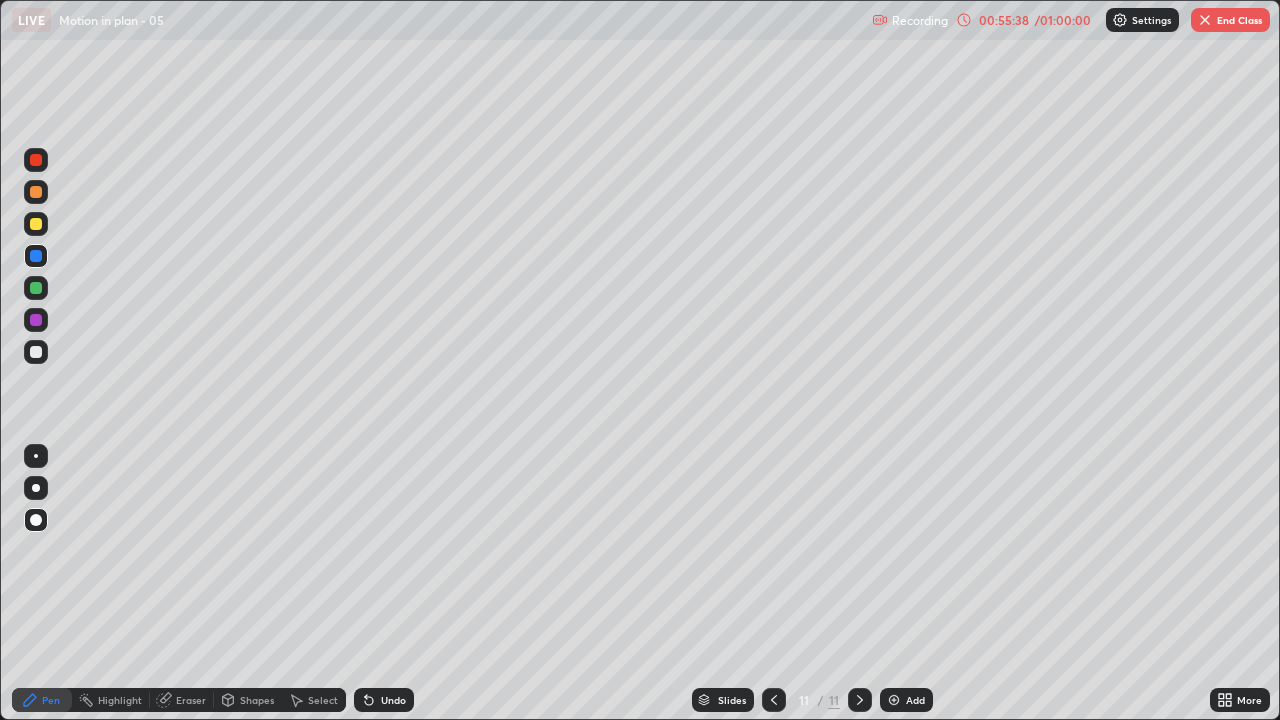 click at bounding box center [36, 256] 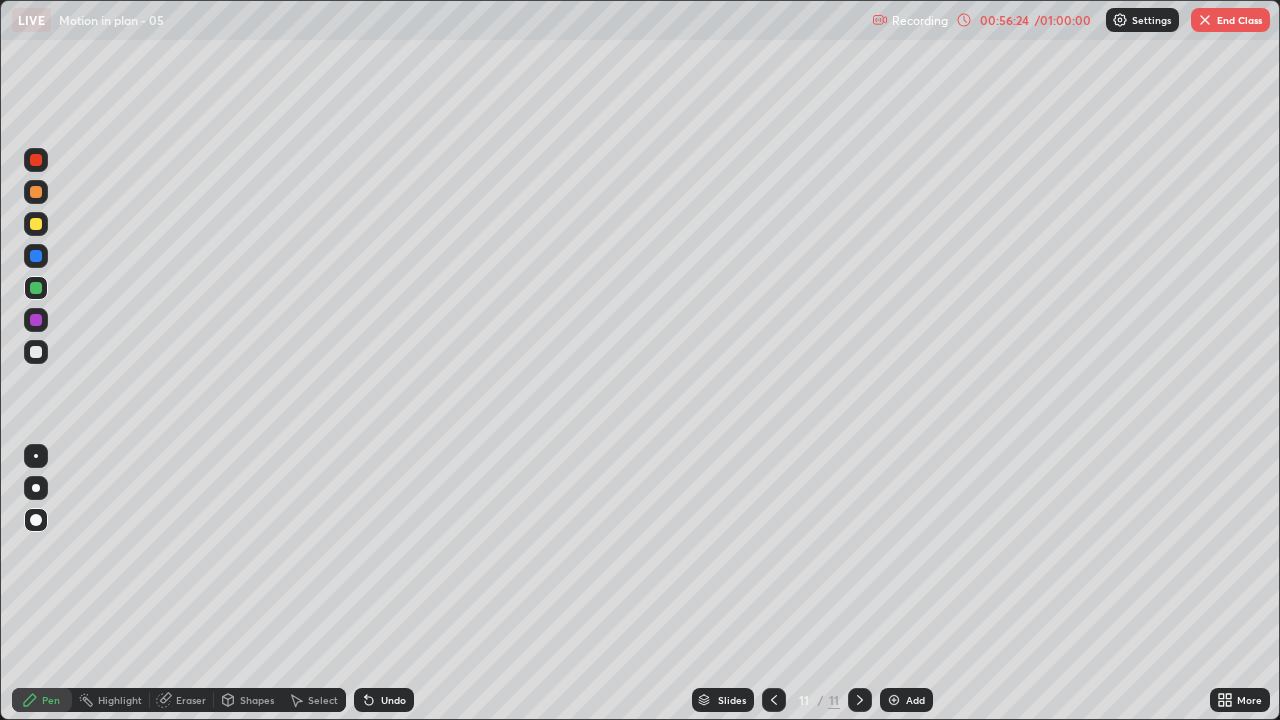 click at bounding box center [36, 224] 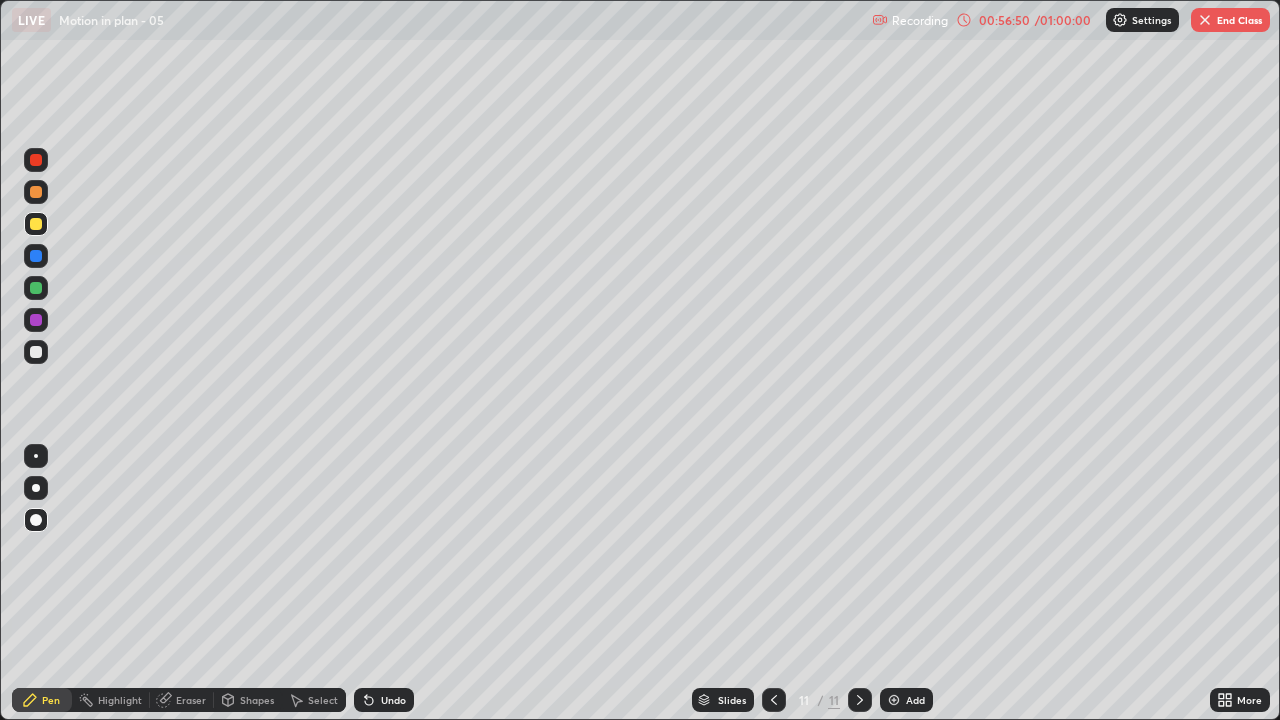 click at bounding box center (36, 256) 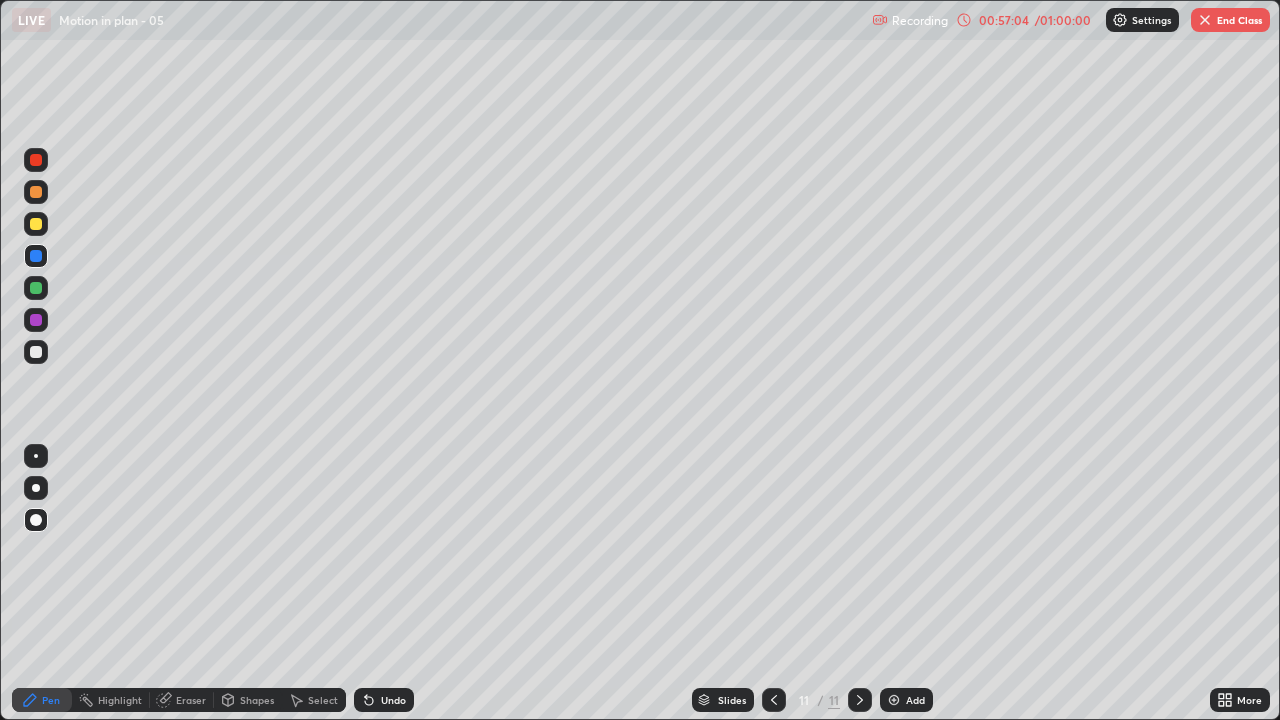 click at bounding box center (36, 256) 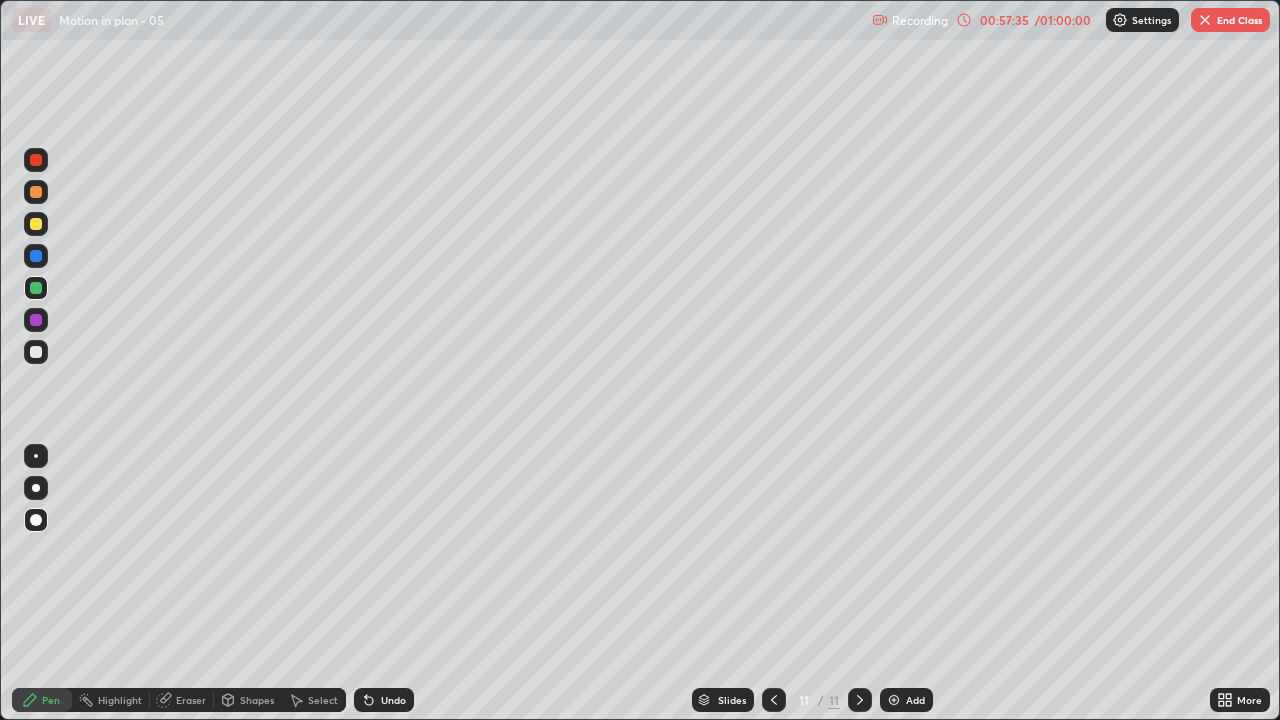click at bounding box center [36, 160] 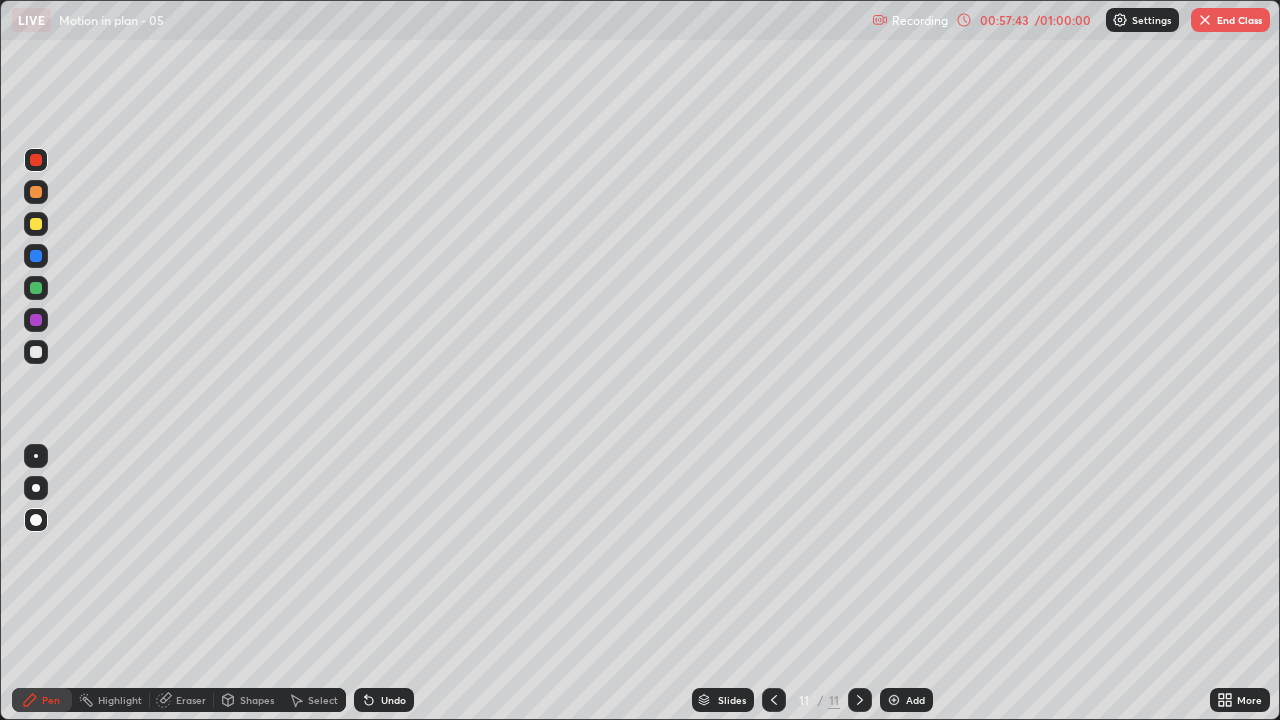 click at bounding box center [36, 288] 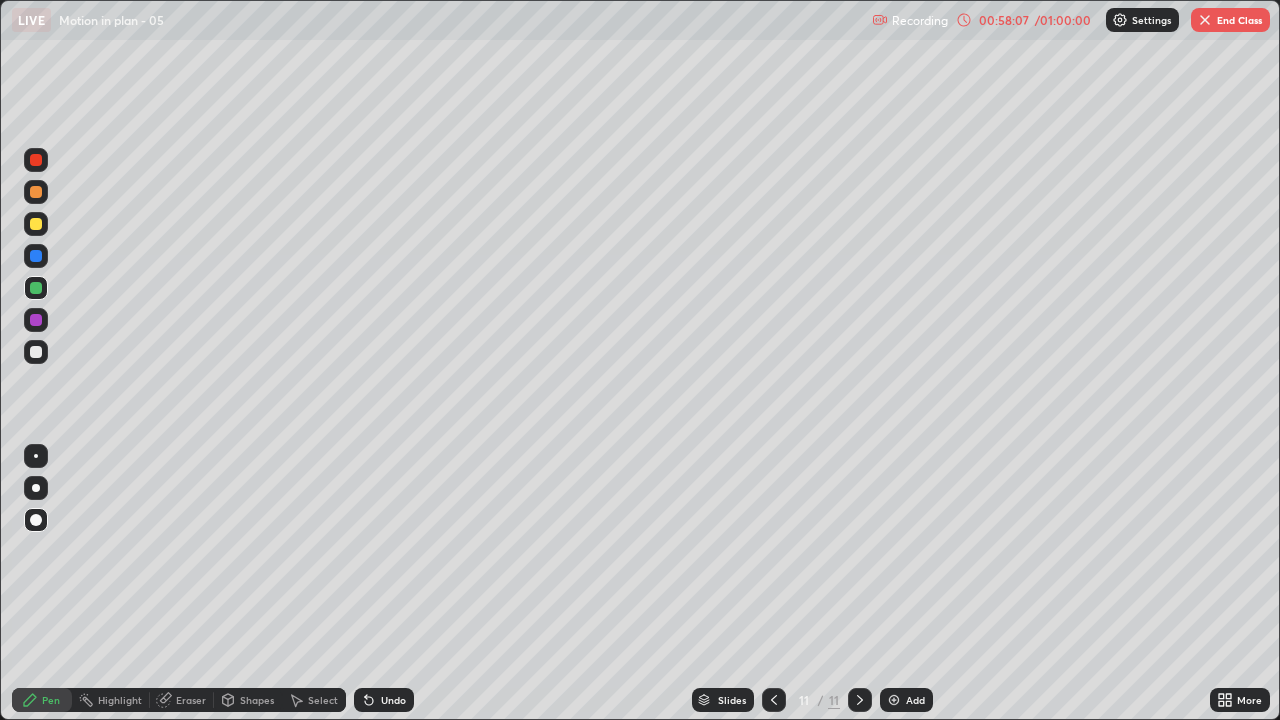 click at bounding box center (36, 160) 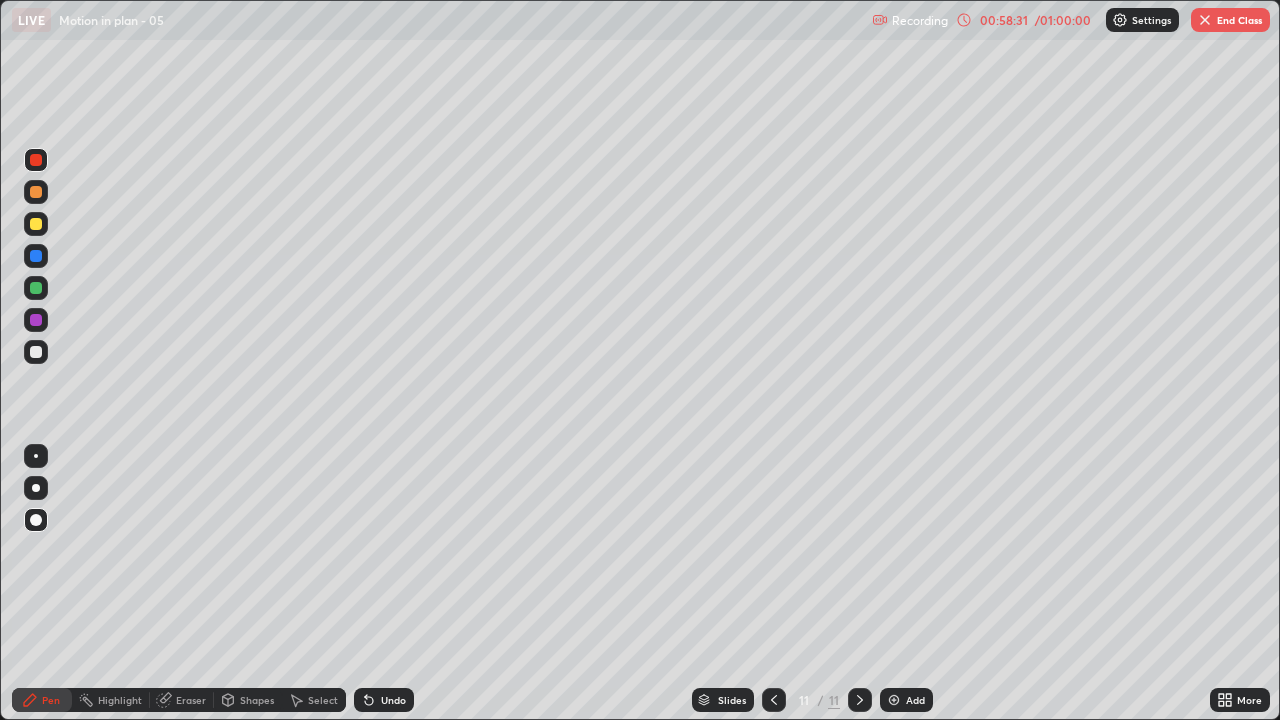 click on "Undo" at bounding box center (384, 700) 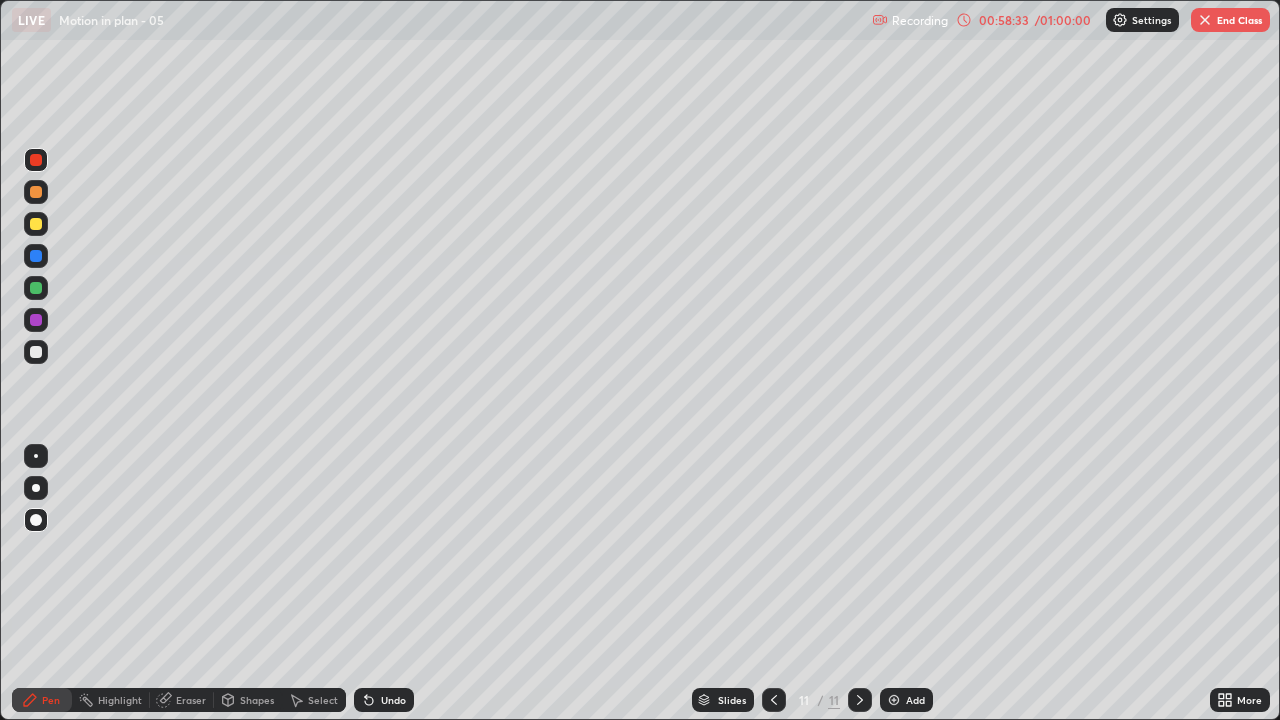 click on "Undo" at bounding box center [393, 700] 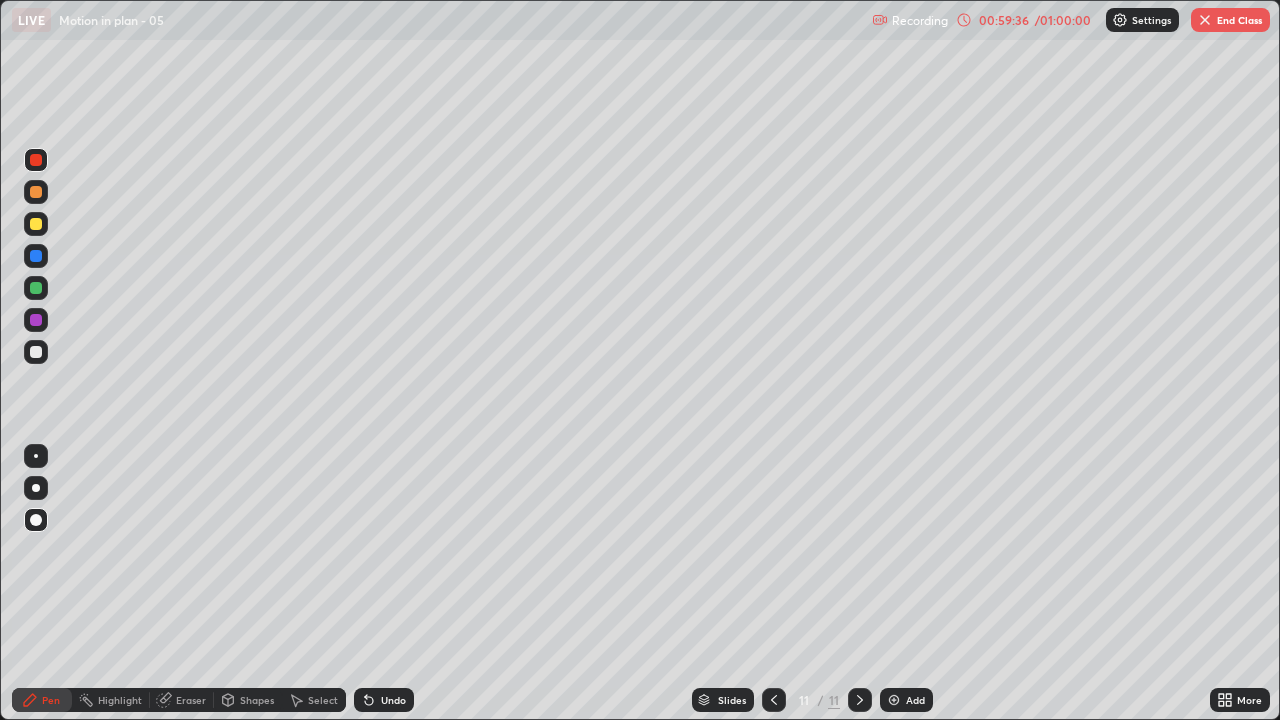 click at bounding box center (894, 700) 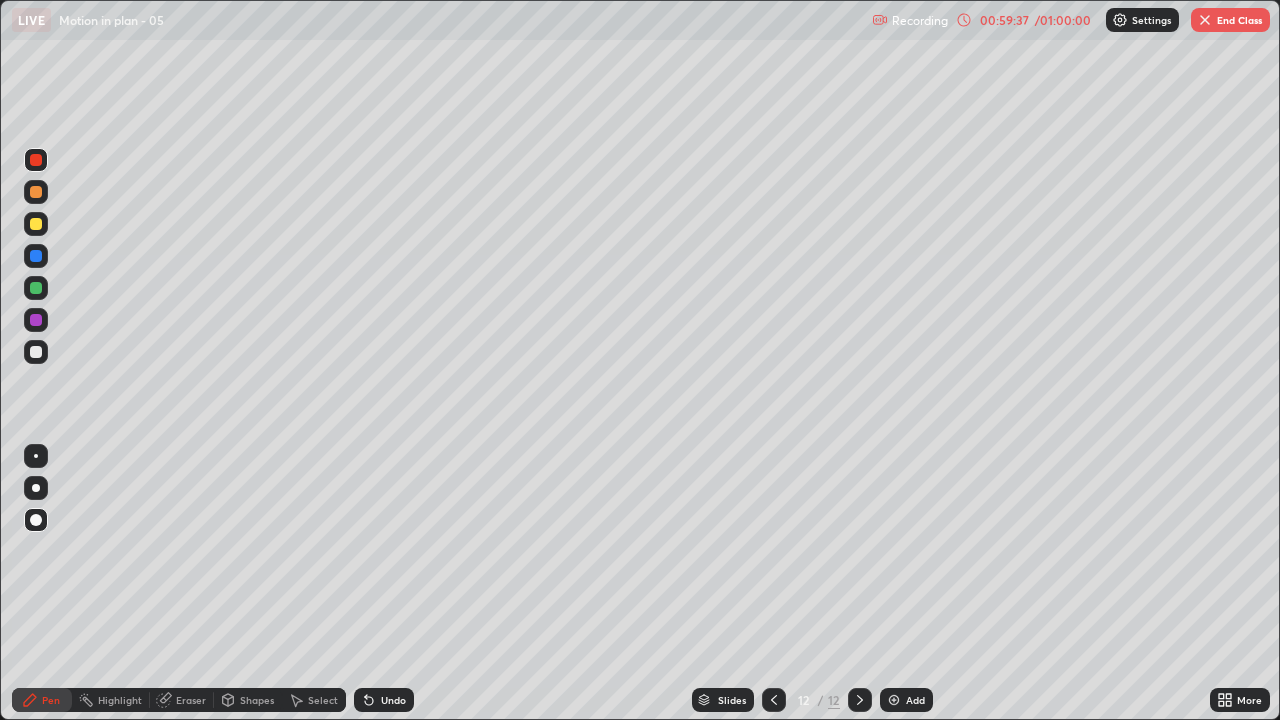 click at bounding box center (36, 352) 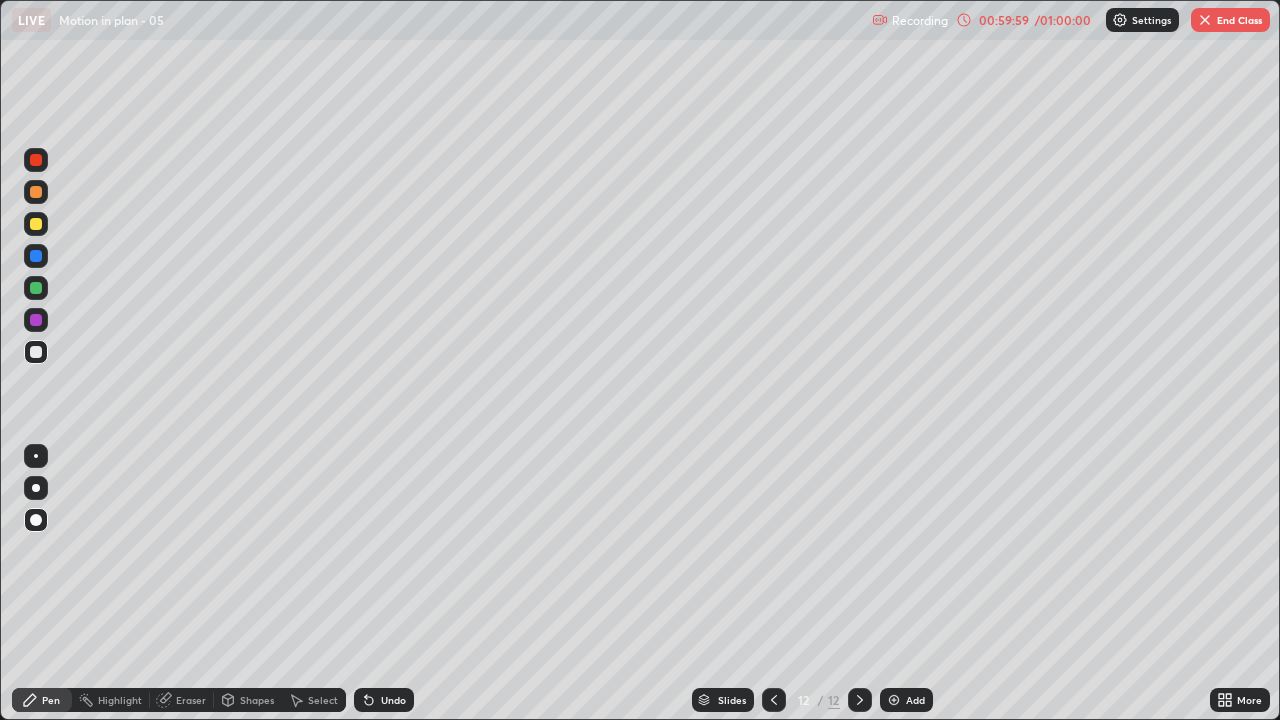 click at bounding box center [36, 256] 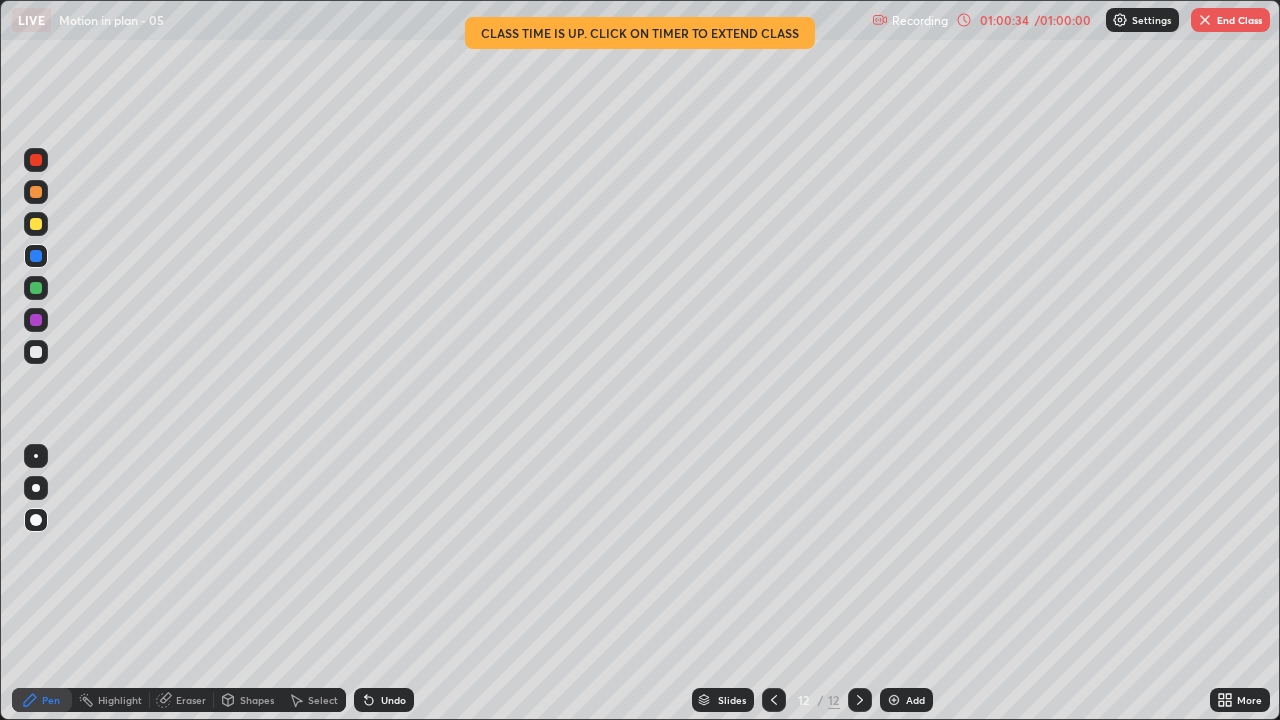 click at bounding box center [36, 288] 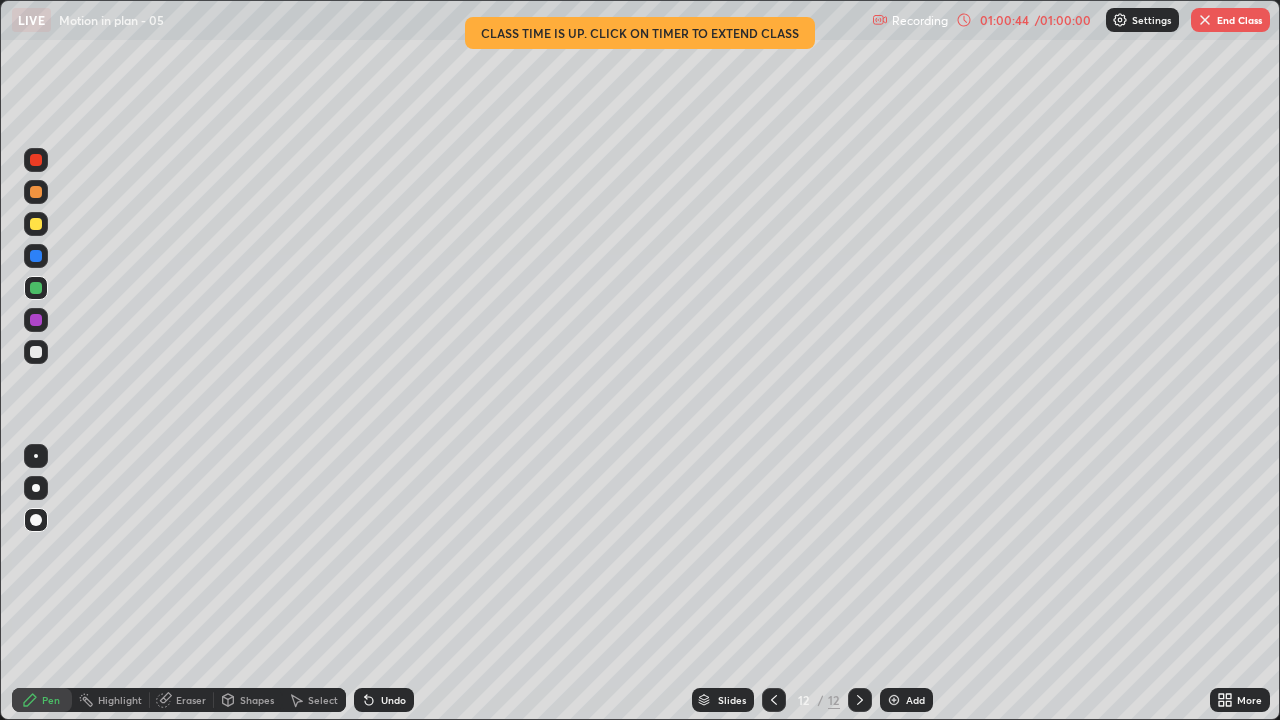 click at bounding box center [36, 320] 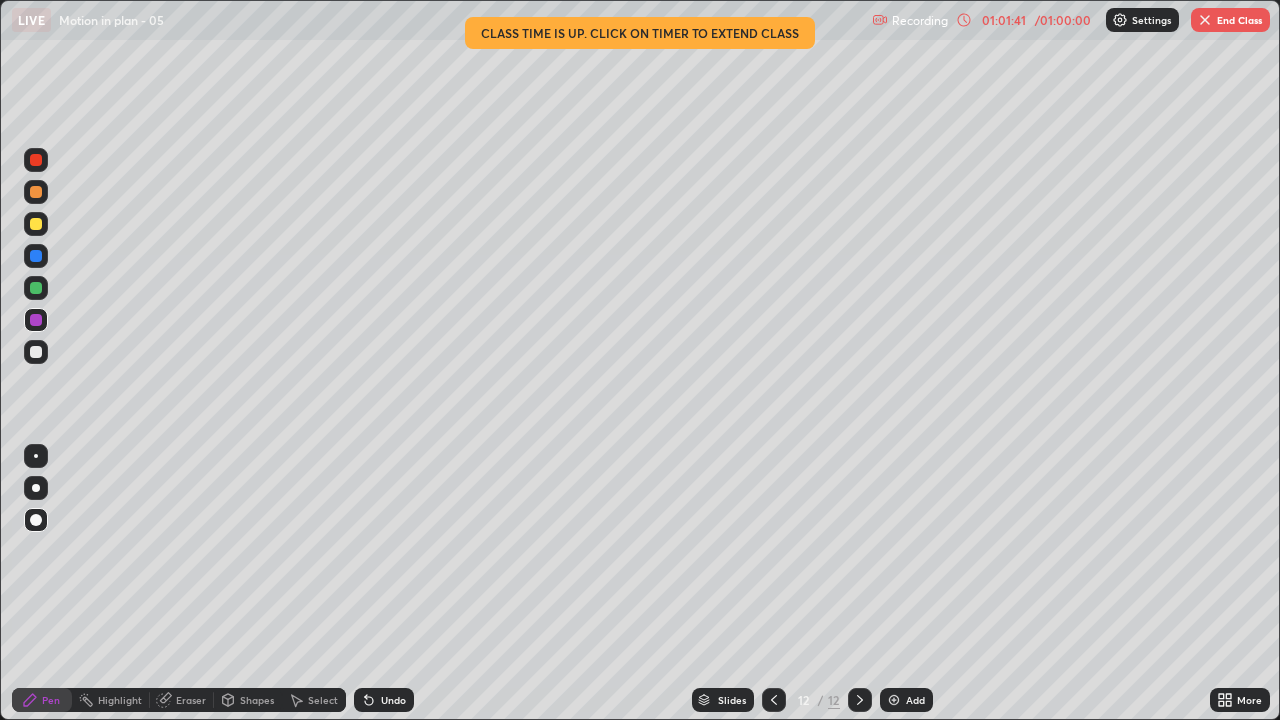 click at bounding box center [36, 352] 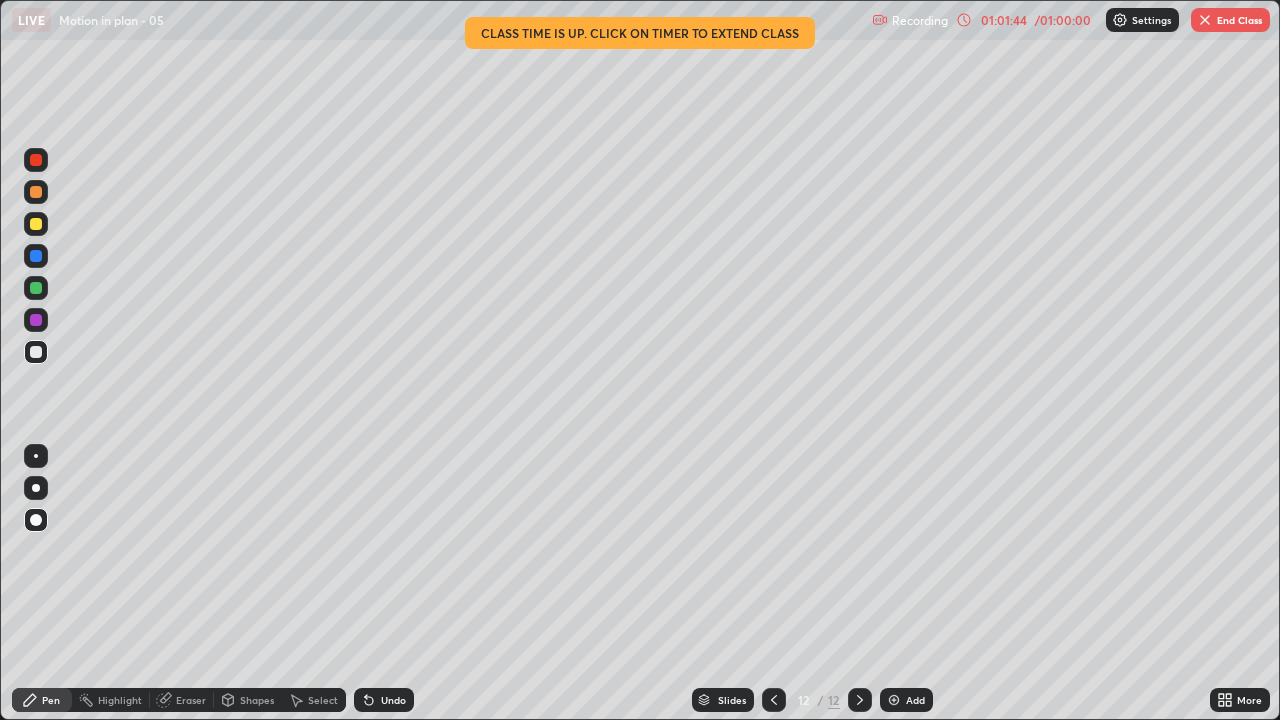 click on "Undo" at bounding box center (384, 700) 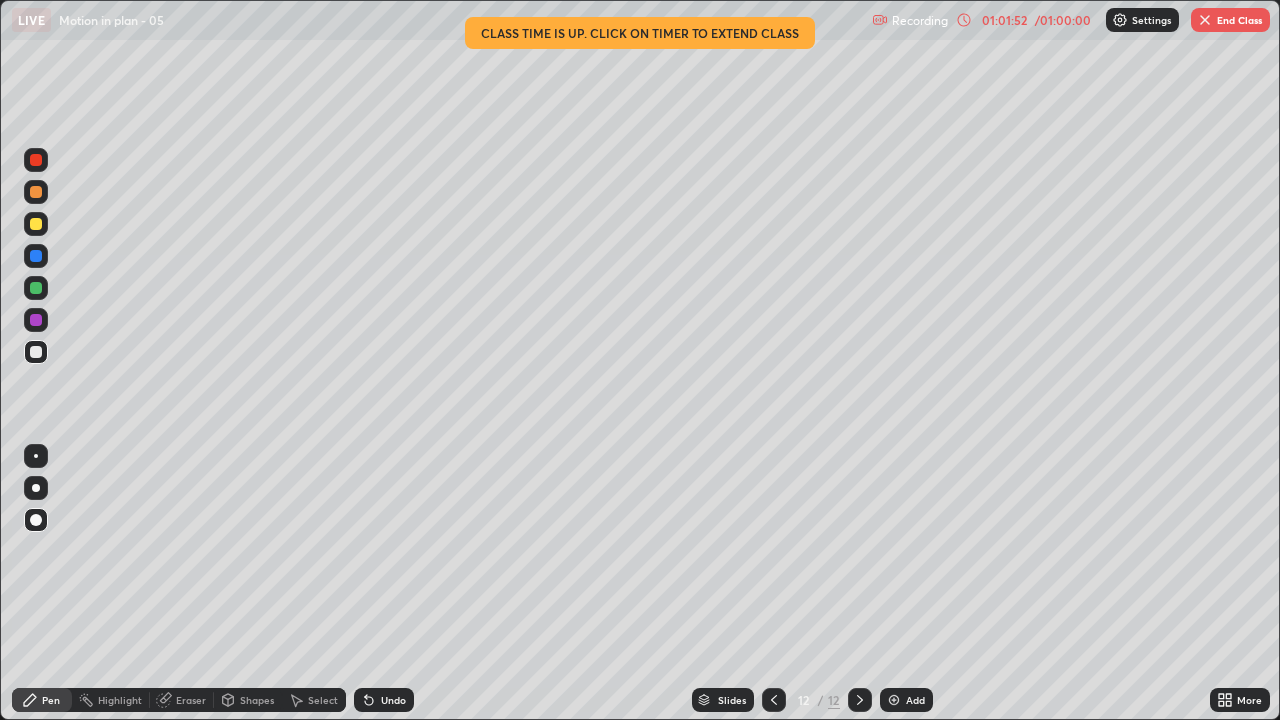 click at bounding box center (36, 224) 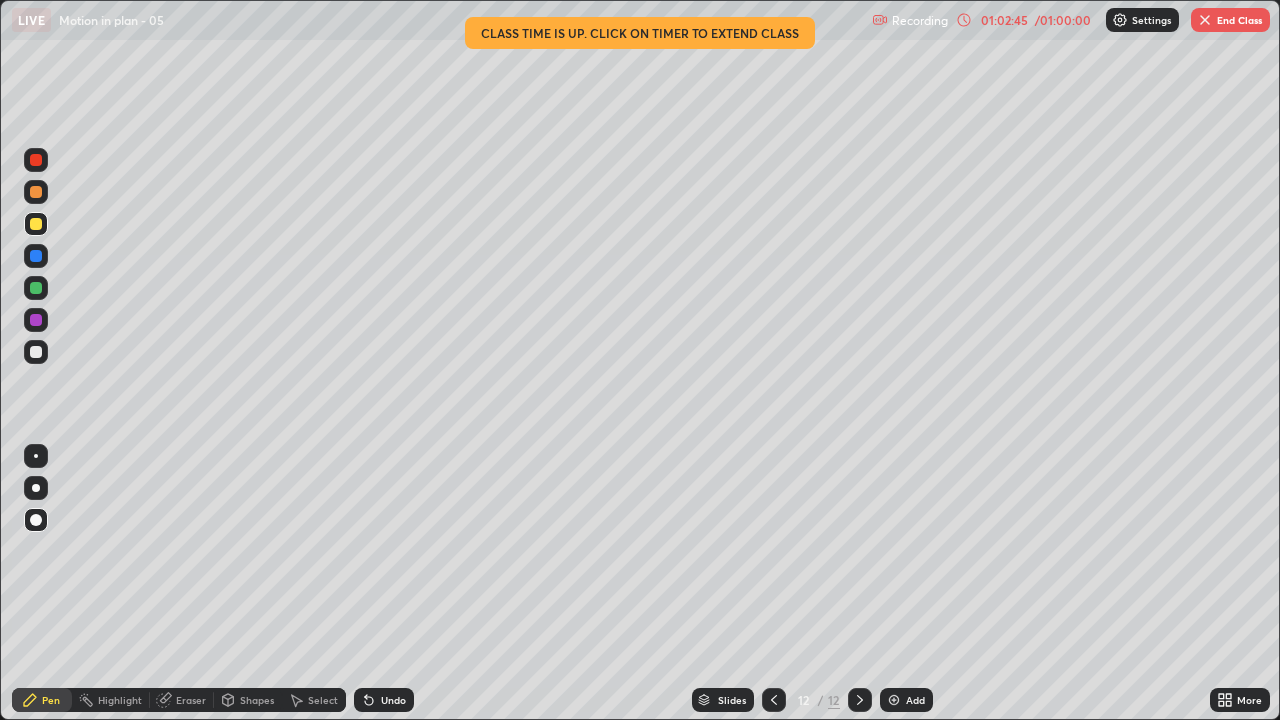 click on "/  01:00:00" at bounding box center [1063, 20] 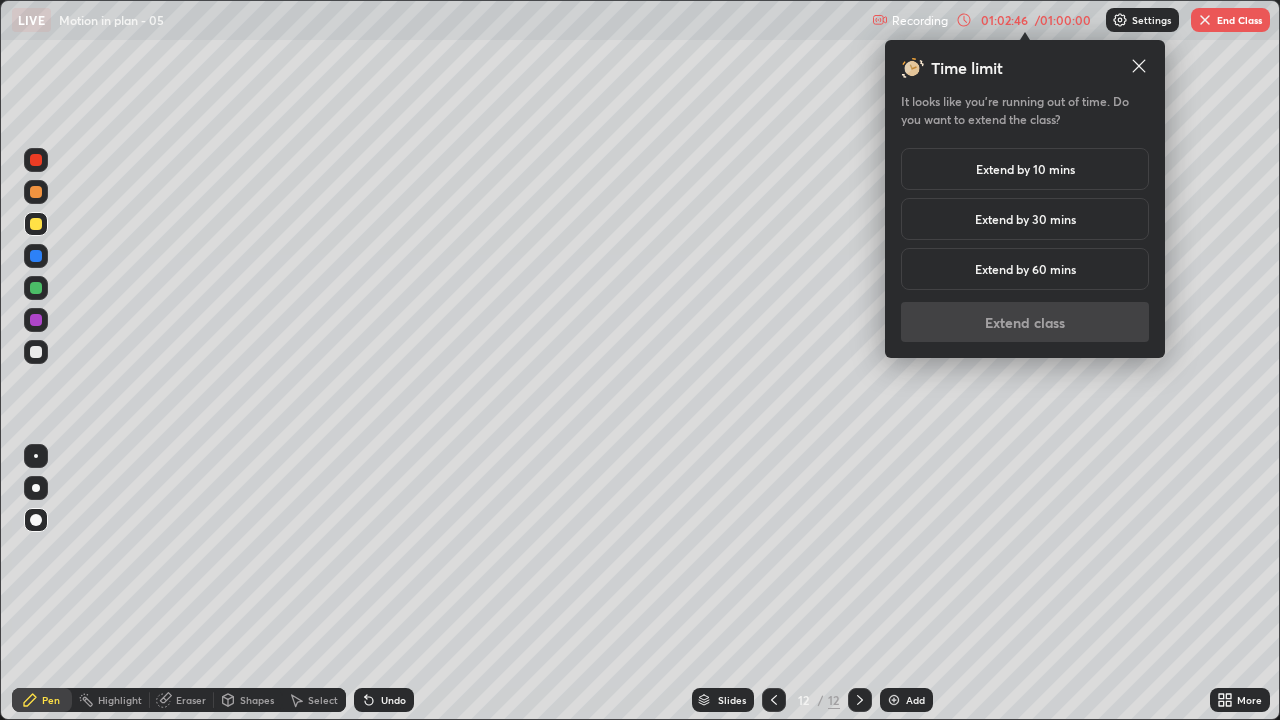 click on "Extend by 10 mins" at bounding box center [1025, 169] 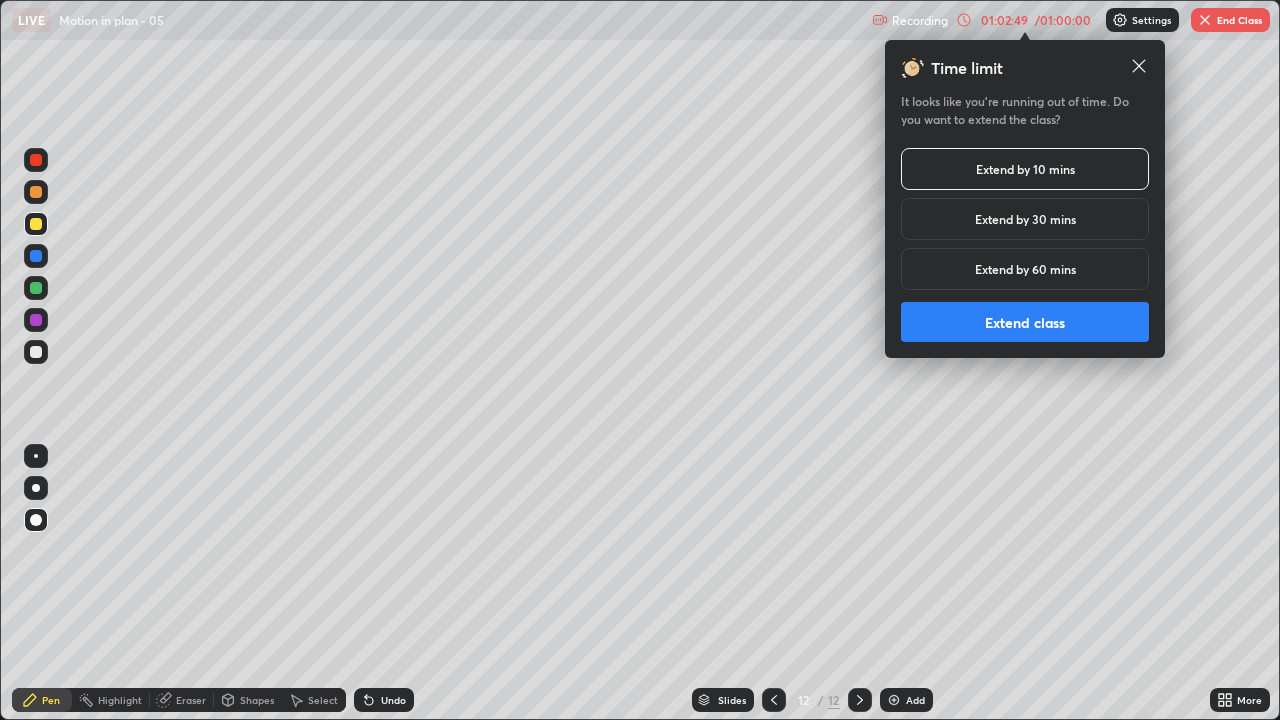 click on "Extend class" at bounding box center [1025, 322] 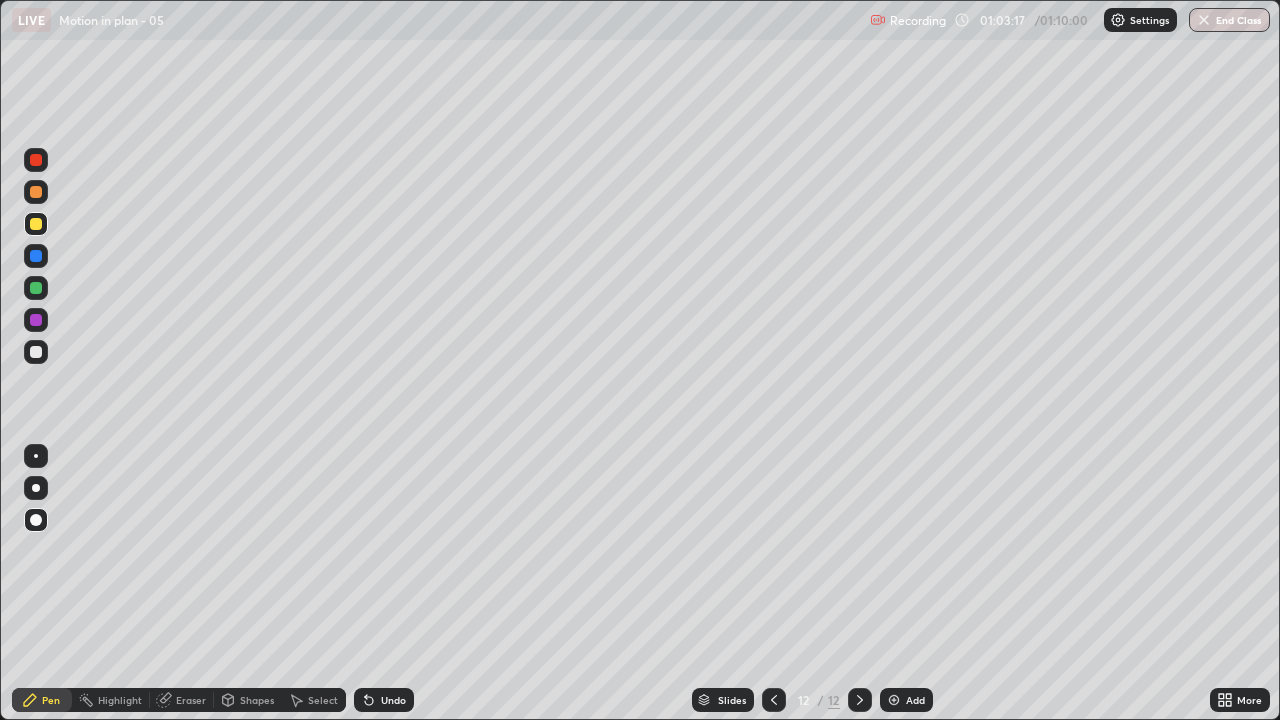 click at bounding box center (1204, 20) 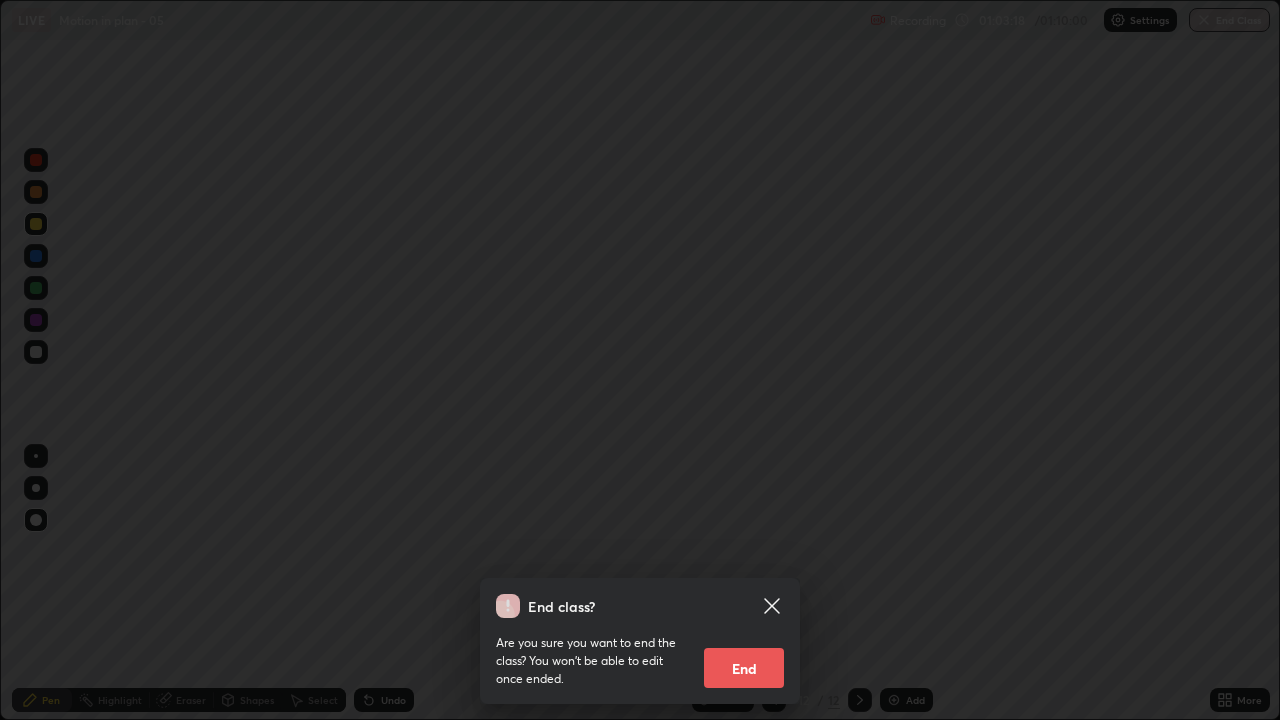 click on "End" at bounding box center [744, 668] 